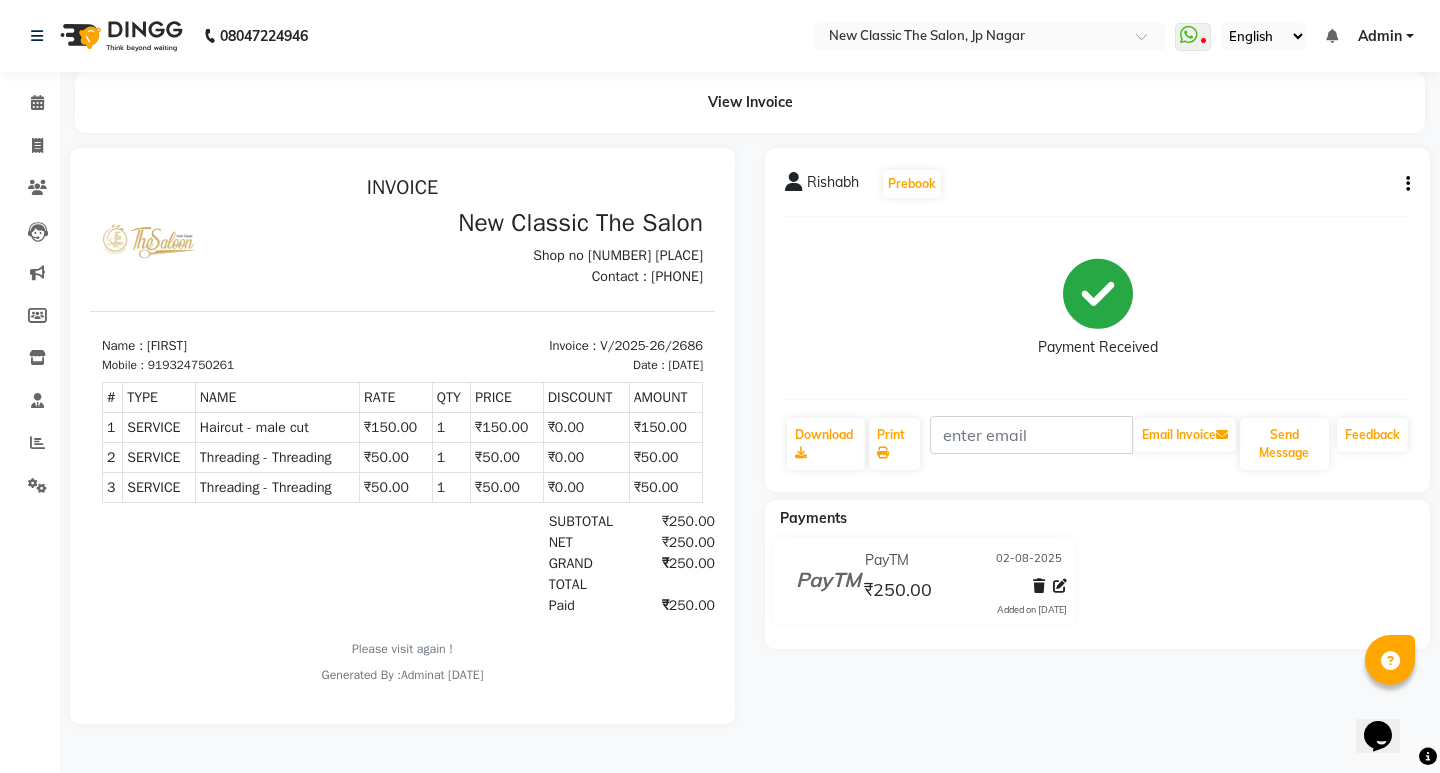 scroll, scrollTop: 0, scrollLeft: 0, axis: both 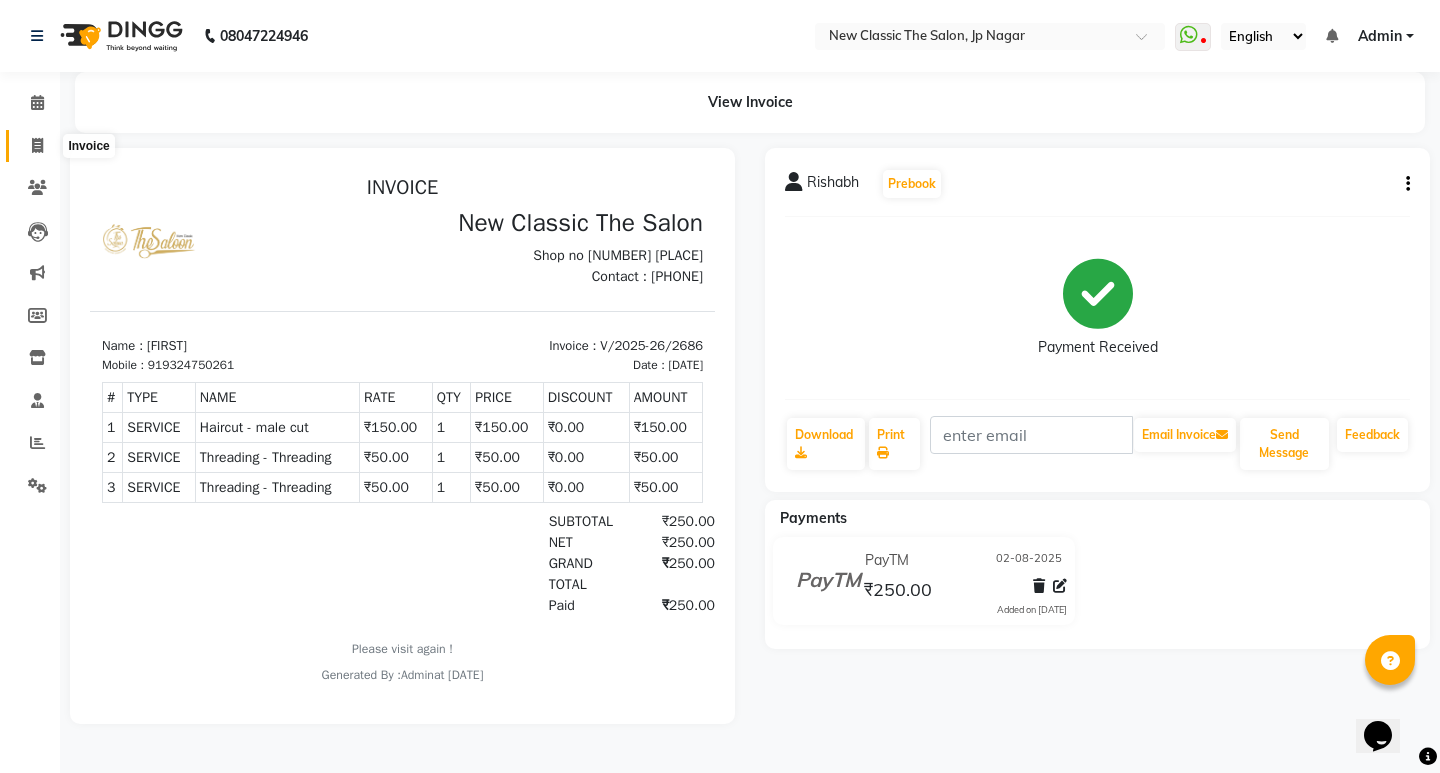 click 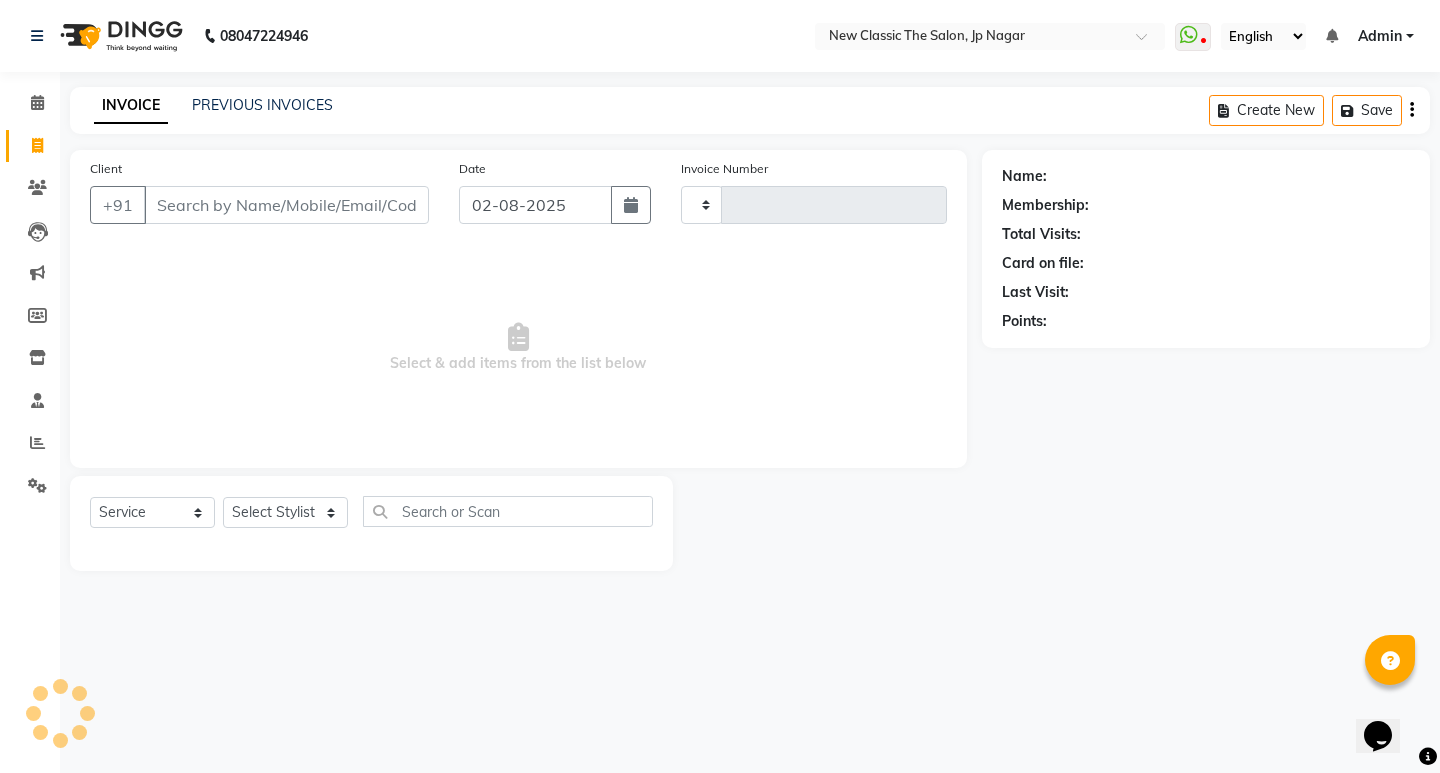 type on "2687" 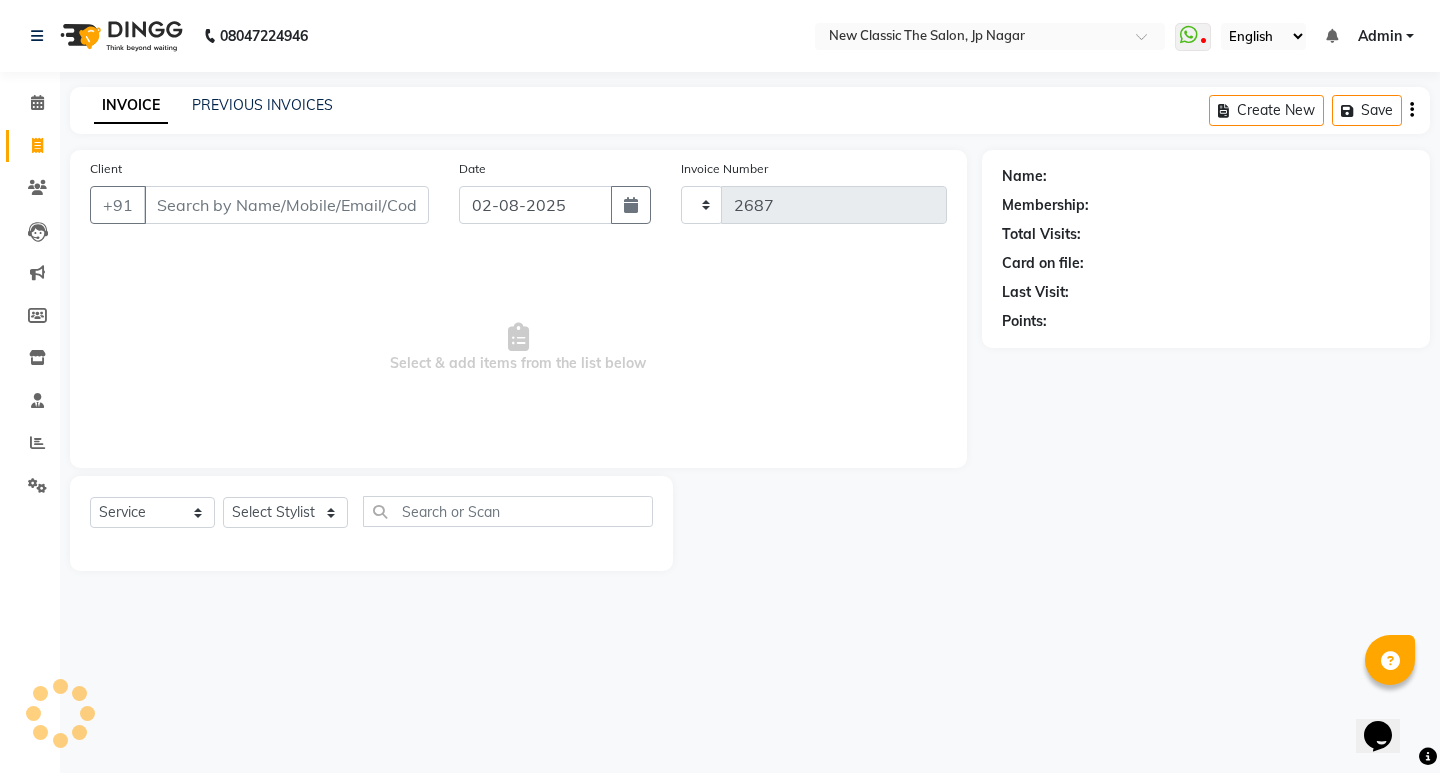 select on "4678" 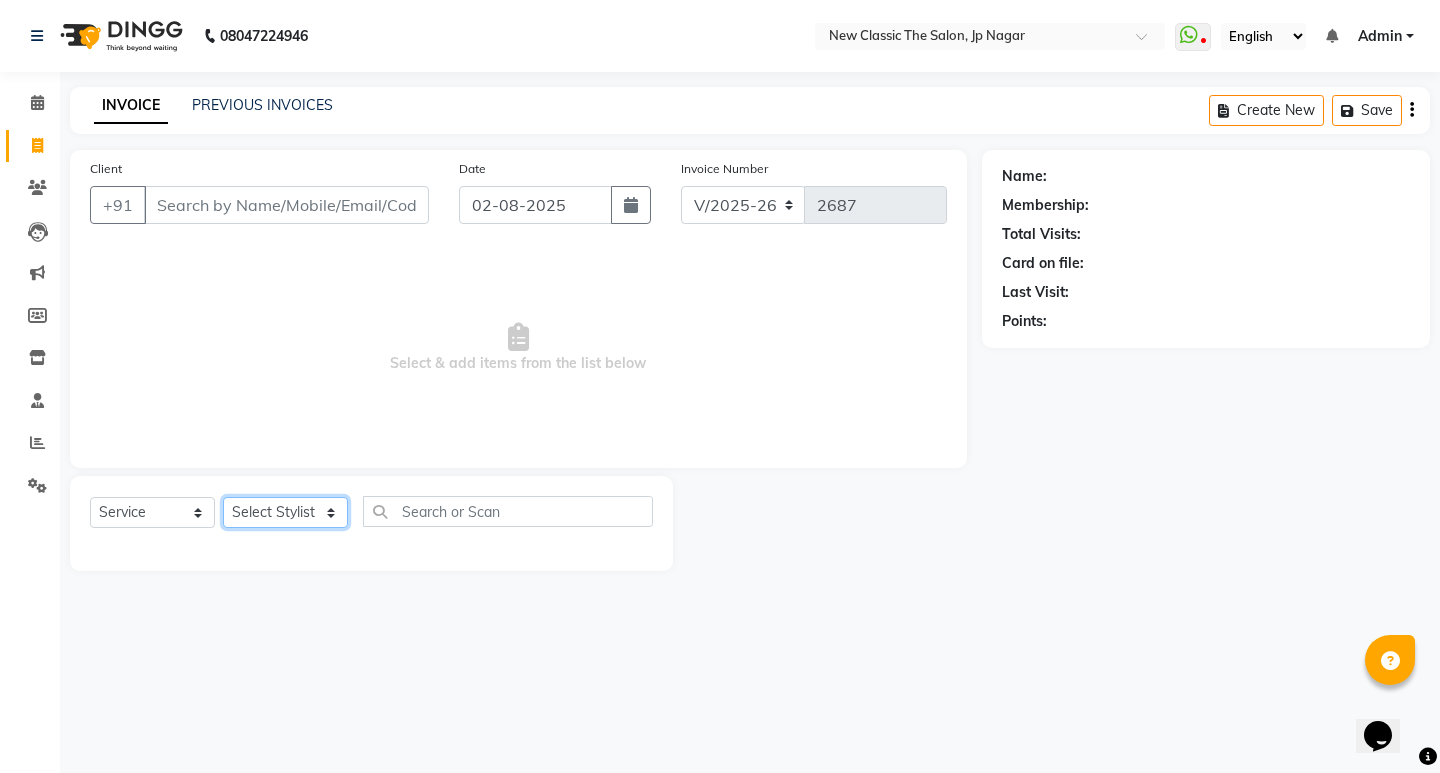 click on "Select Stylist [FIRST] [FIRST] [FIRST] [FIRST] [FIRST] [FIRST] [FIRST] [FIRST] [FIRST] [FIRST]" 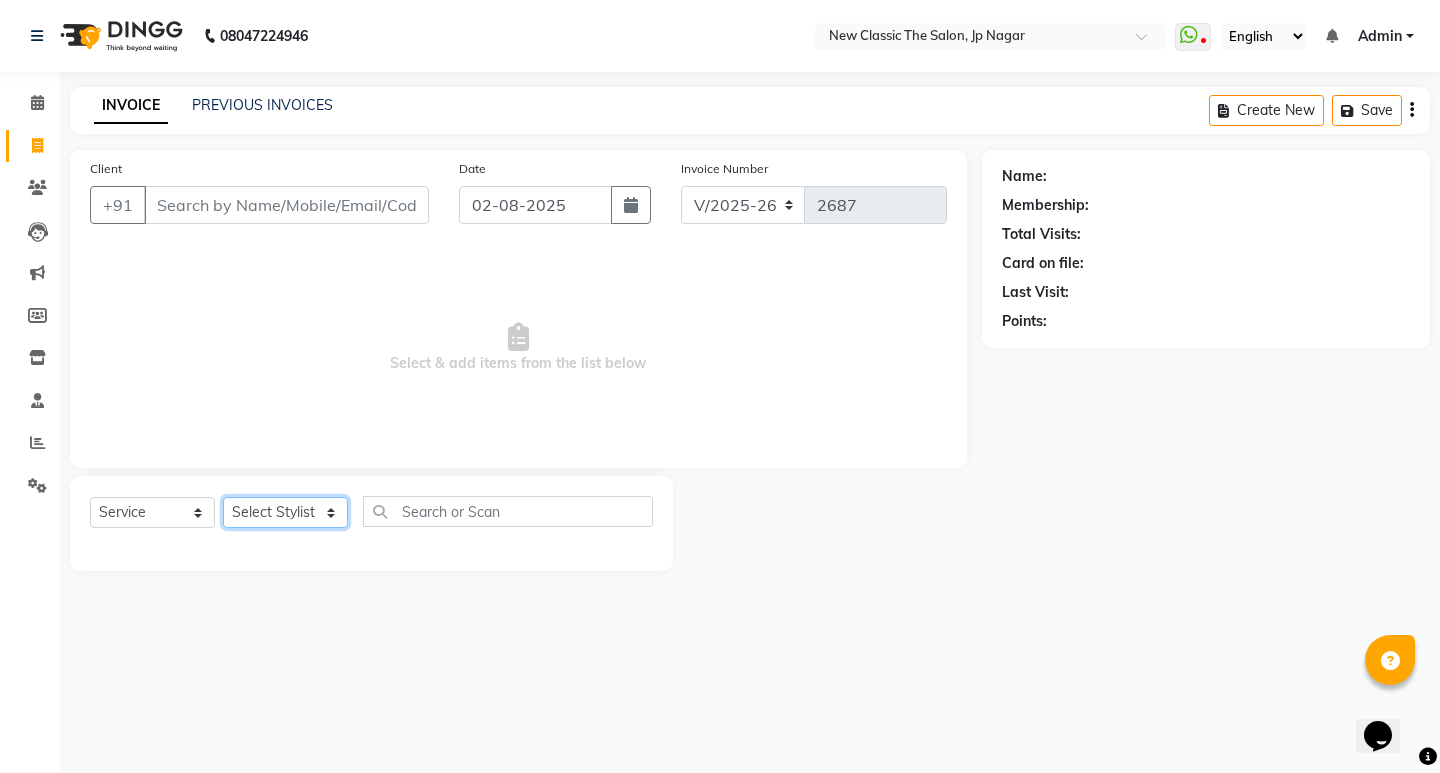 select on "77556" 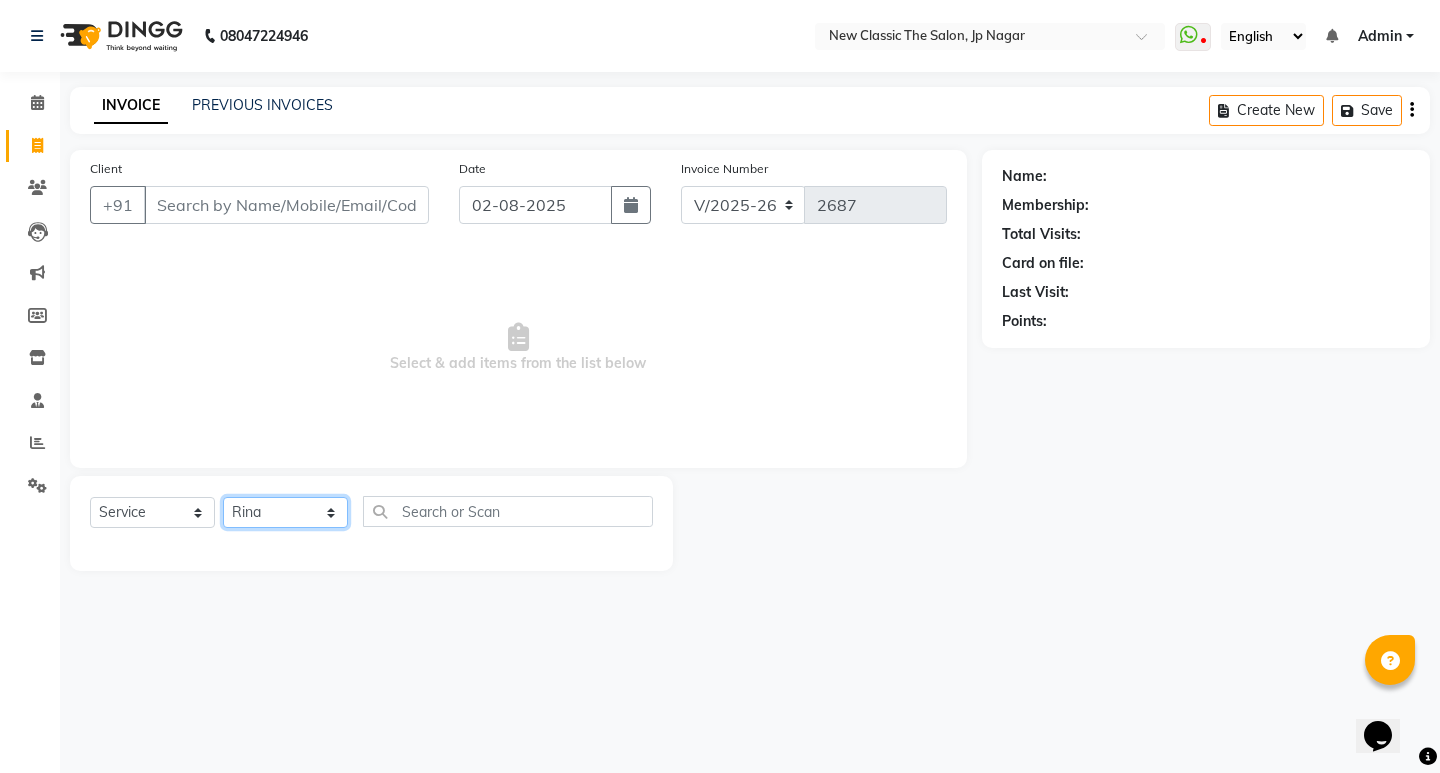 click on "Select Stylist [FIRST] [FIRST] [FIRST] [FIRST] [FIRST] [FIRST] [FIRST] [FIRST] [FIRST] [FIRST]" 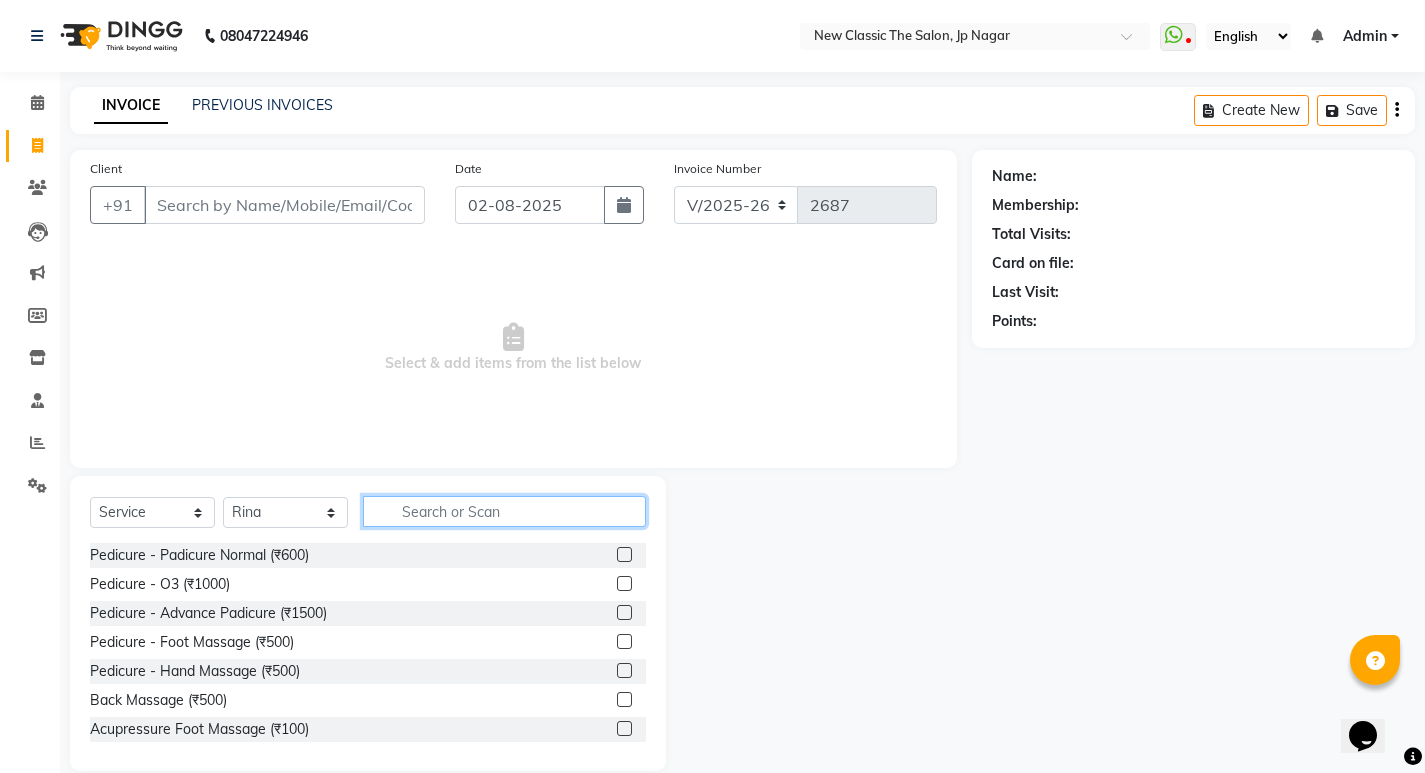click 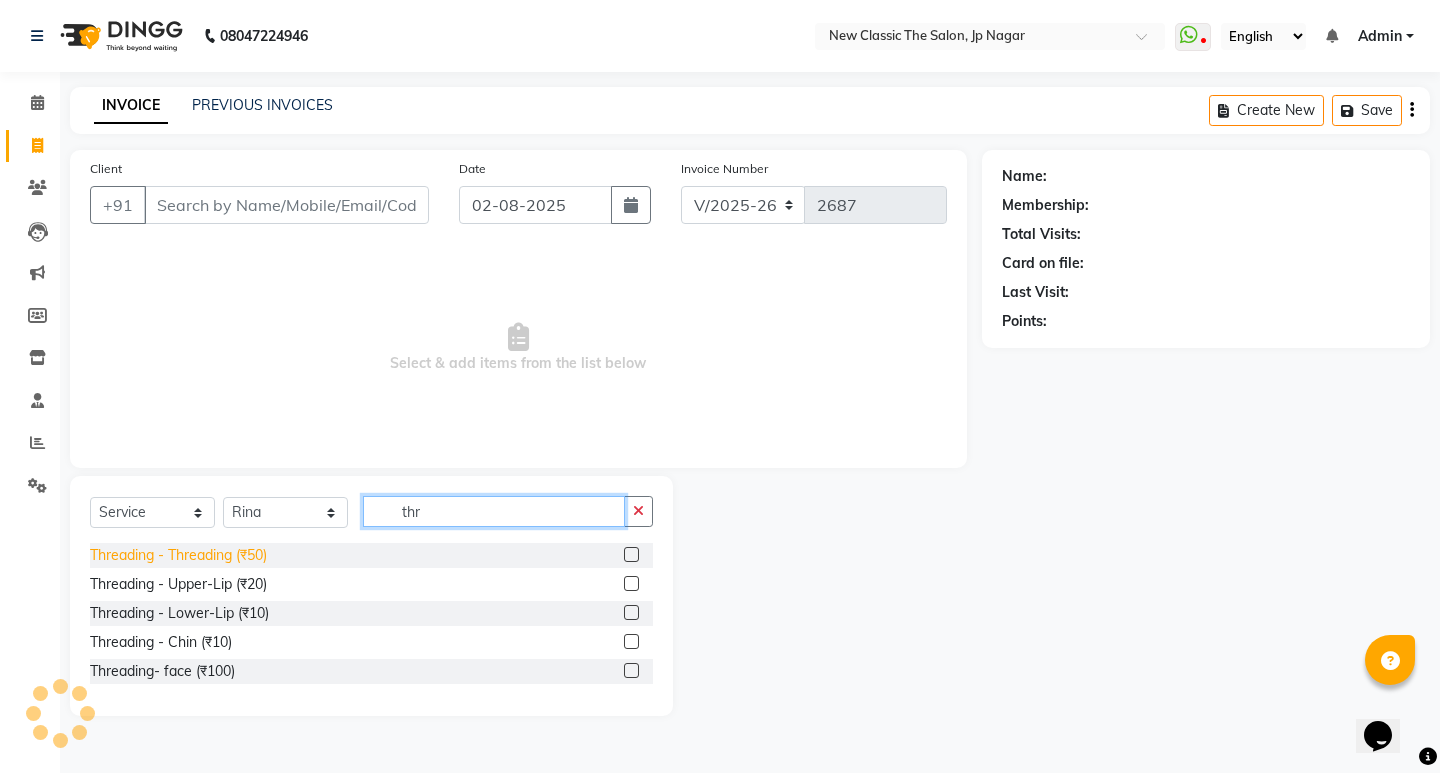 type on "thr" 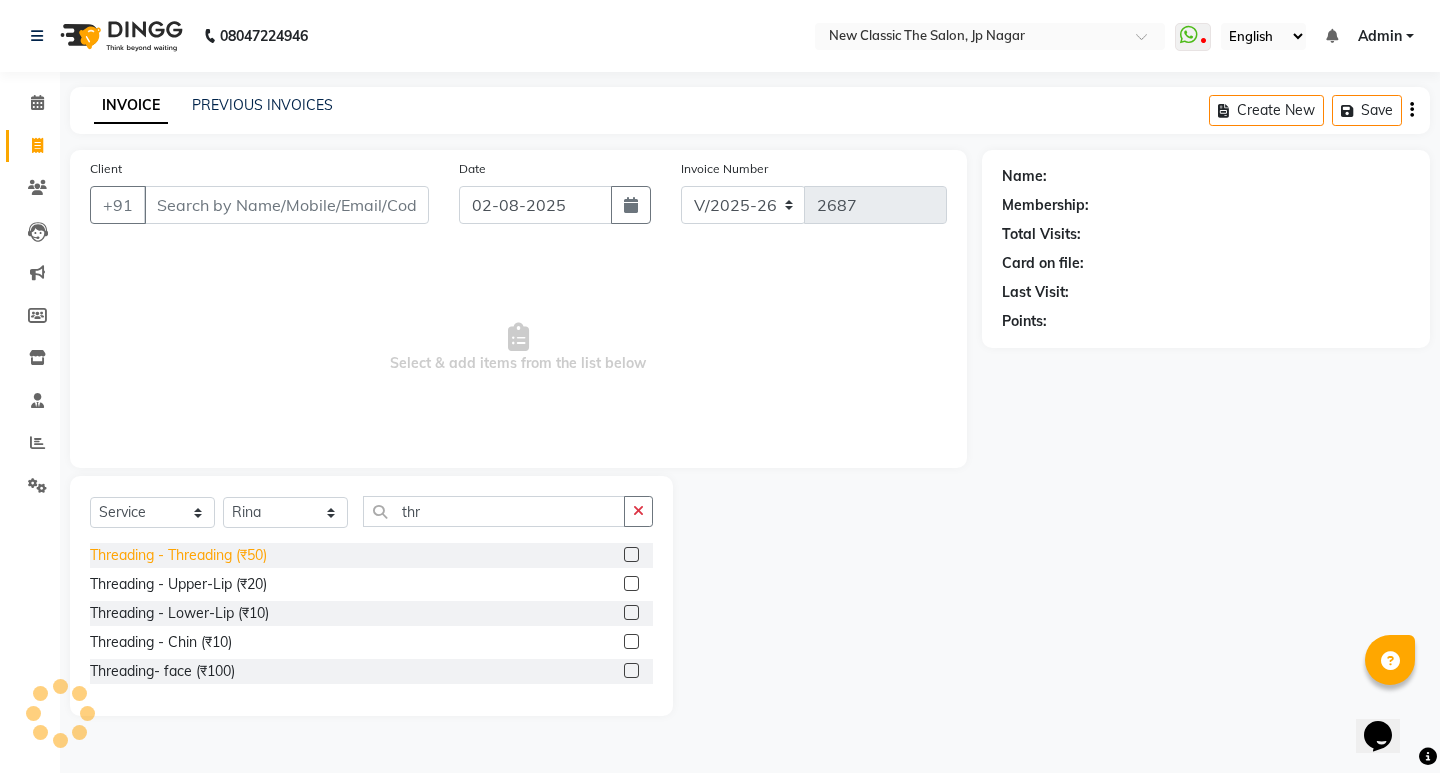 click on "Threading - Threading (₹50)" 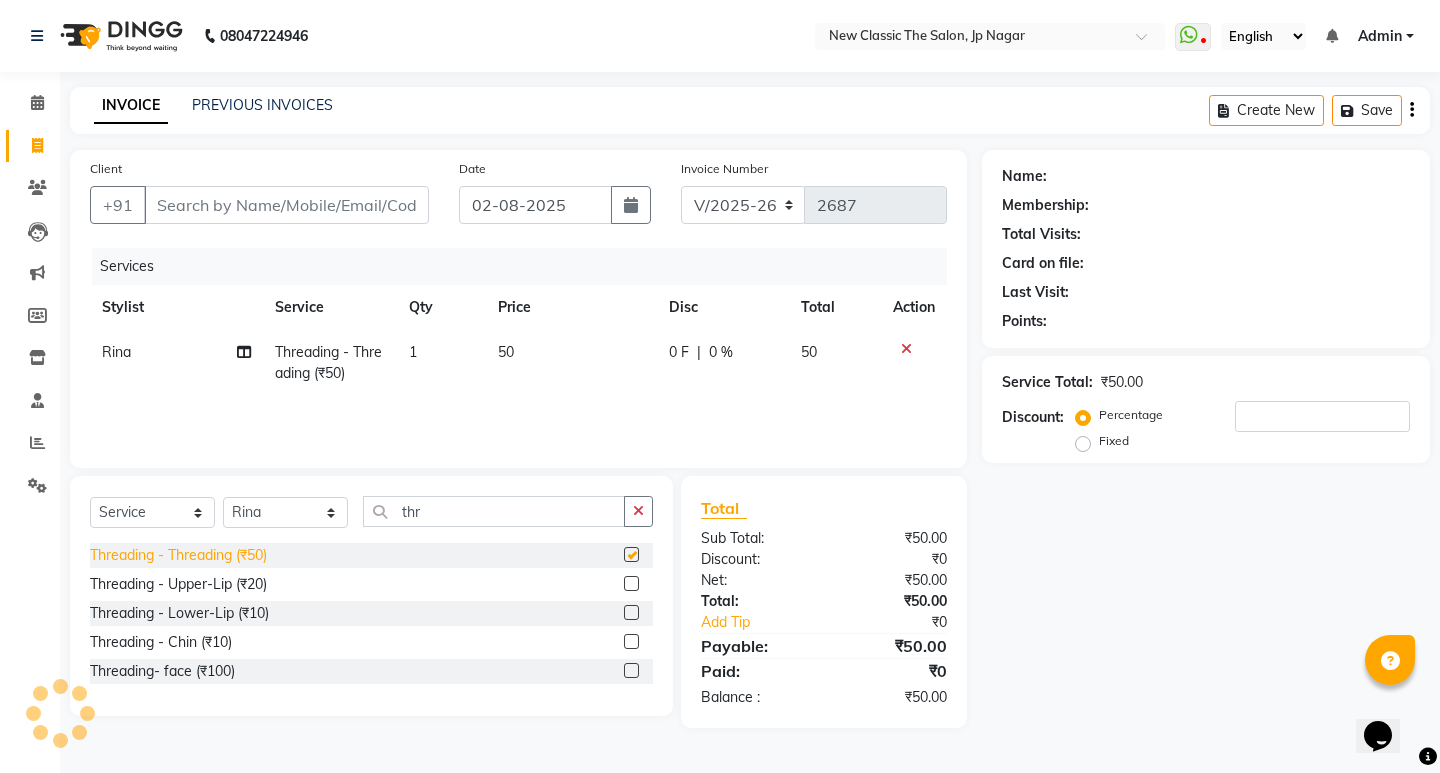 checkbox on "false" 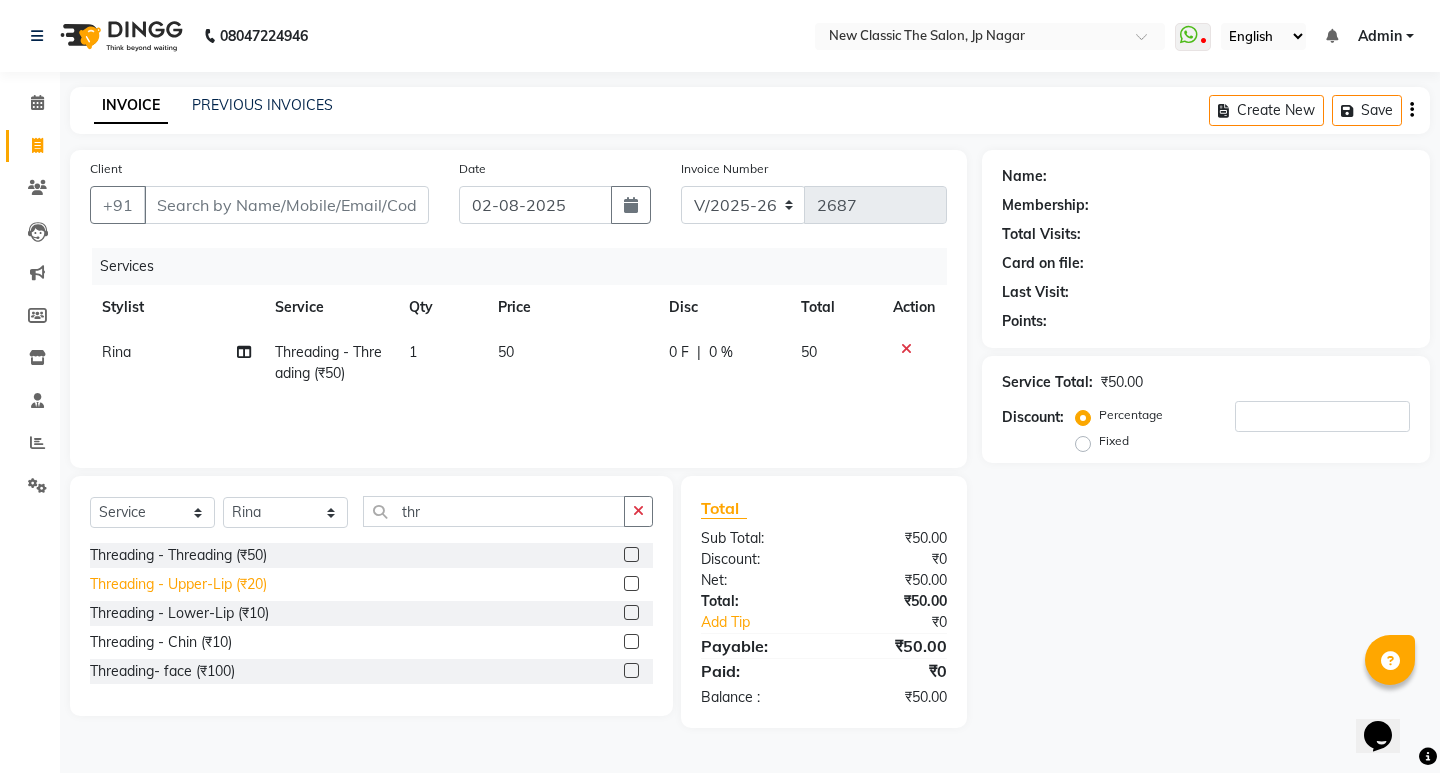 click on "Threading - Upper-Lip (₹20)" 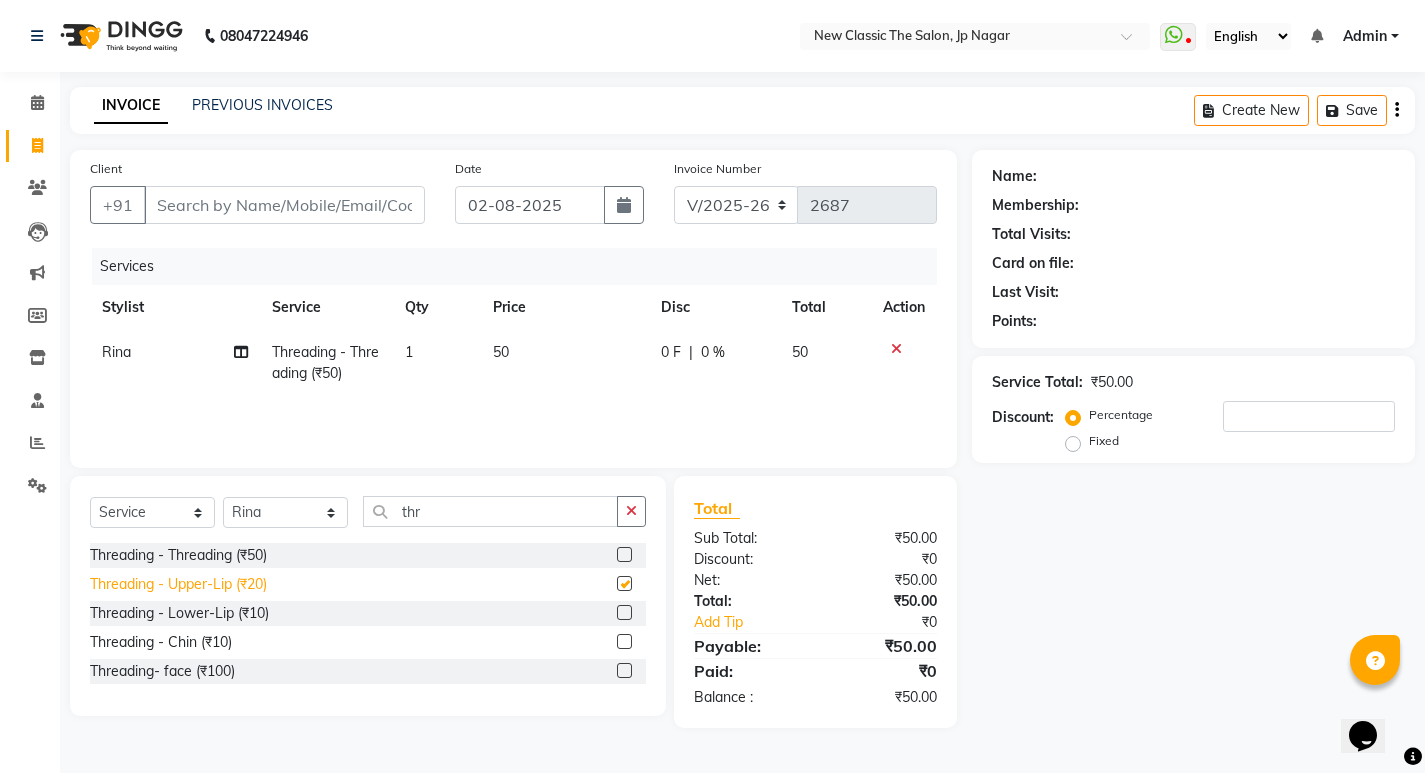checkbox on "false" 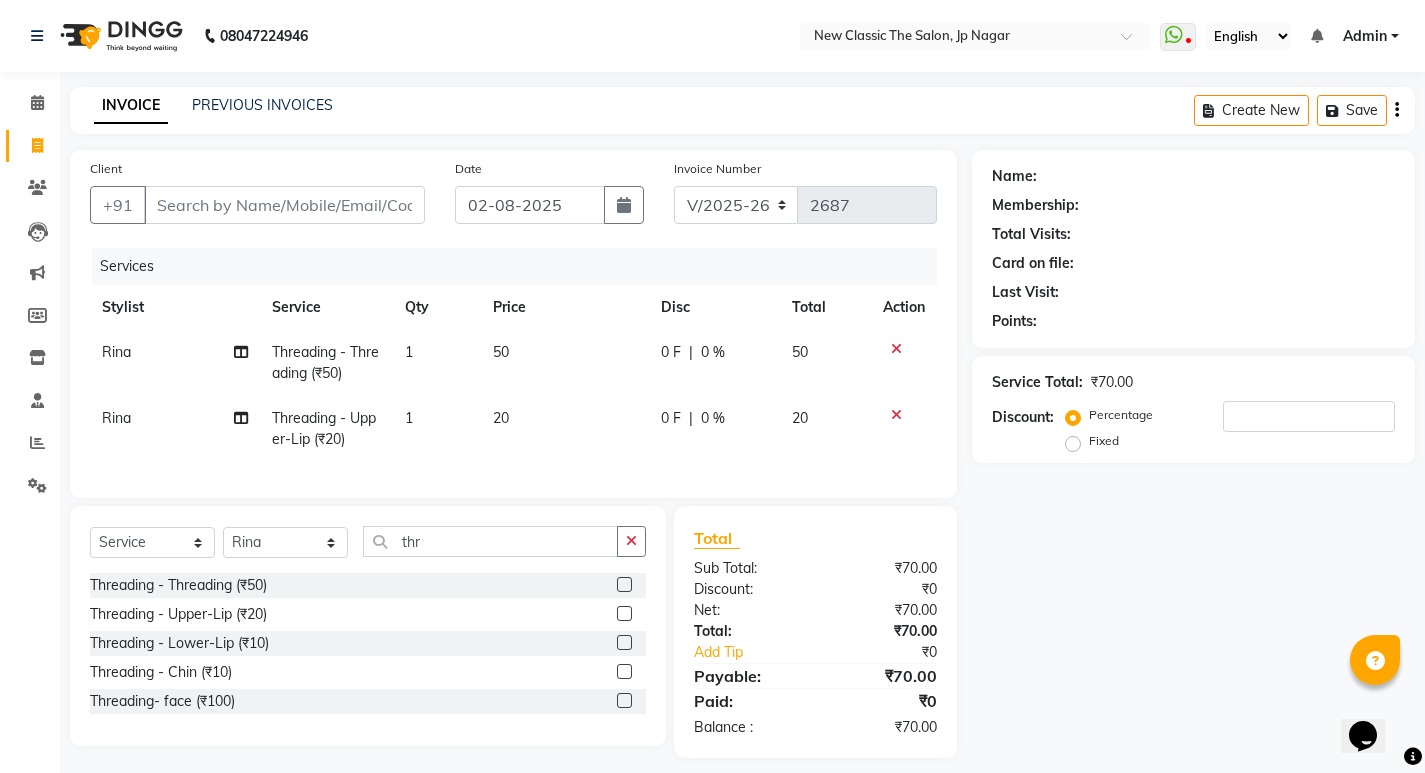 click on "0 F | 0 %" 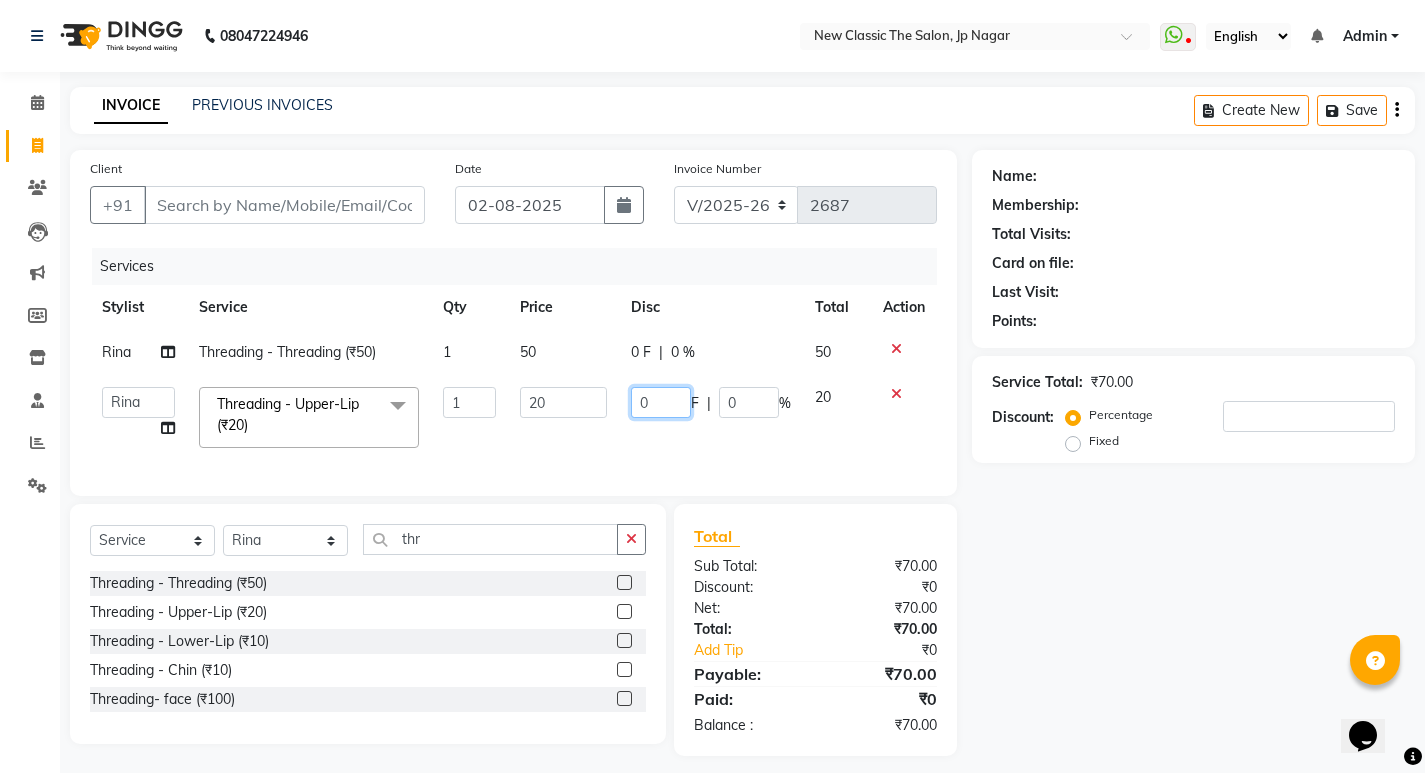click on "0" 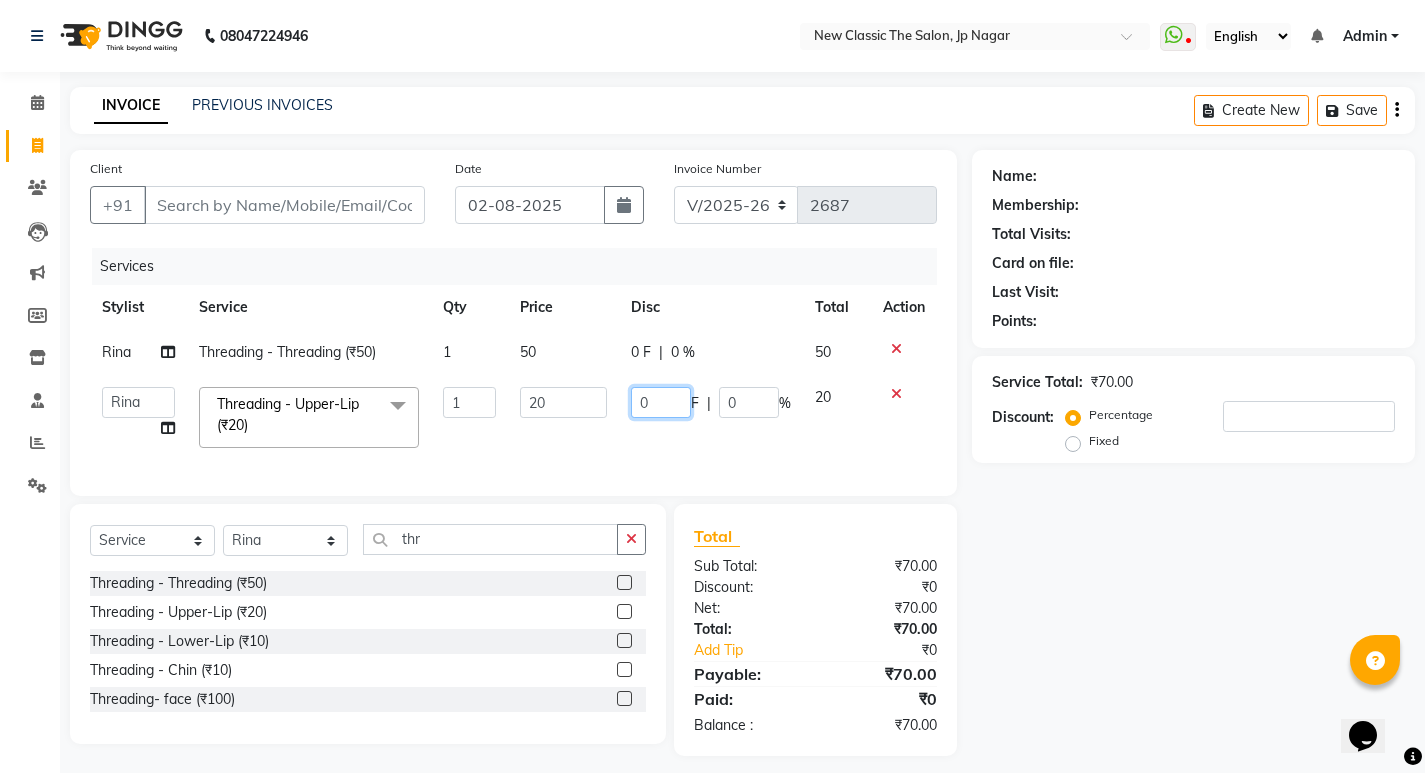 type on "10" 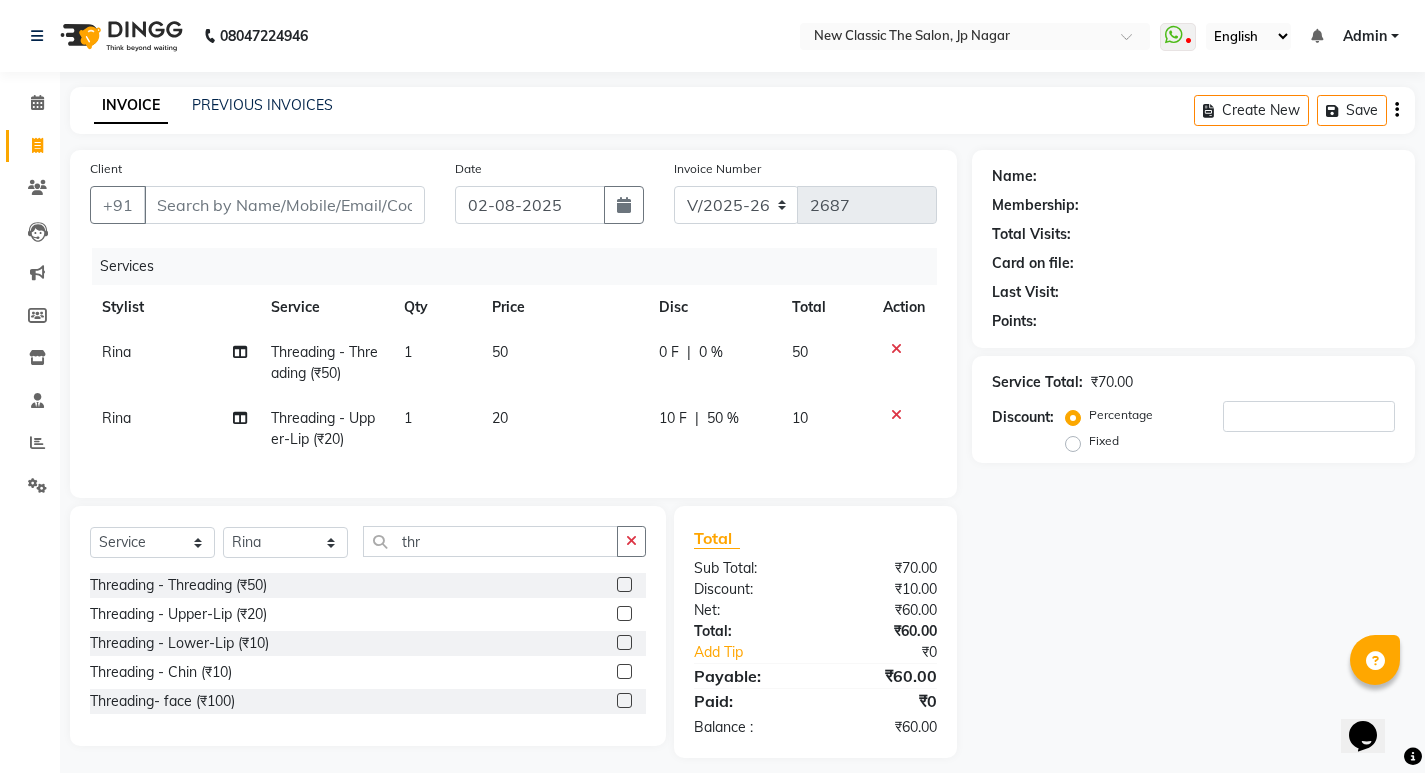 click on "[FIRST] Threading - Upper-Lip (₹20) 1 20 10 F | 50 % 10" 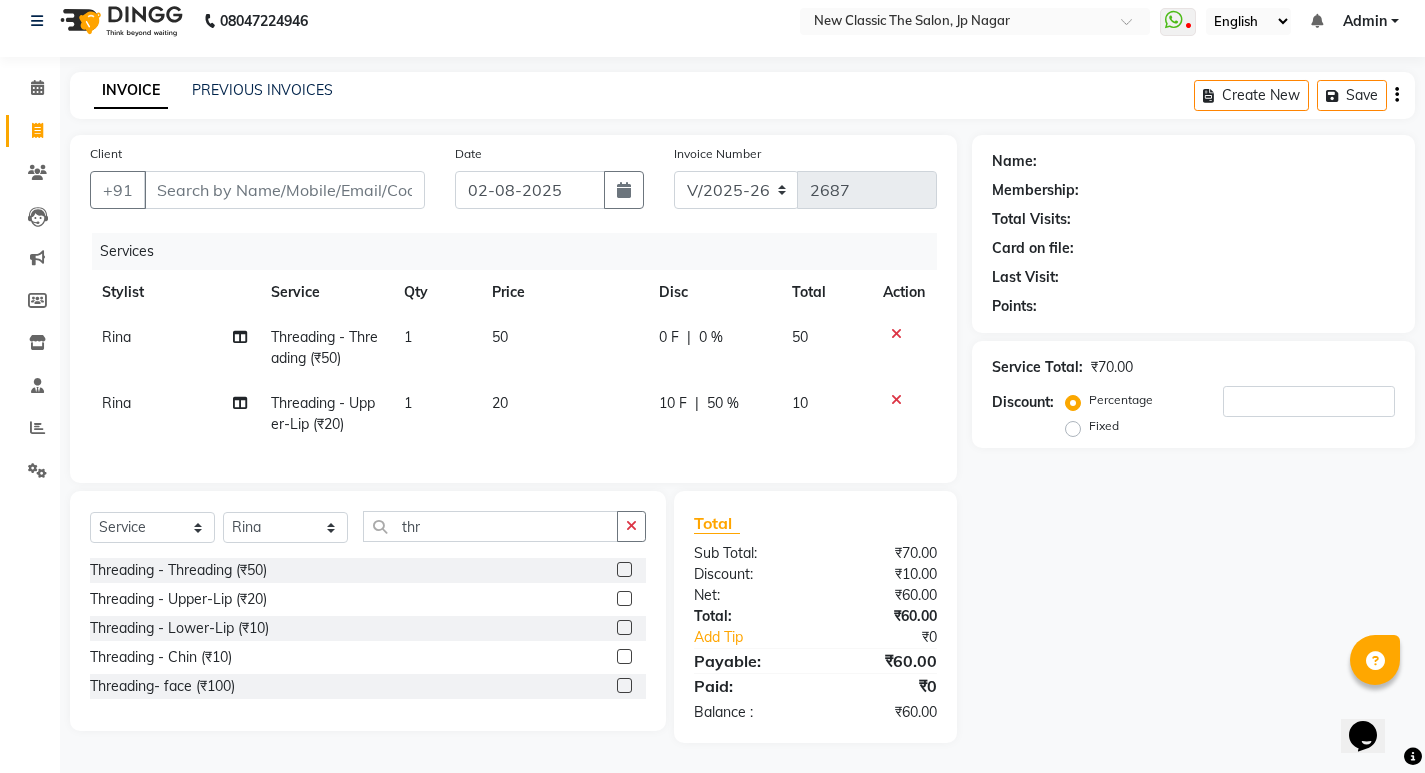 drag, startPoint x: 628, startPoint y: 527, endPoint x: 602, endPoint y: 492, distance: 43.60046 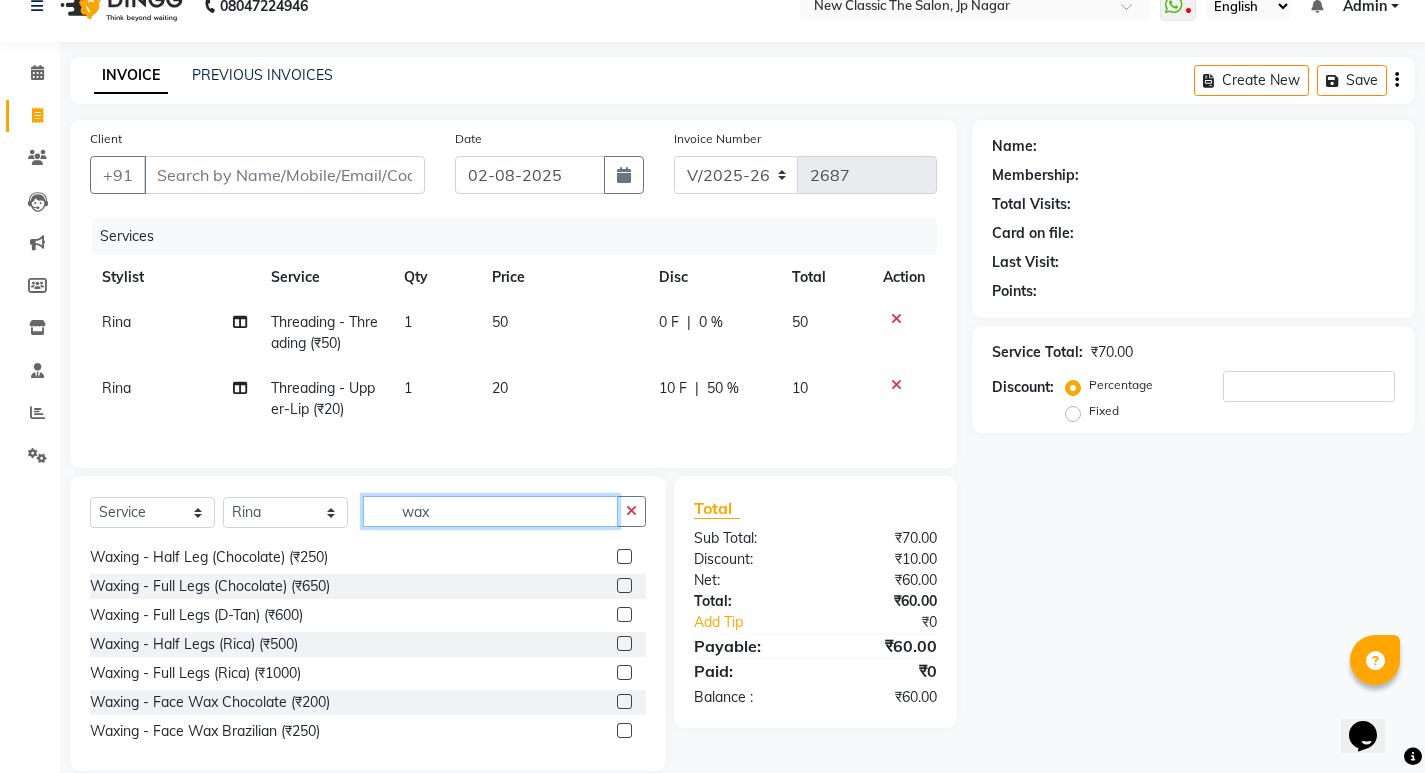 scroll, scrollTop: 100, scrollLeft: 0, axis: vertical 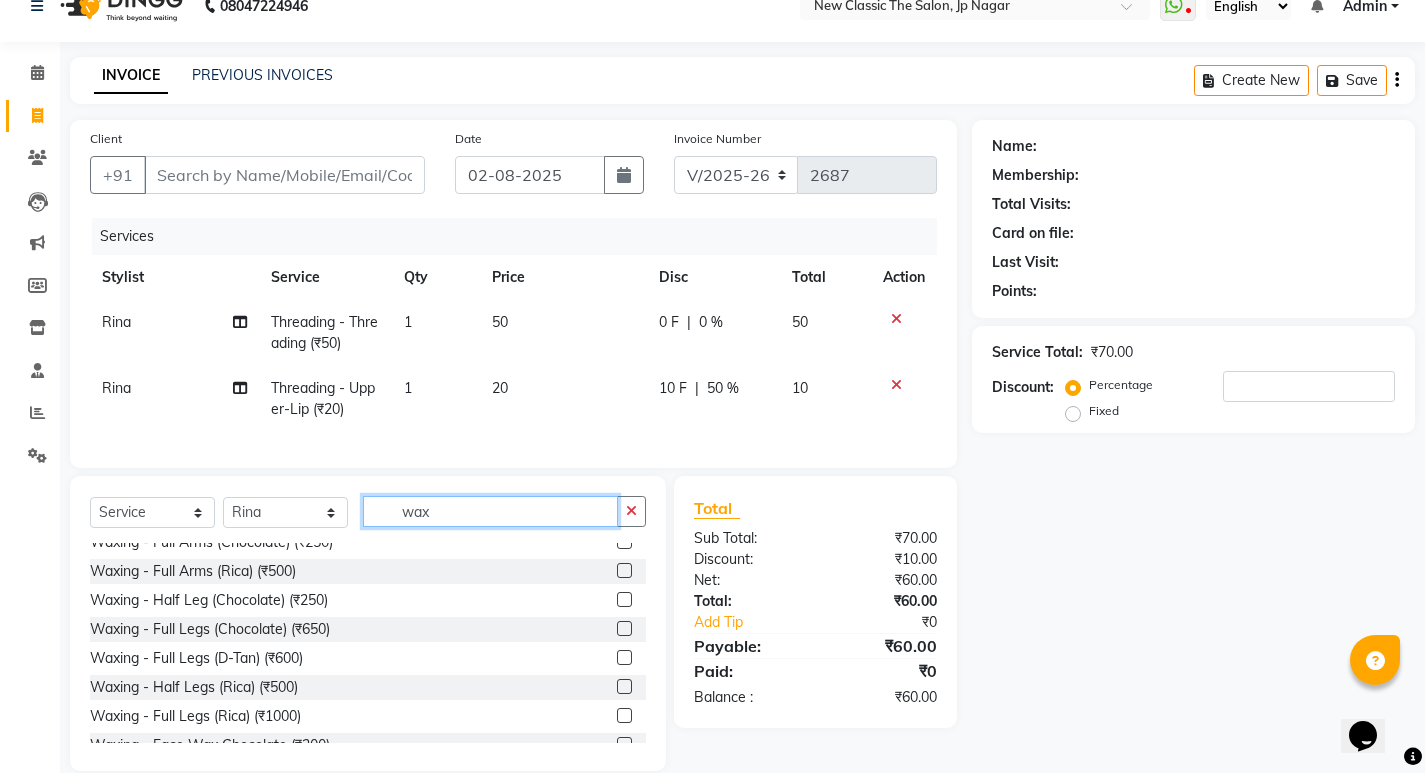 type on "wax" 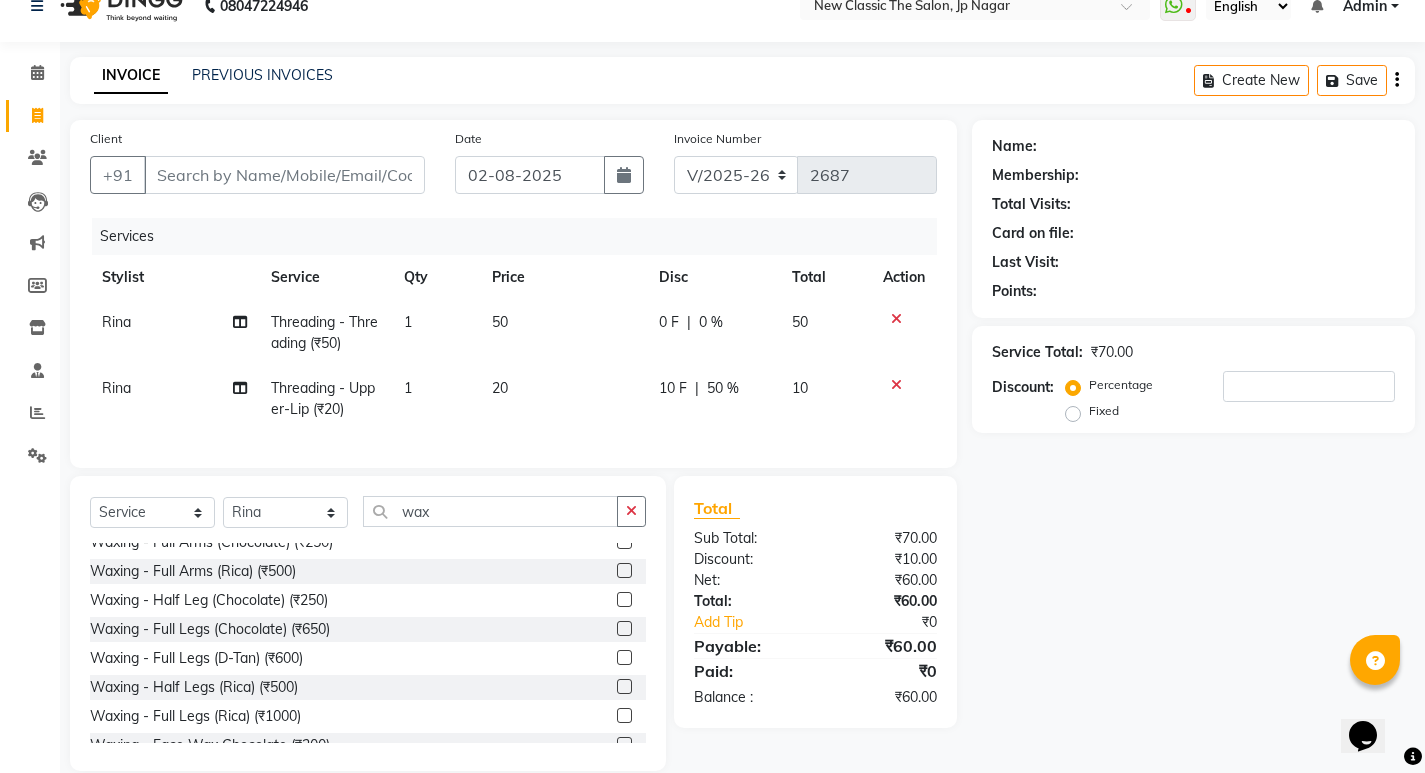 click on "Waxing  - Half Legs (Rica) (₹500)" 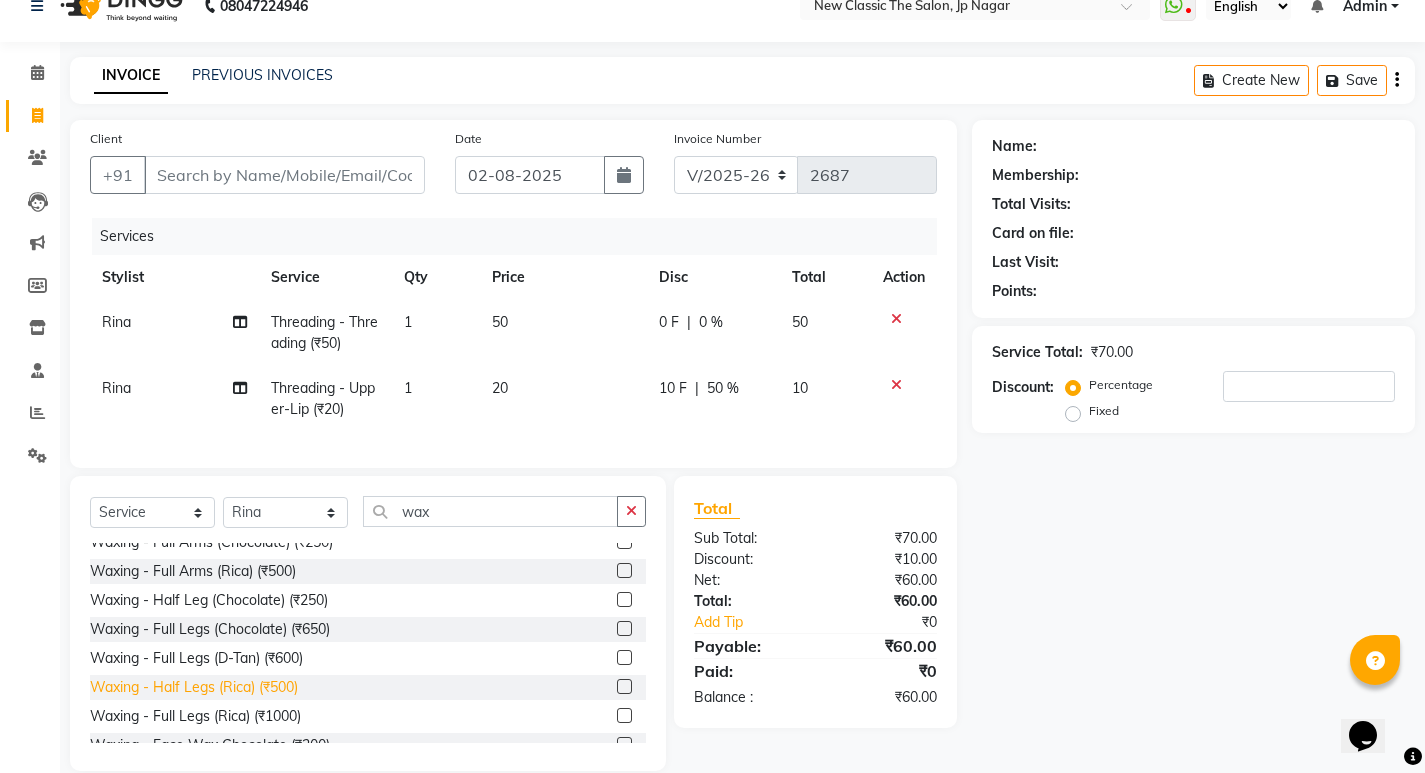 click on "Waxing  - Half Legs (Rica) (₹500)" 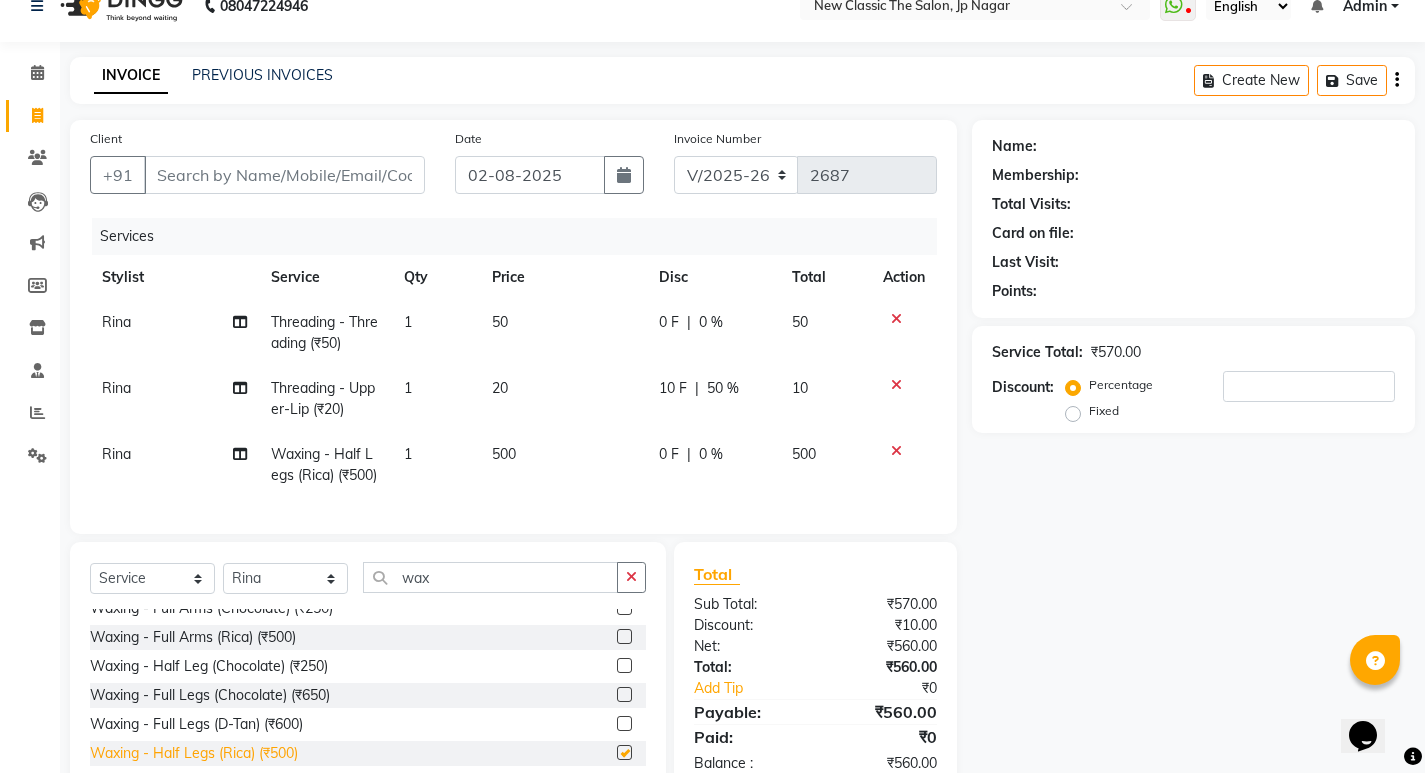 checkbox on "false" 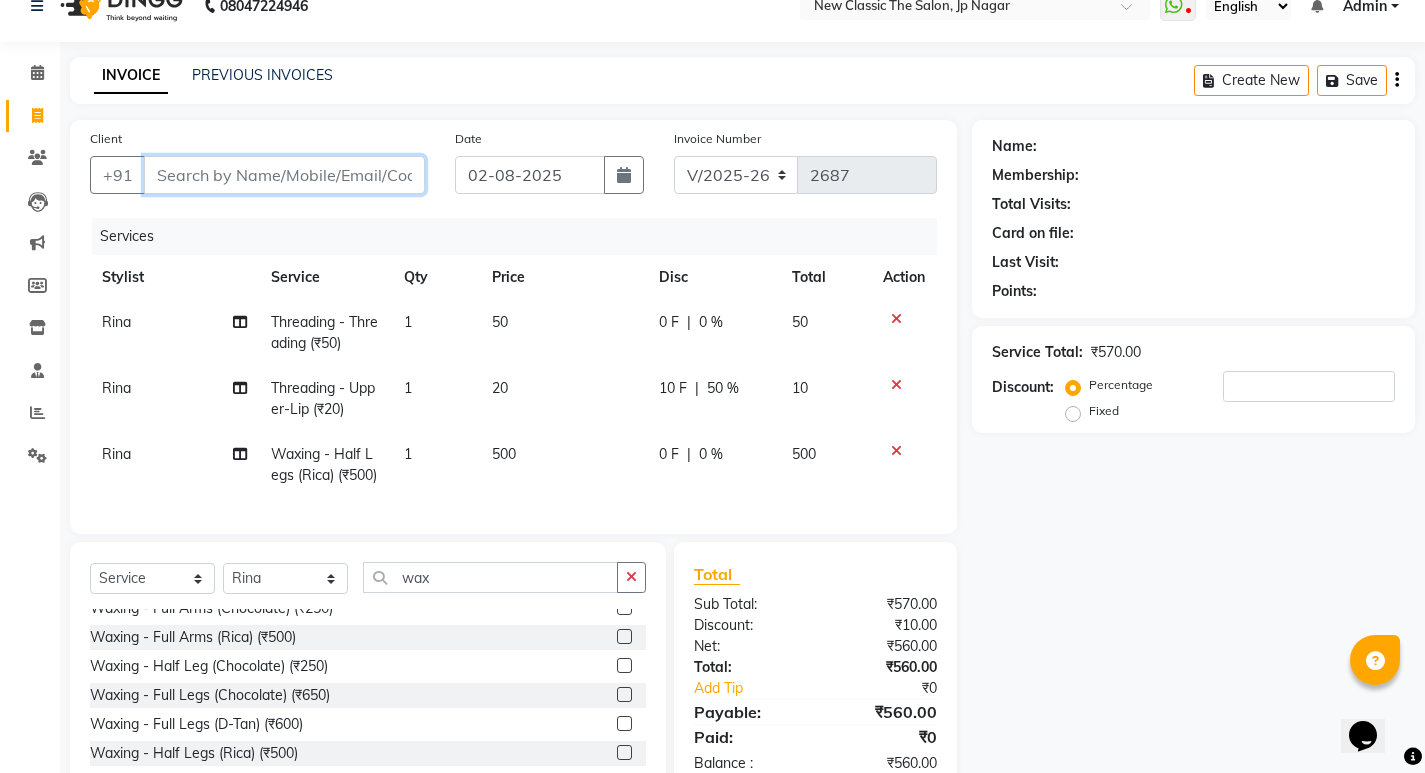 drag, startPoint x: 379, startPoint y: 161, endPoint x: 401, endPoint y: 145, distance: 27.202942 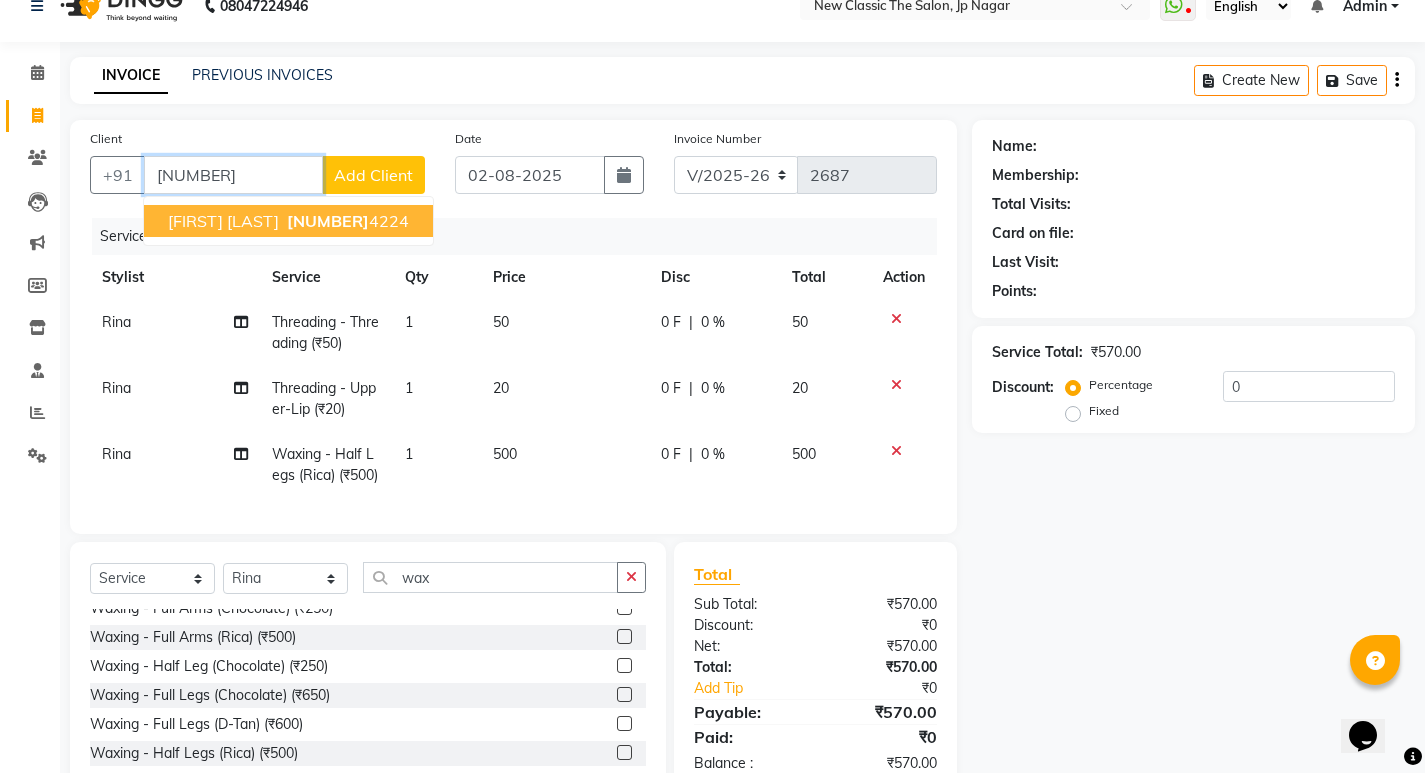 drag, startPoint x: 287, startPoint y: 215, endPoint x: 265, endPoint y: 208, distance: 23.086792 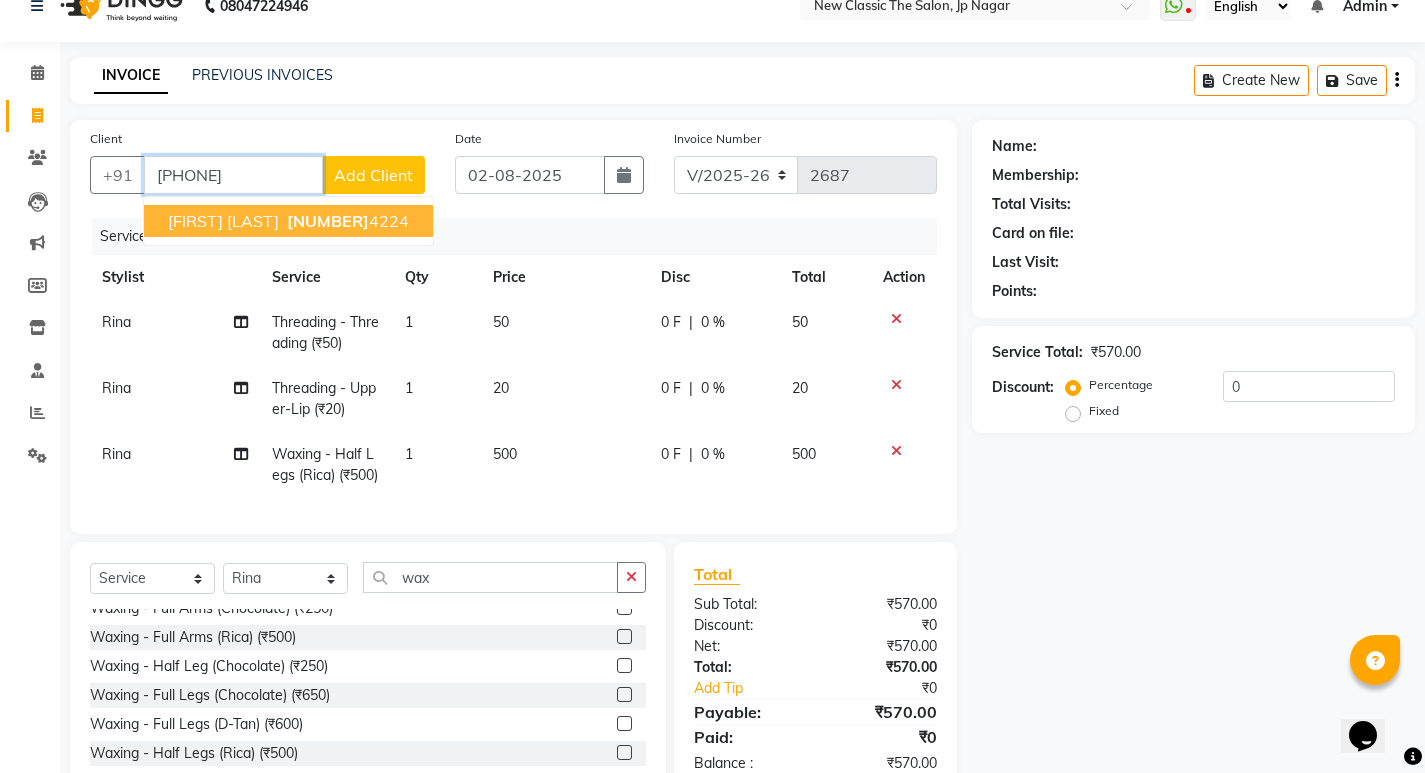 type on "[PHONE]" 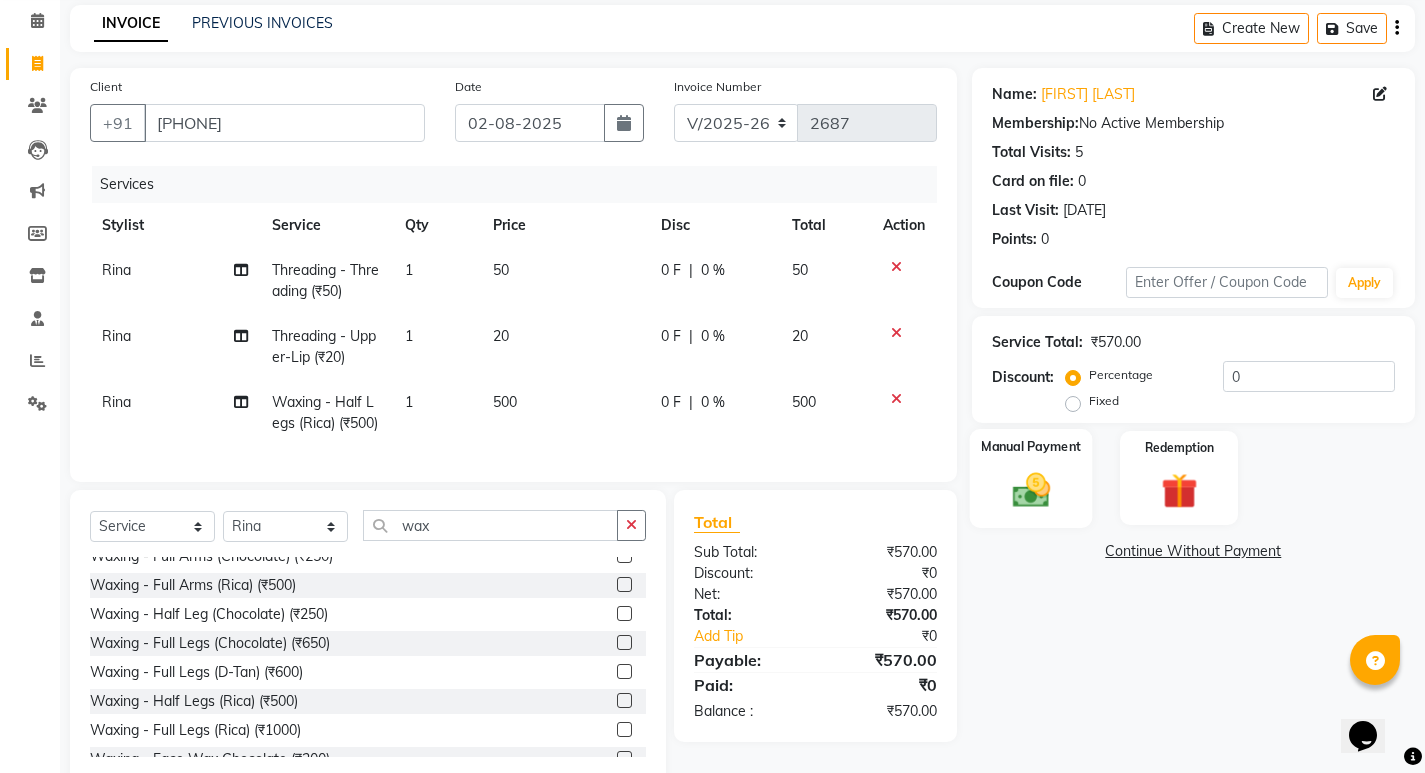 scroll, scrollTop: 130, scrollLeft: 0, axis: vertical 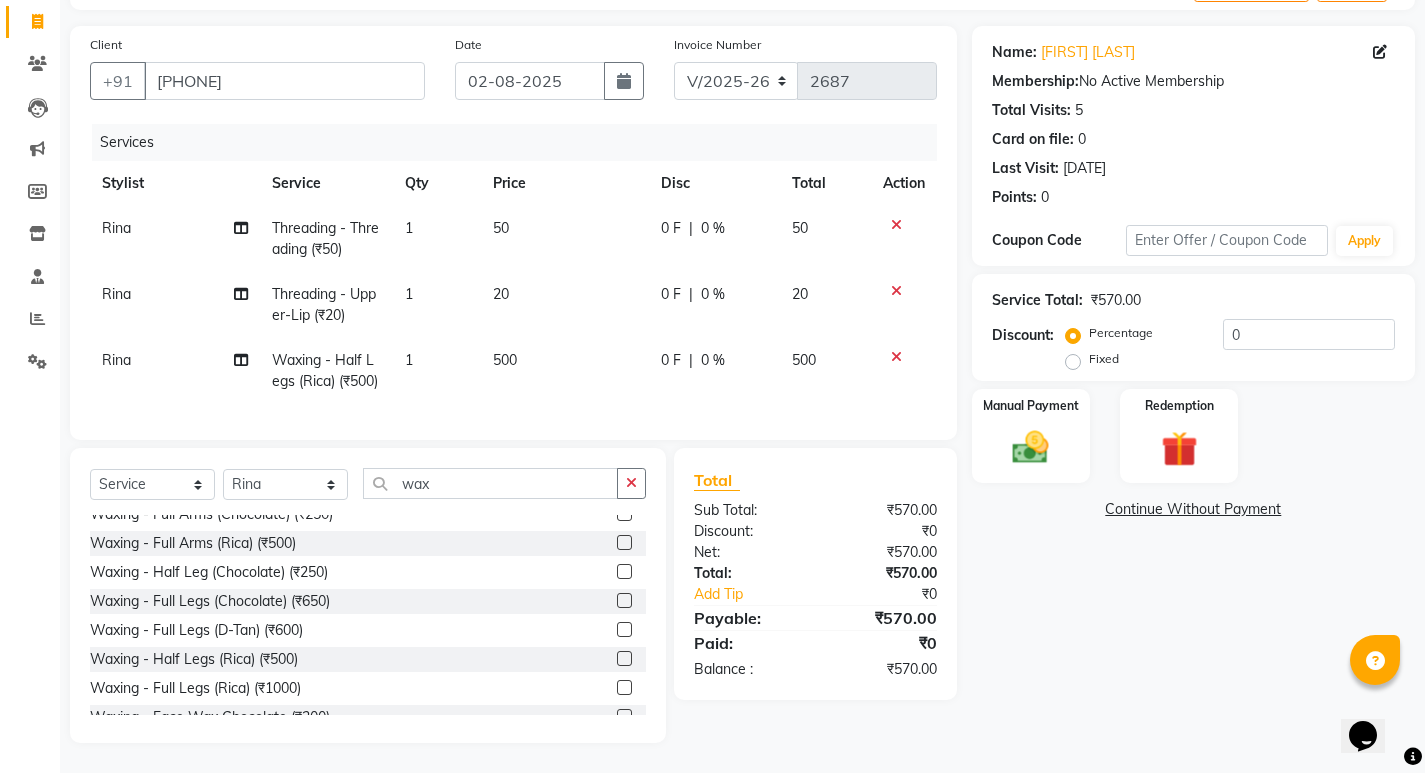 click on "0 F" 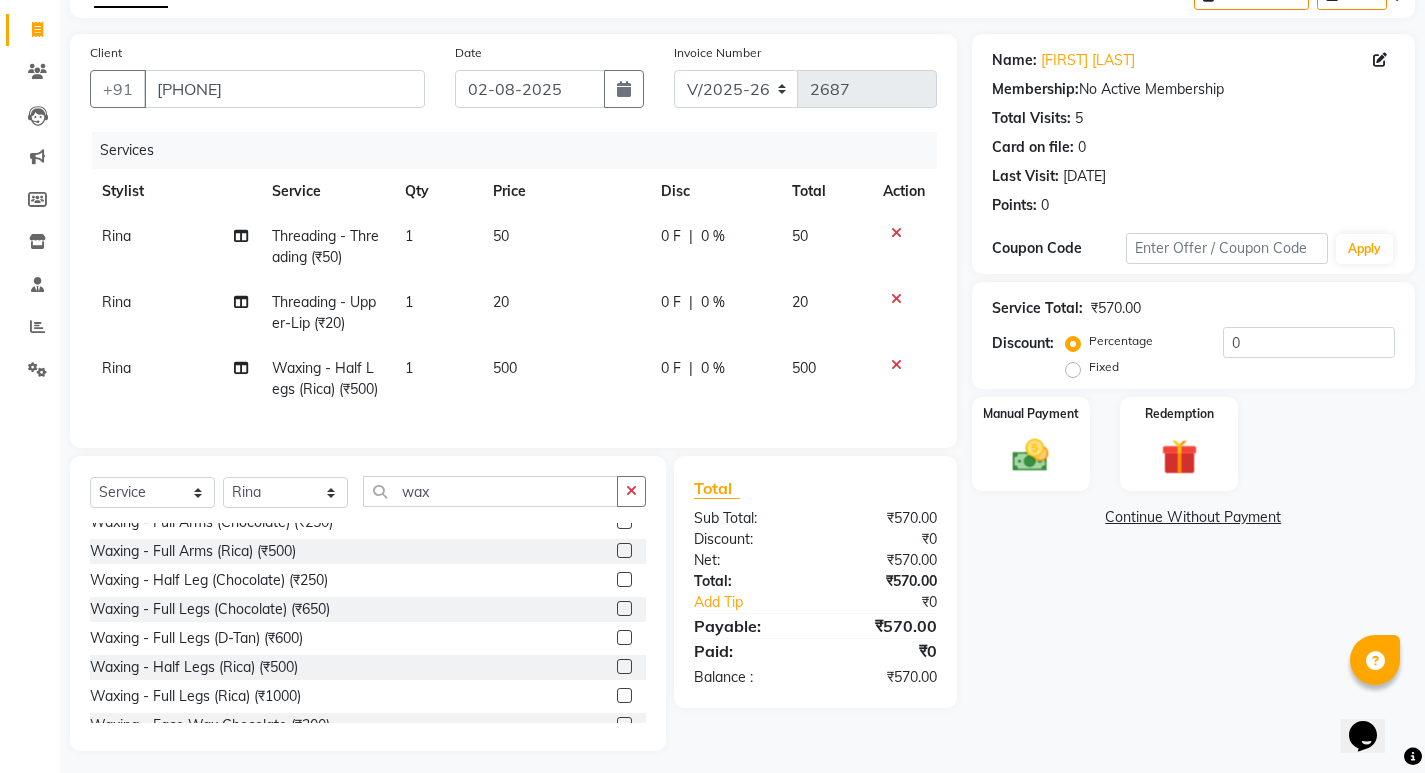 select on "77556" 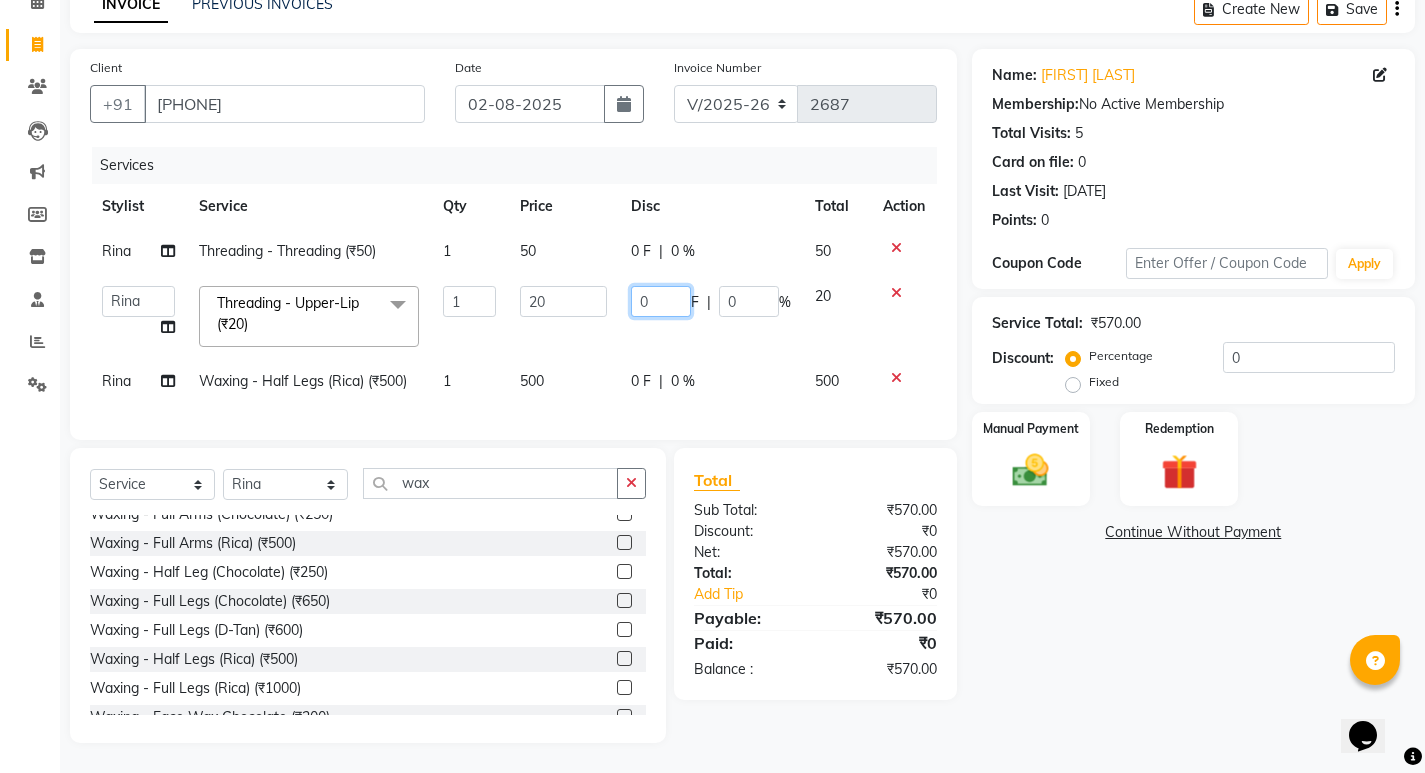 click on "0" 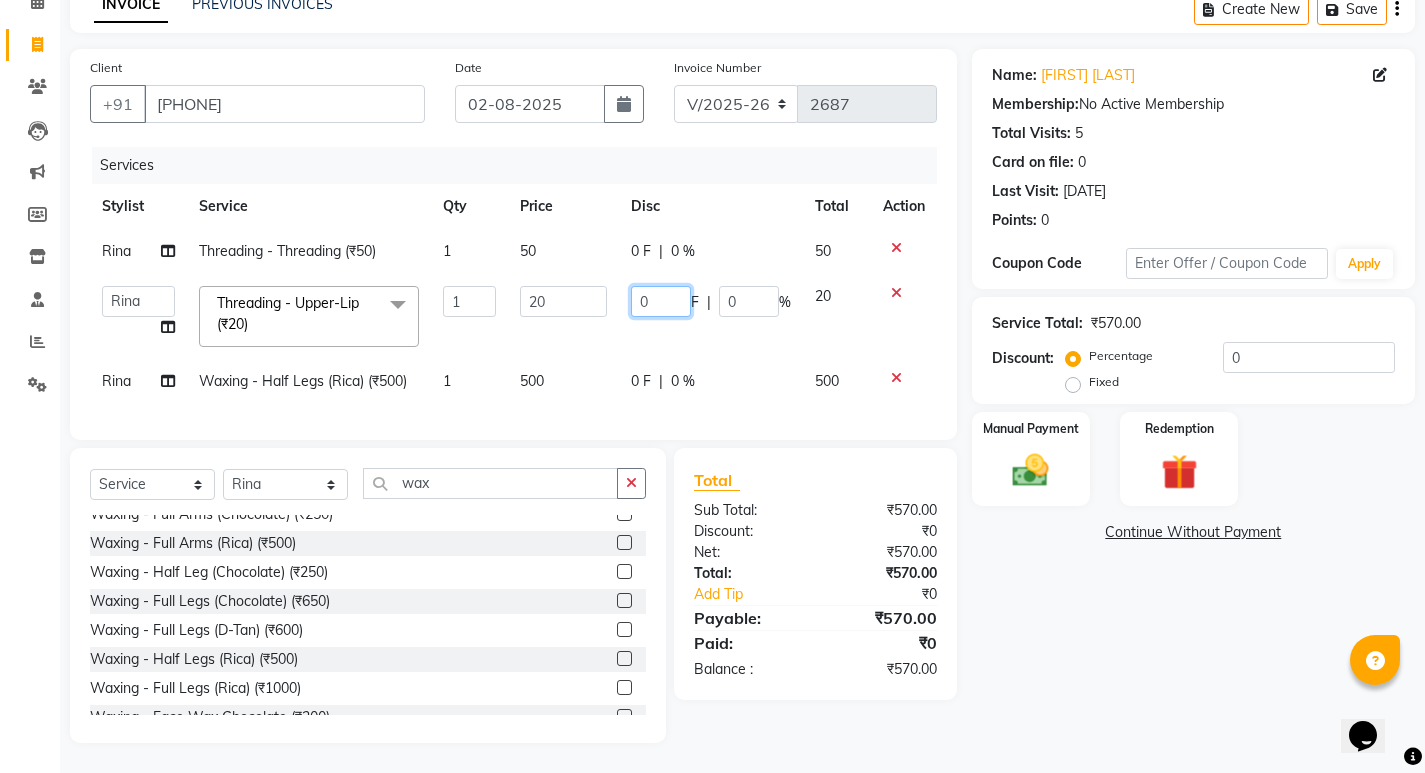 type on "10" 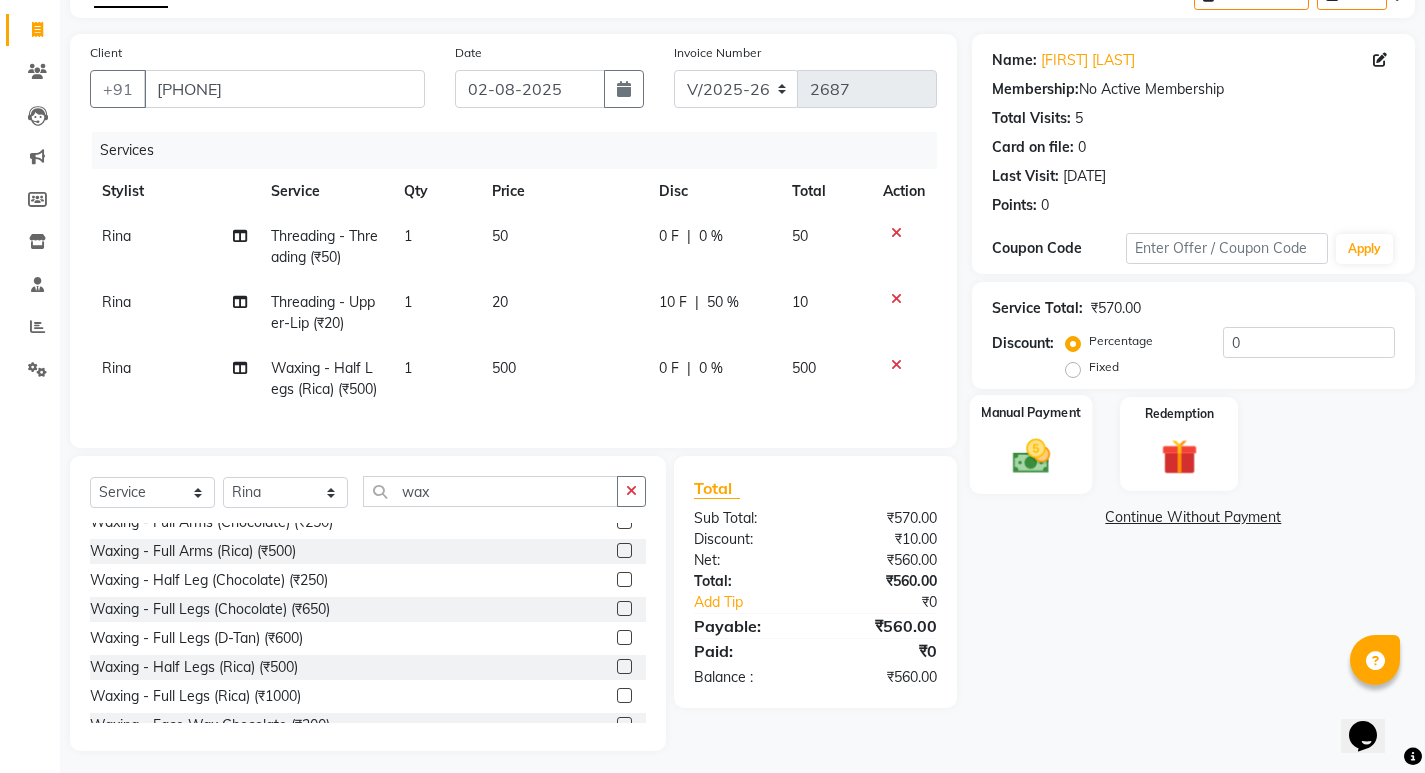 click 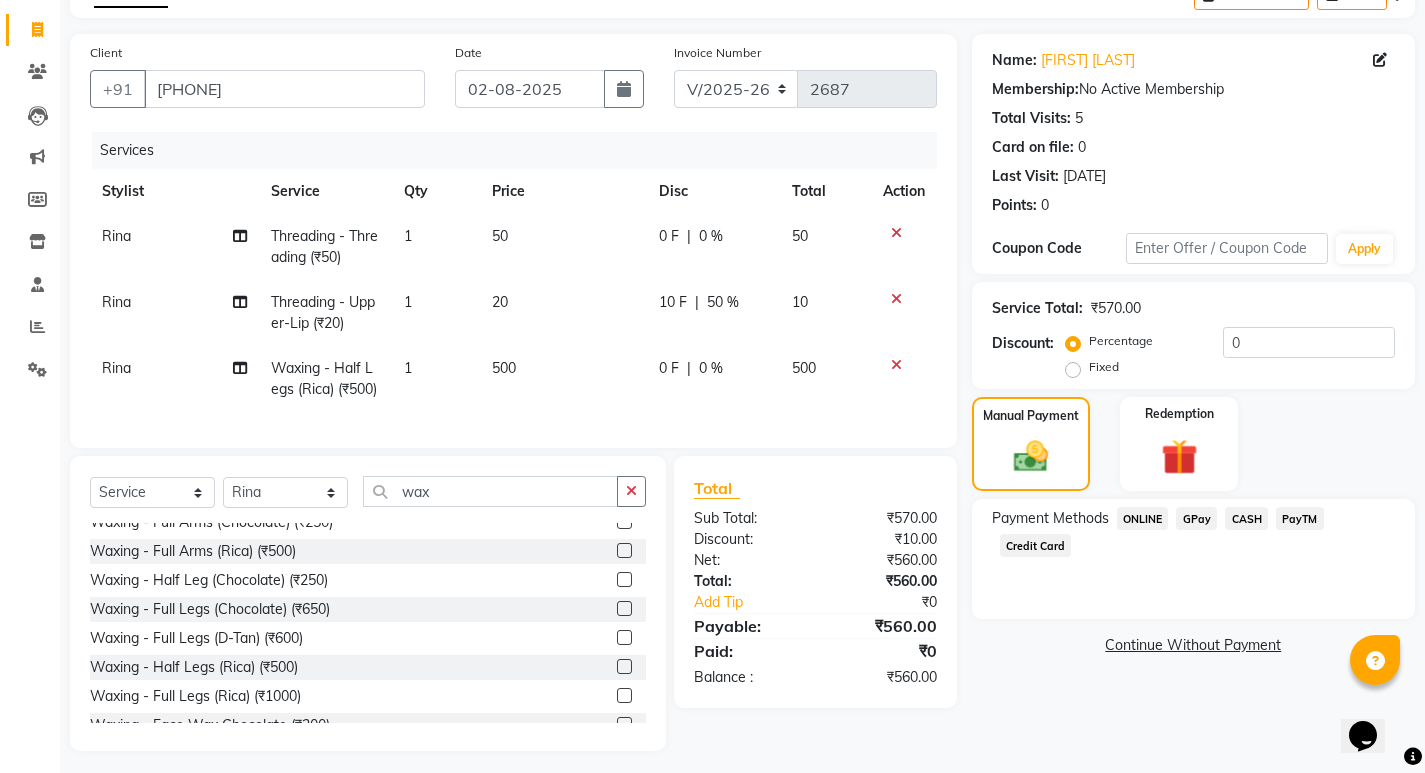 click on "CASH" 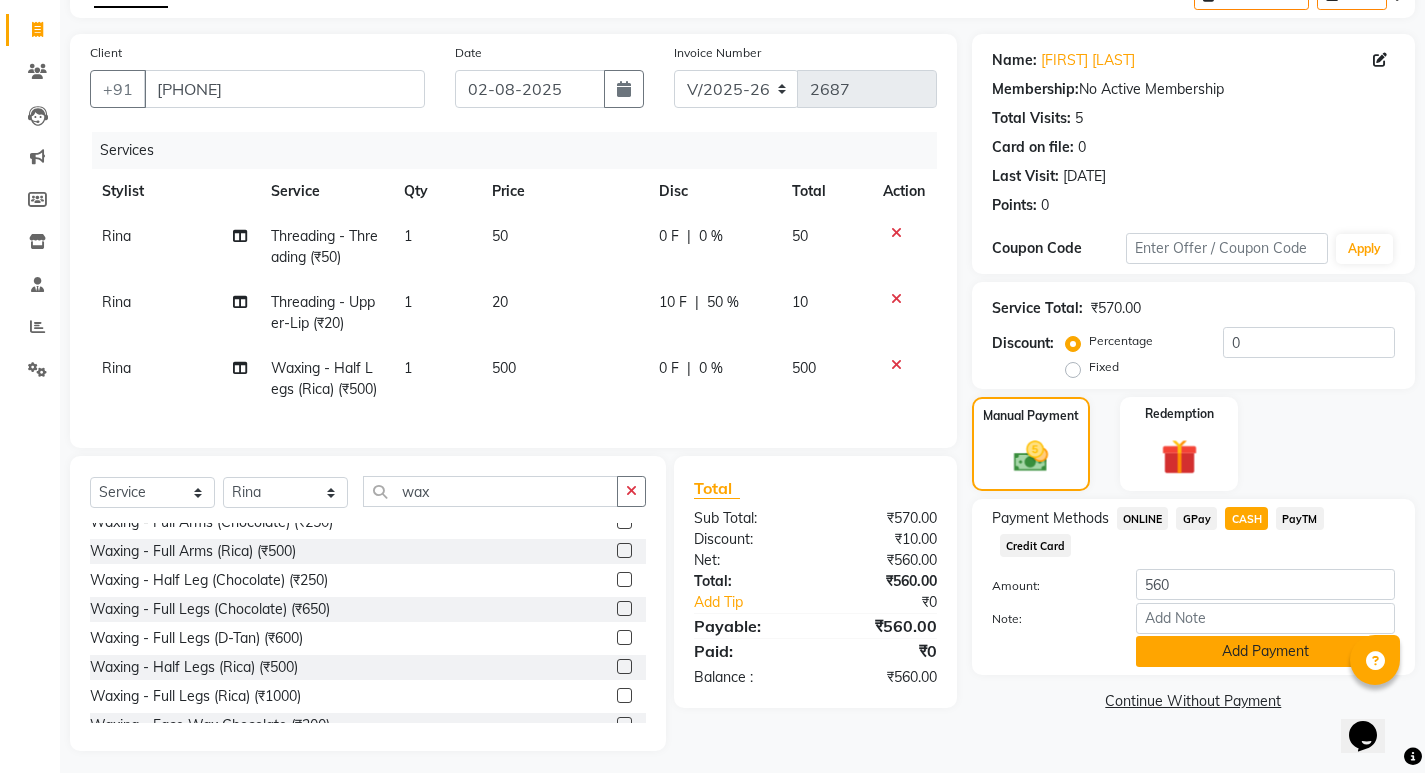 click on "Add Payment" 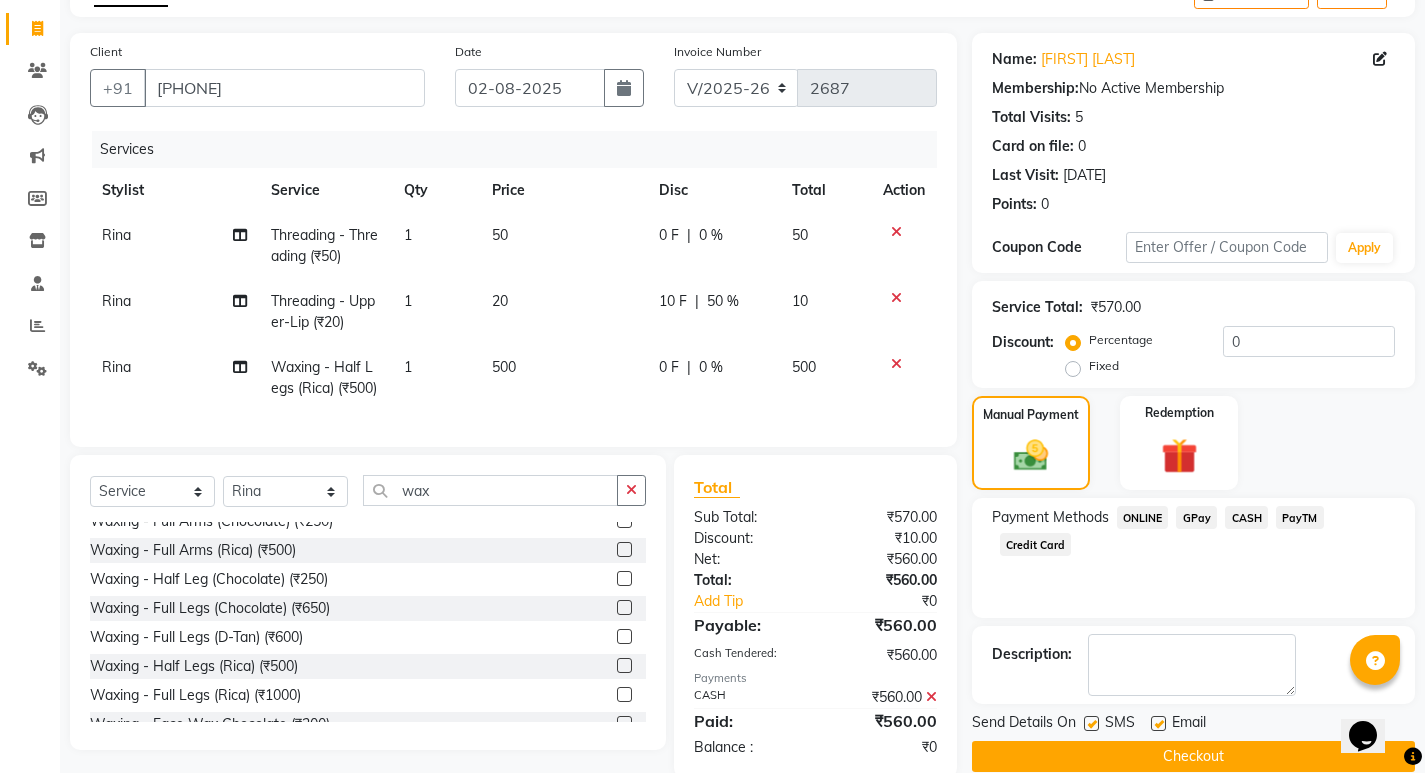 scroll, scrollTop: 188, scrollLeft: 0, axis: vertical 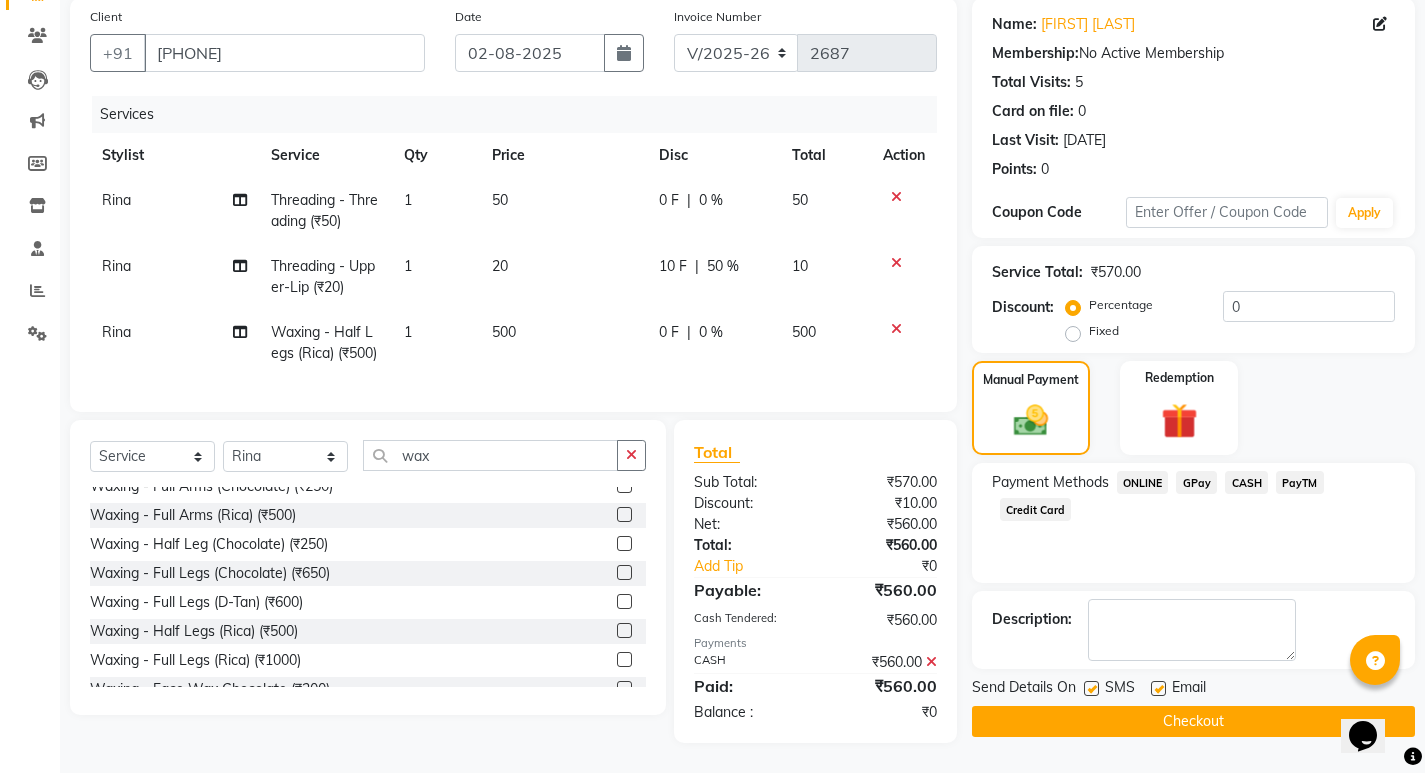 drag, startPoint x: 1072, startPoint y: 684, endPoint x: 1058, endPoint y: 683, distance: 14.035668 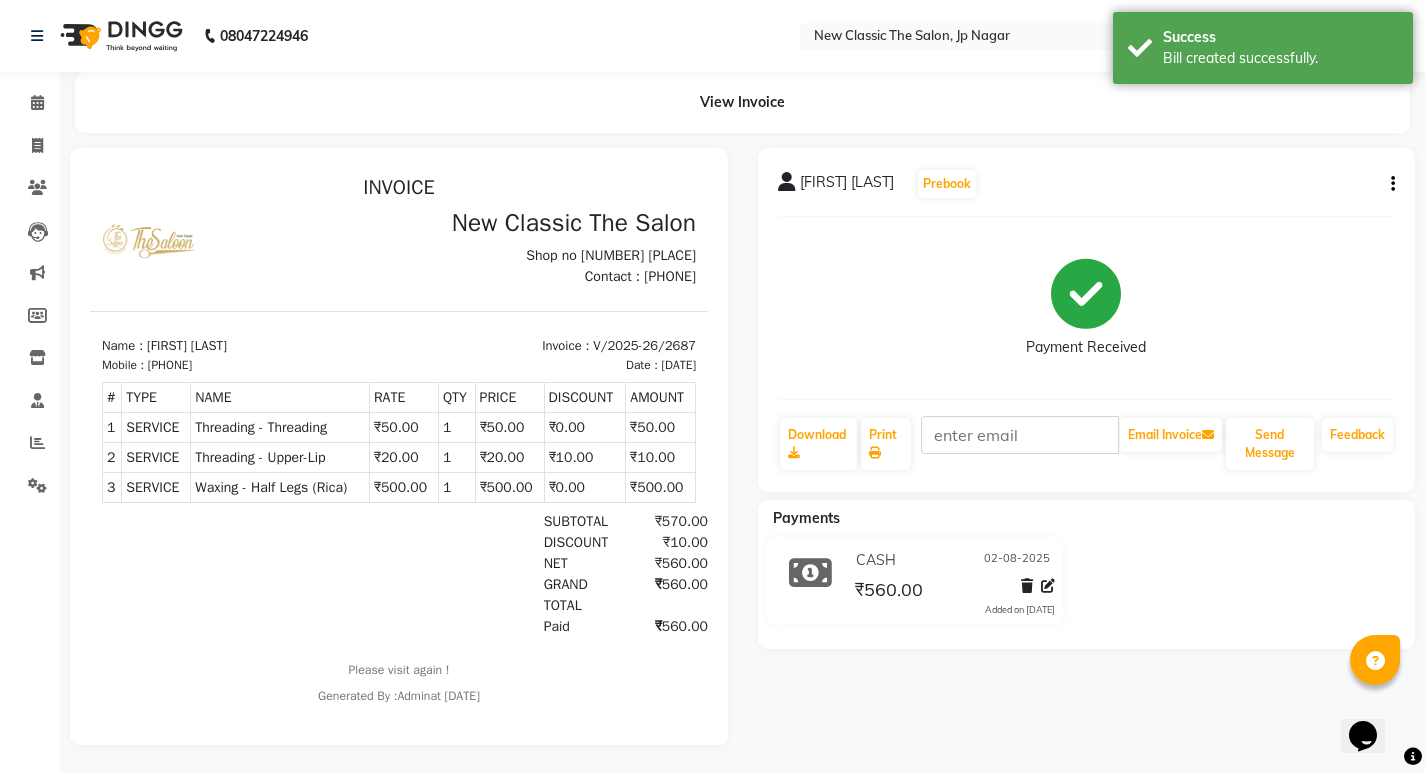 scroll, scrollTop: 0, scrollLeft: 0, axis: both 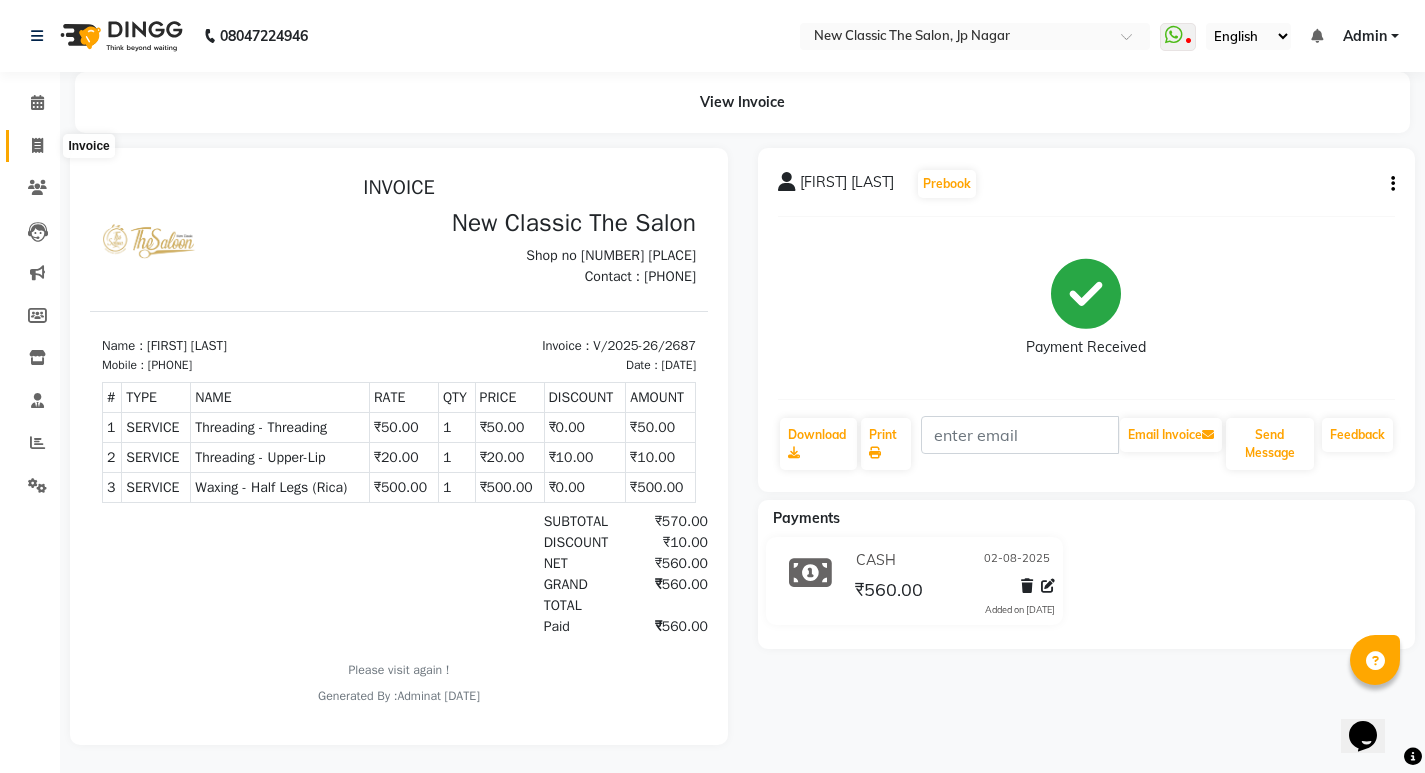 click 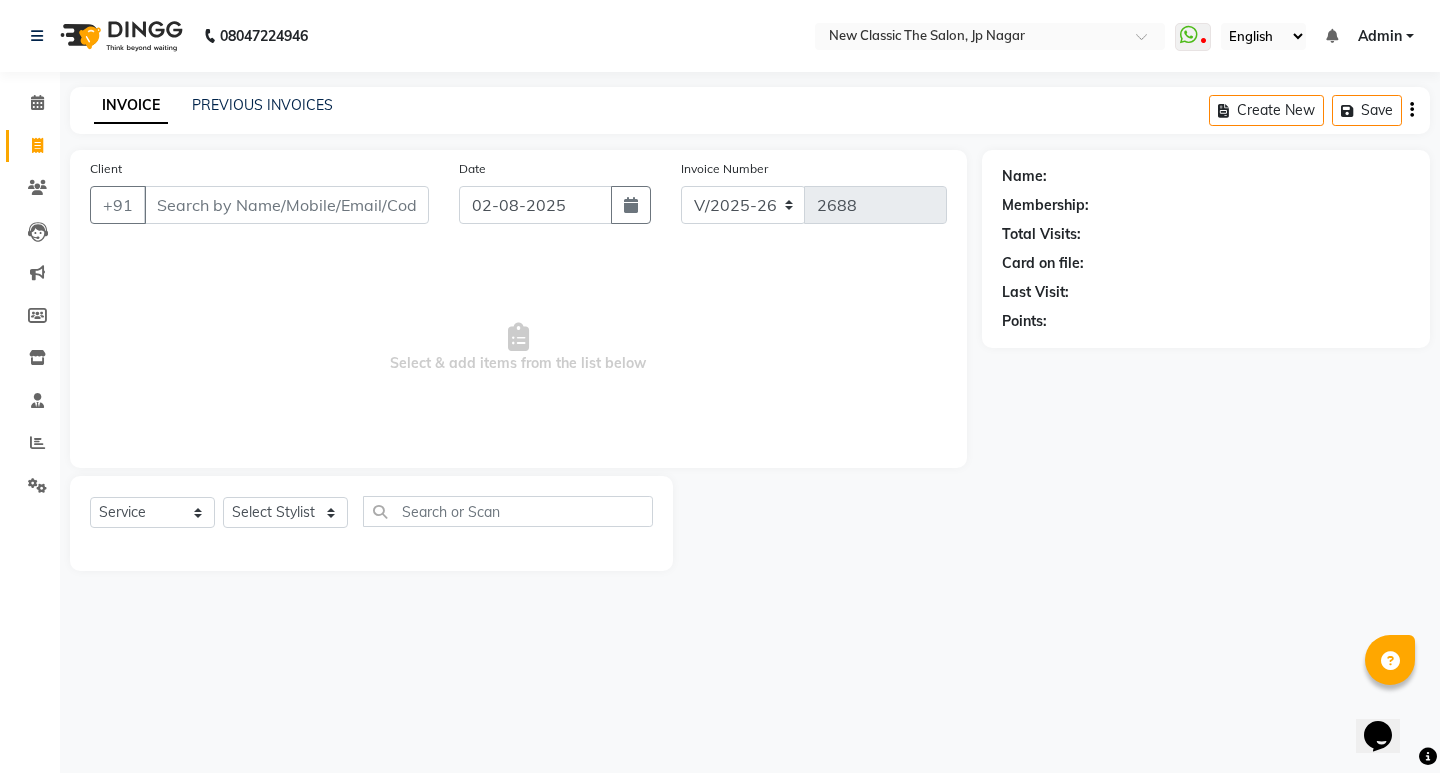 click on "Client" at bounding box center (286, 205) 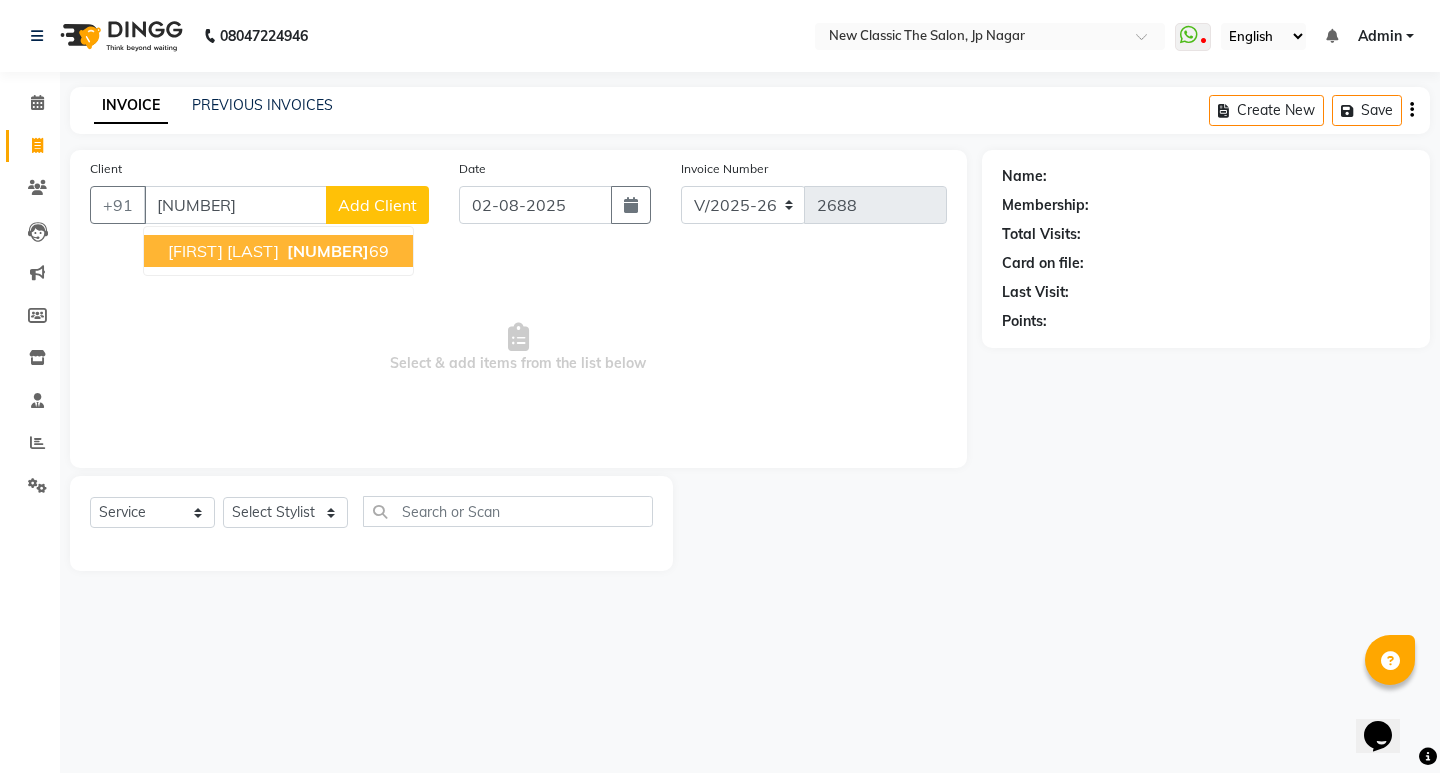click on "[FIRST] [LAST]" at bounding box center [223, 251] 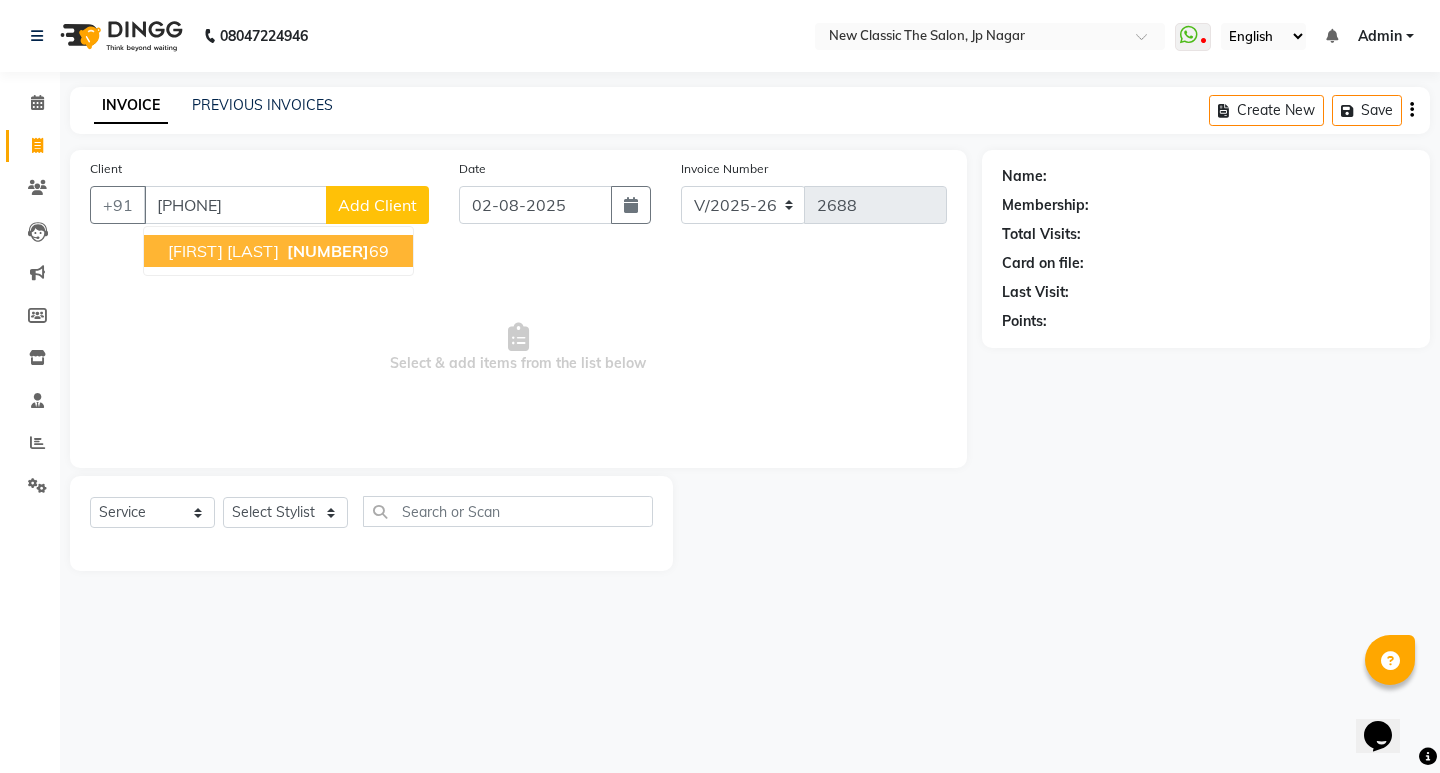 type on "[PHONE]" 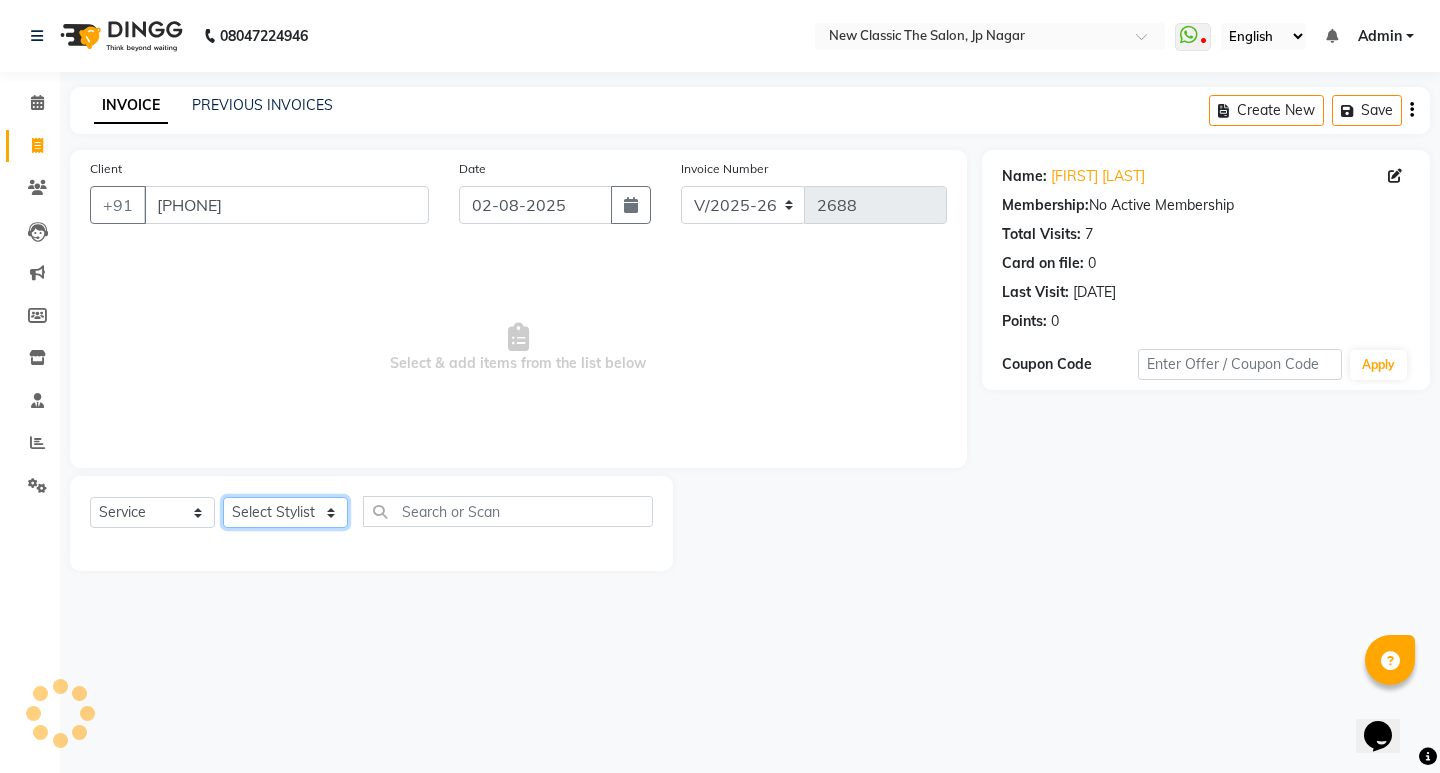 click on "Select Stylist [FIRST] [FIRST] [FIRST] [FIRST] [FIRST] [FIRST] [FIRST] [FIRST] [FIRST] [FIRST]" 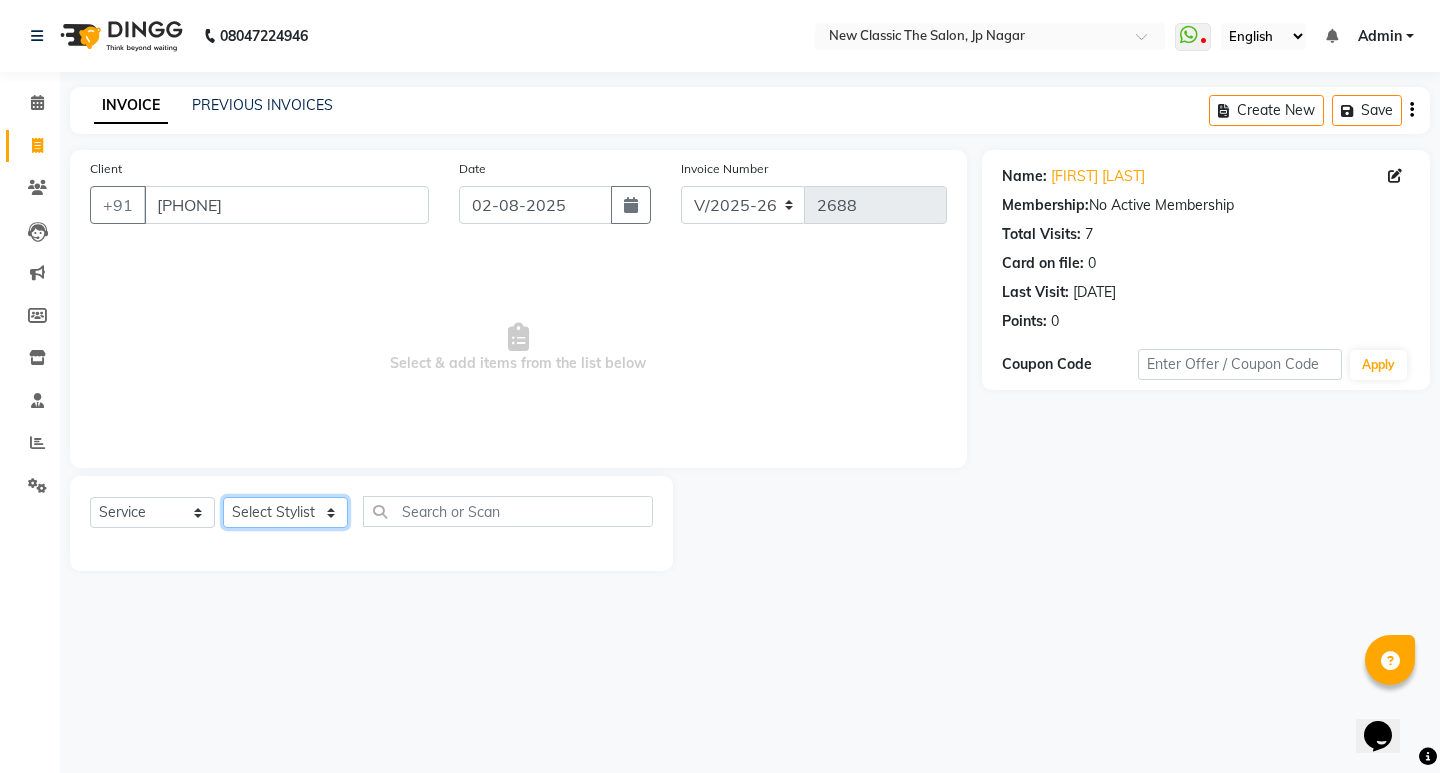 select on "27781" 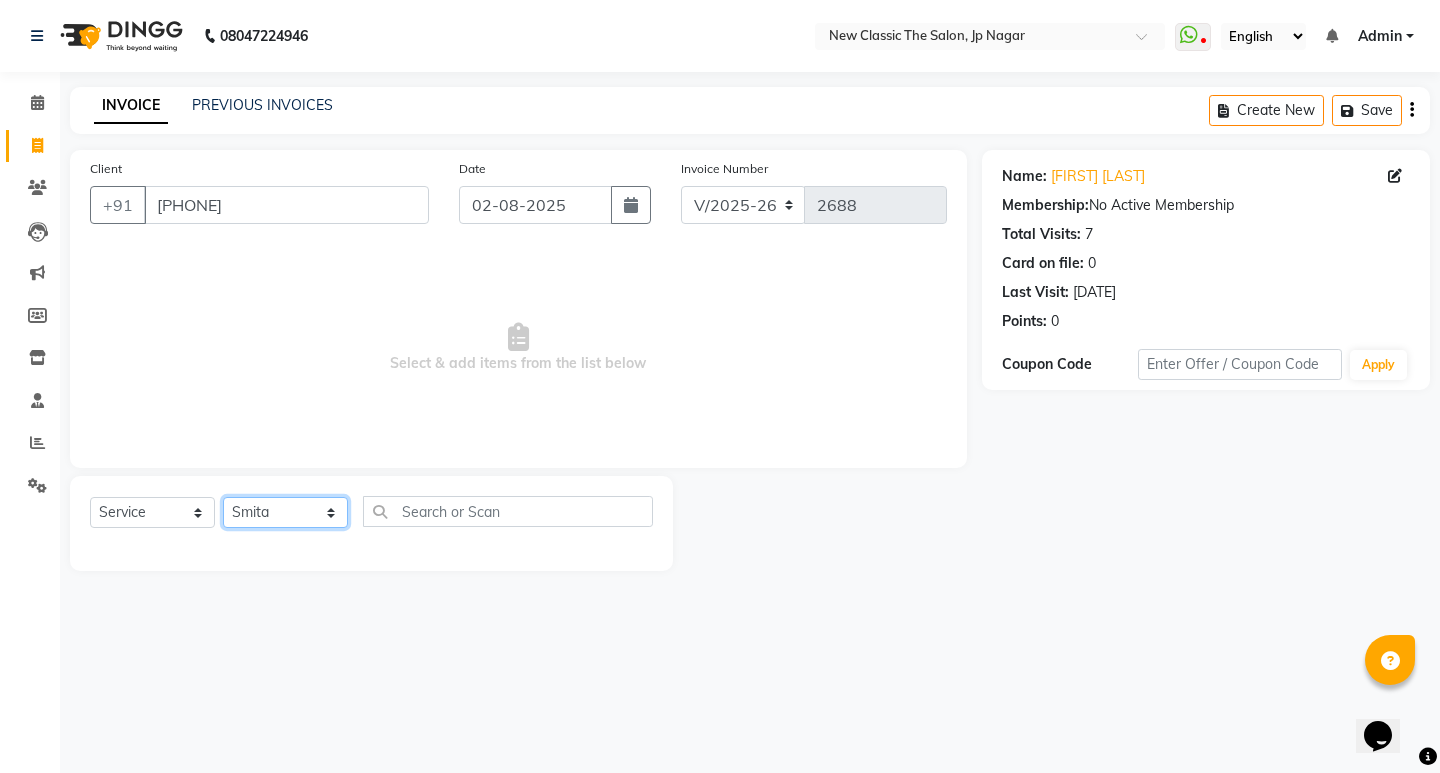 click on "Select Stylist [FIRST] [FIRST] [FIRST] [FIRST] [FIRST] [FIRST] [FIRST] [FIRST] [FIRST] [FIRST]" 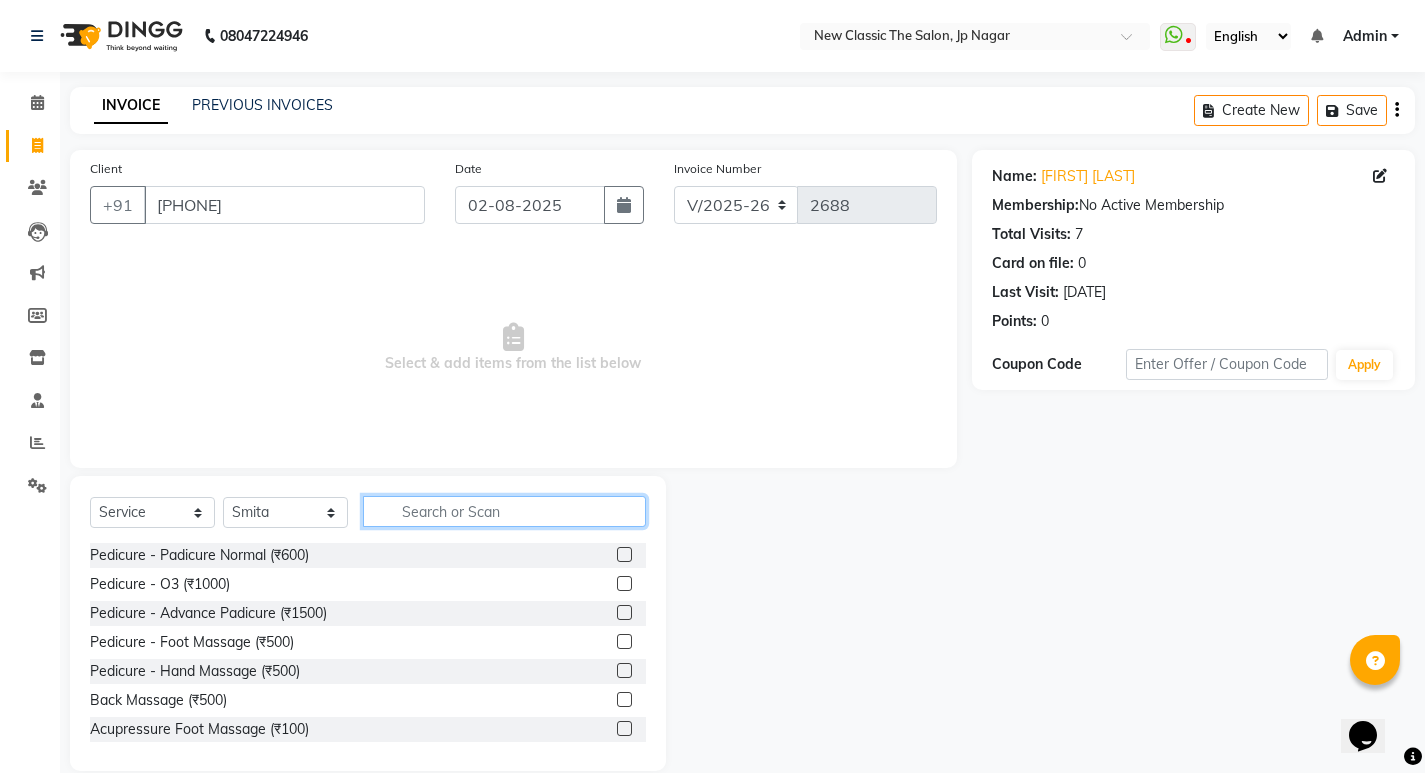 drag, startPoint x: 428, startPoint y: 513, endPoint x: 421, endPoint y: 500, distance: 14.764823 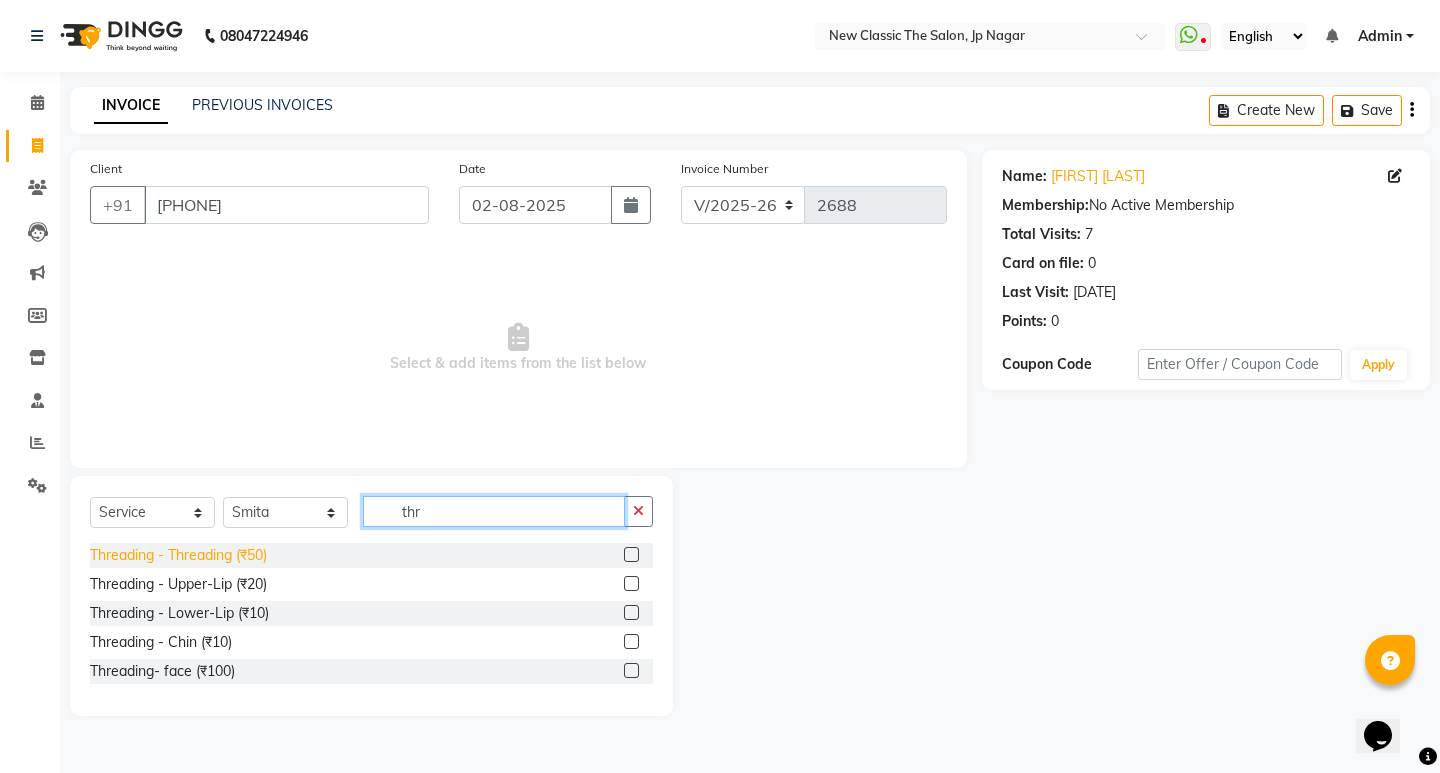 type on "thr" 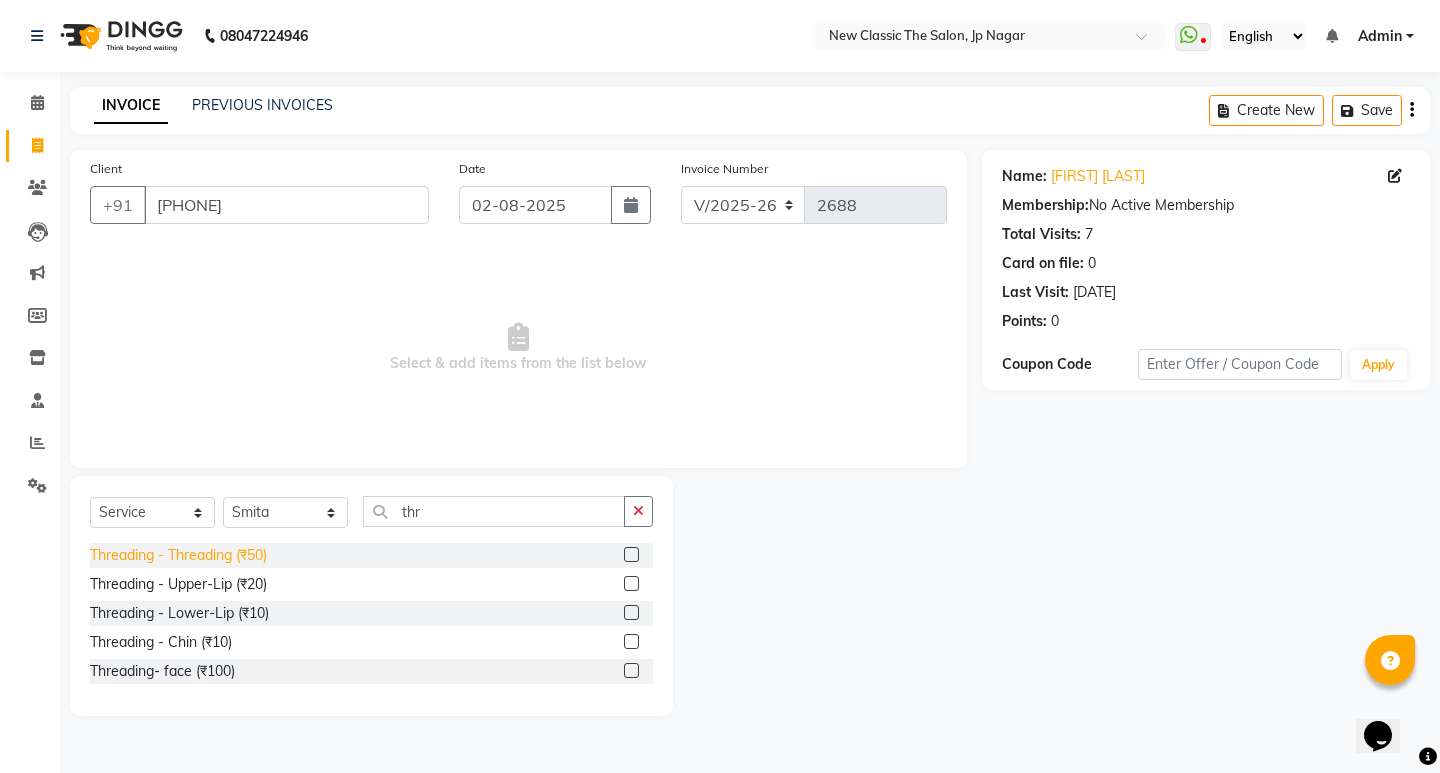 click on "Threading - Threading (₹50)" 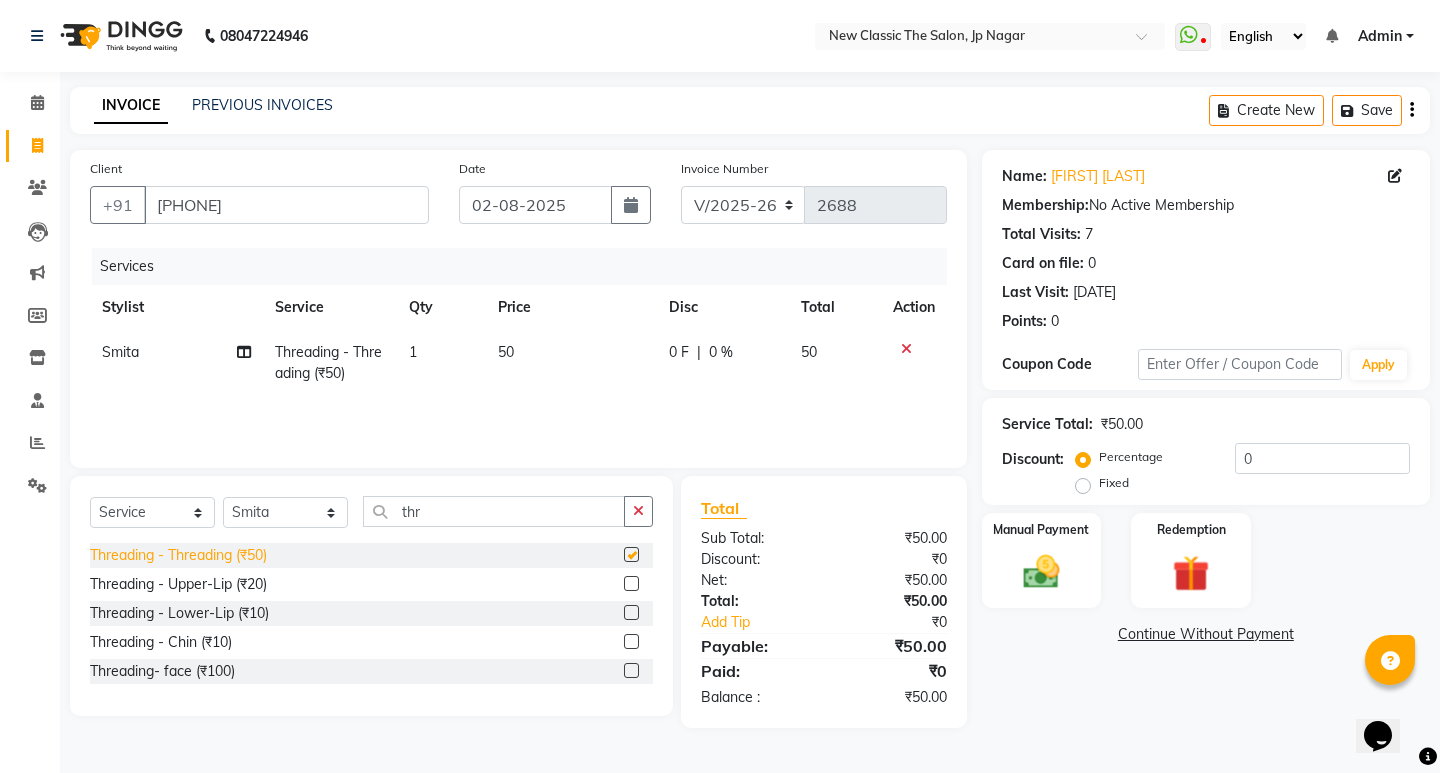 checkbox on "false" 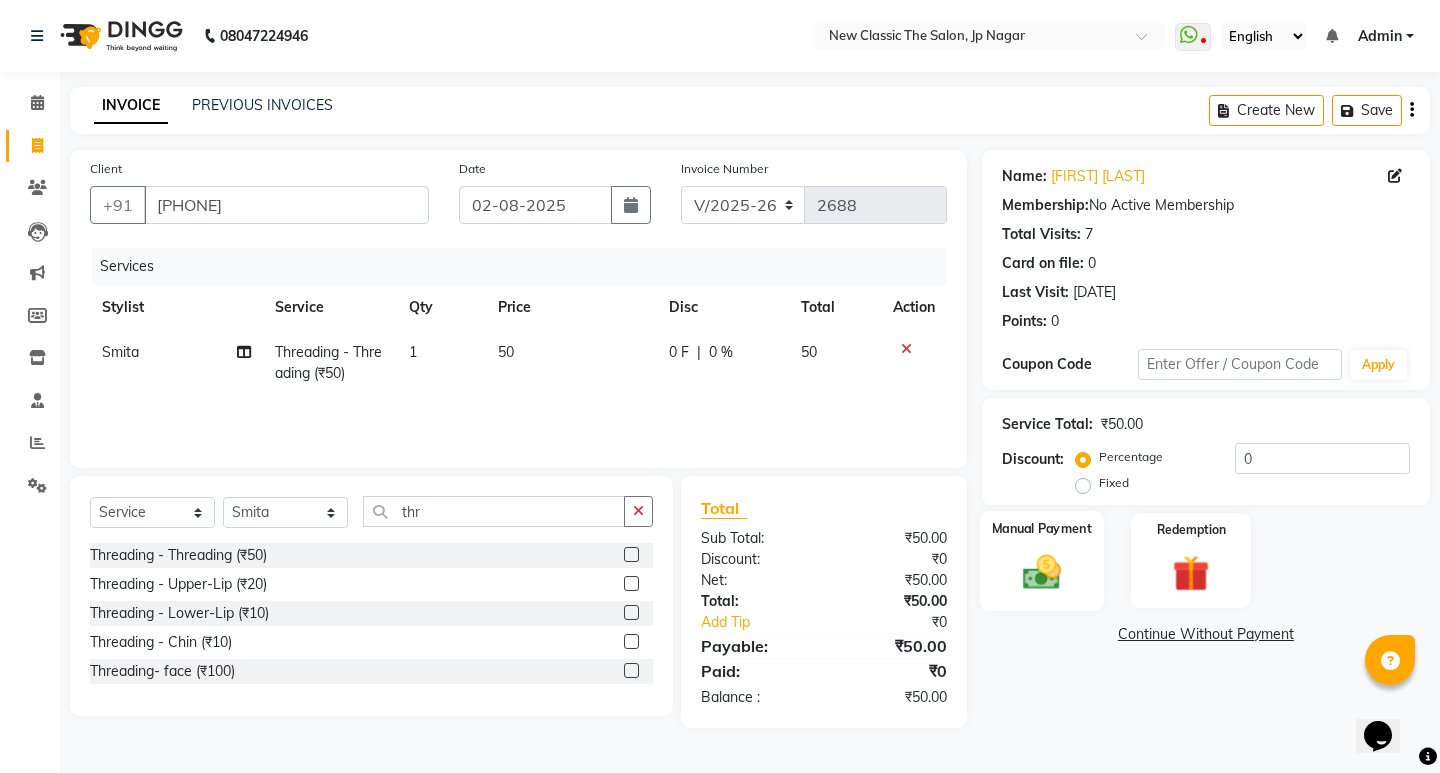 click 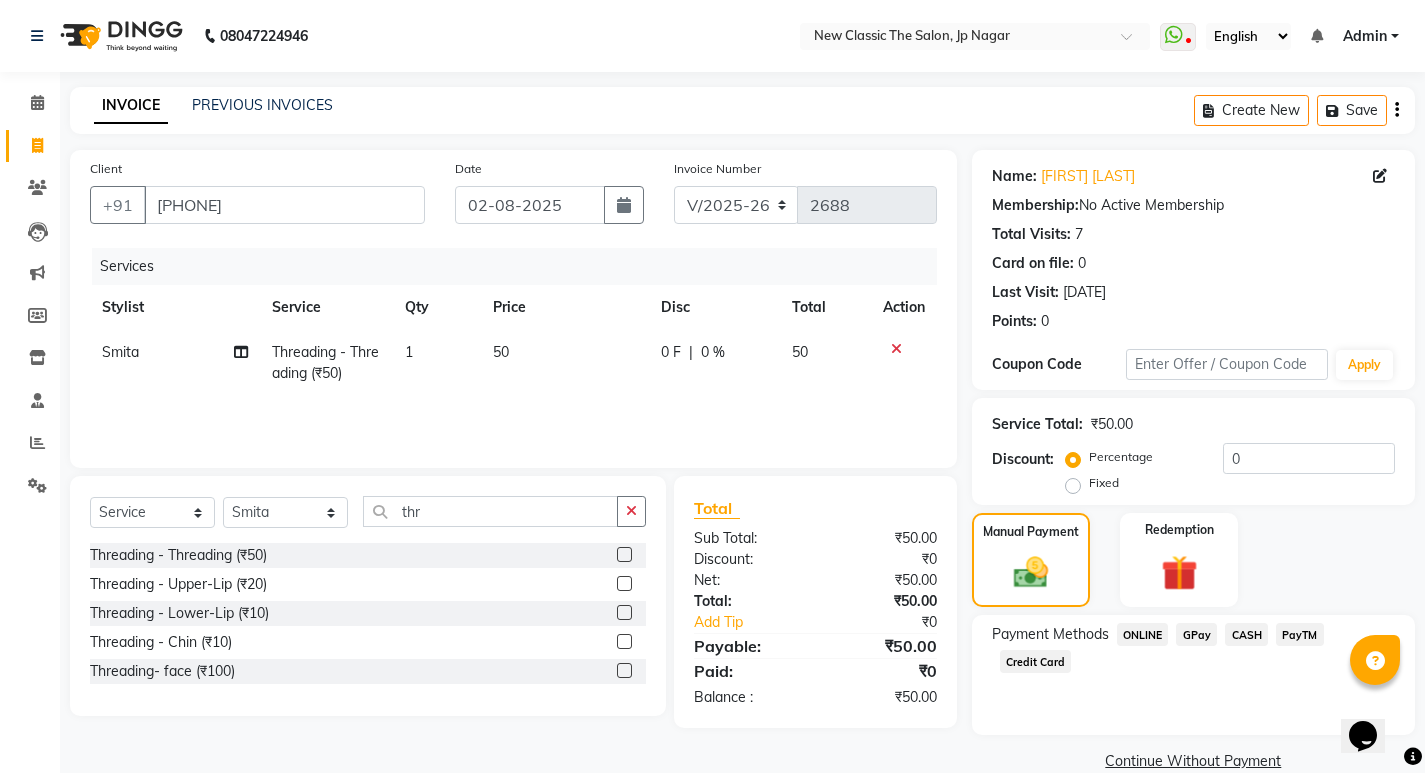 click on "CASH" 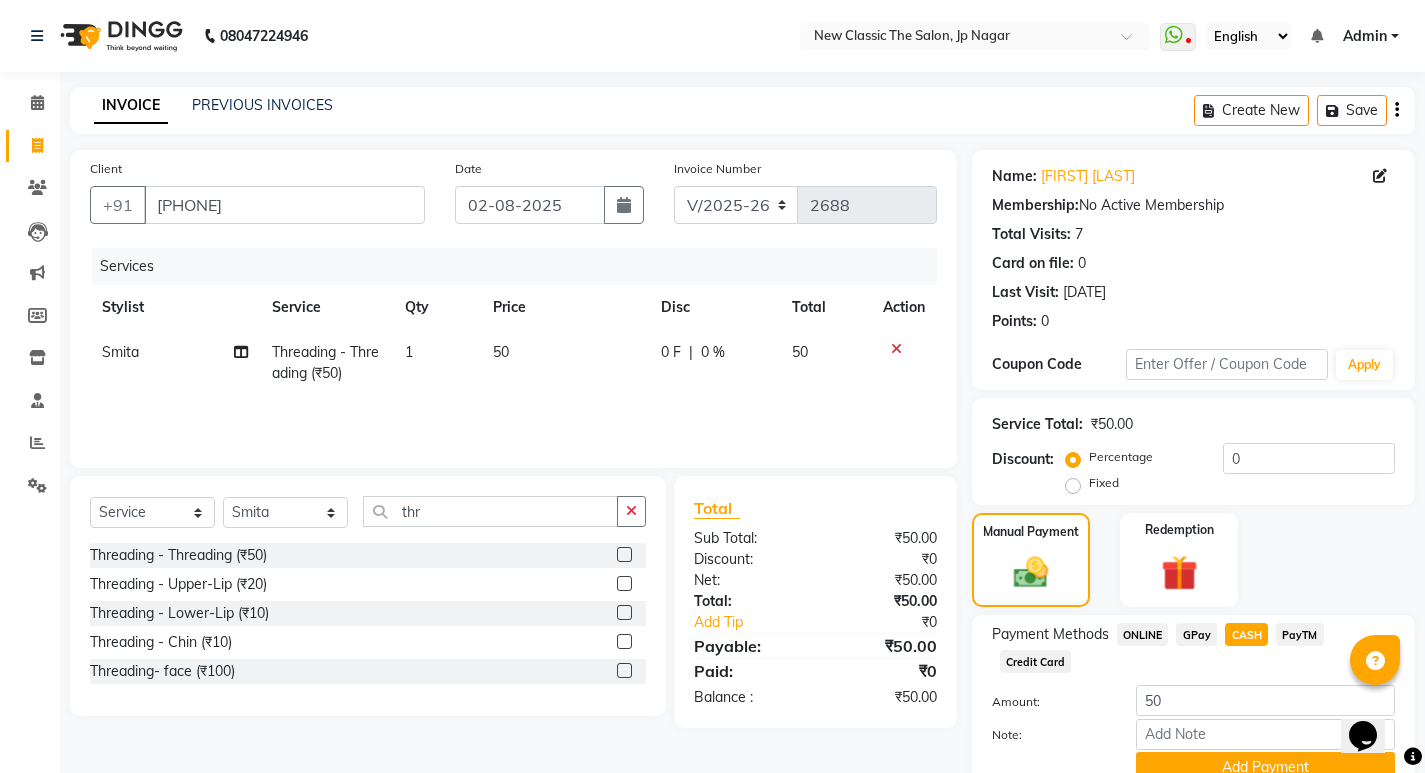 drag, startPoint x: 1257, startPoint y: 642, endPoint x: 1230, endPoint y: 667, distance: 36.796738 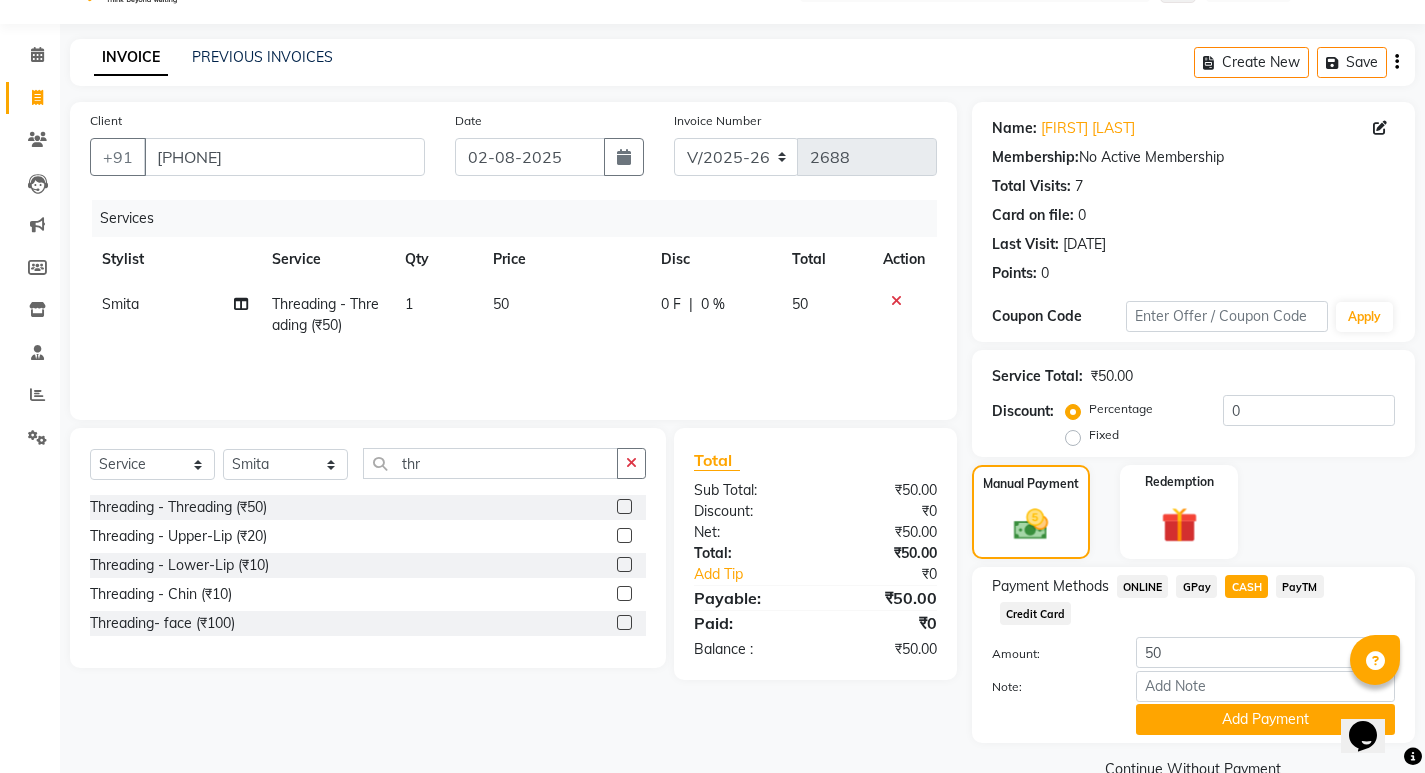 scroll, scrollTop: 89, scrollLeft: 0, axis: vertical 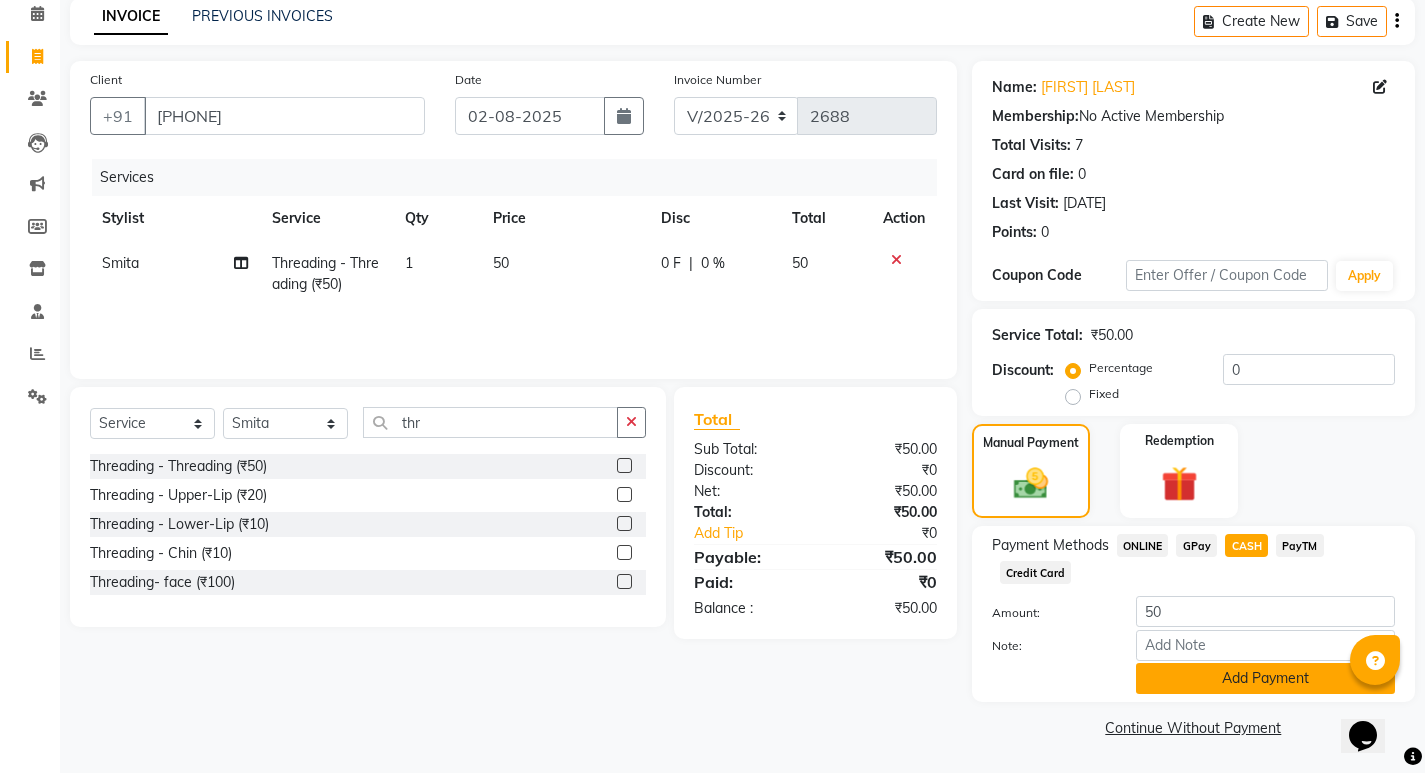 click on "Add Payment" 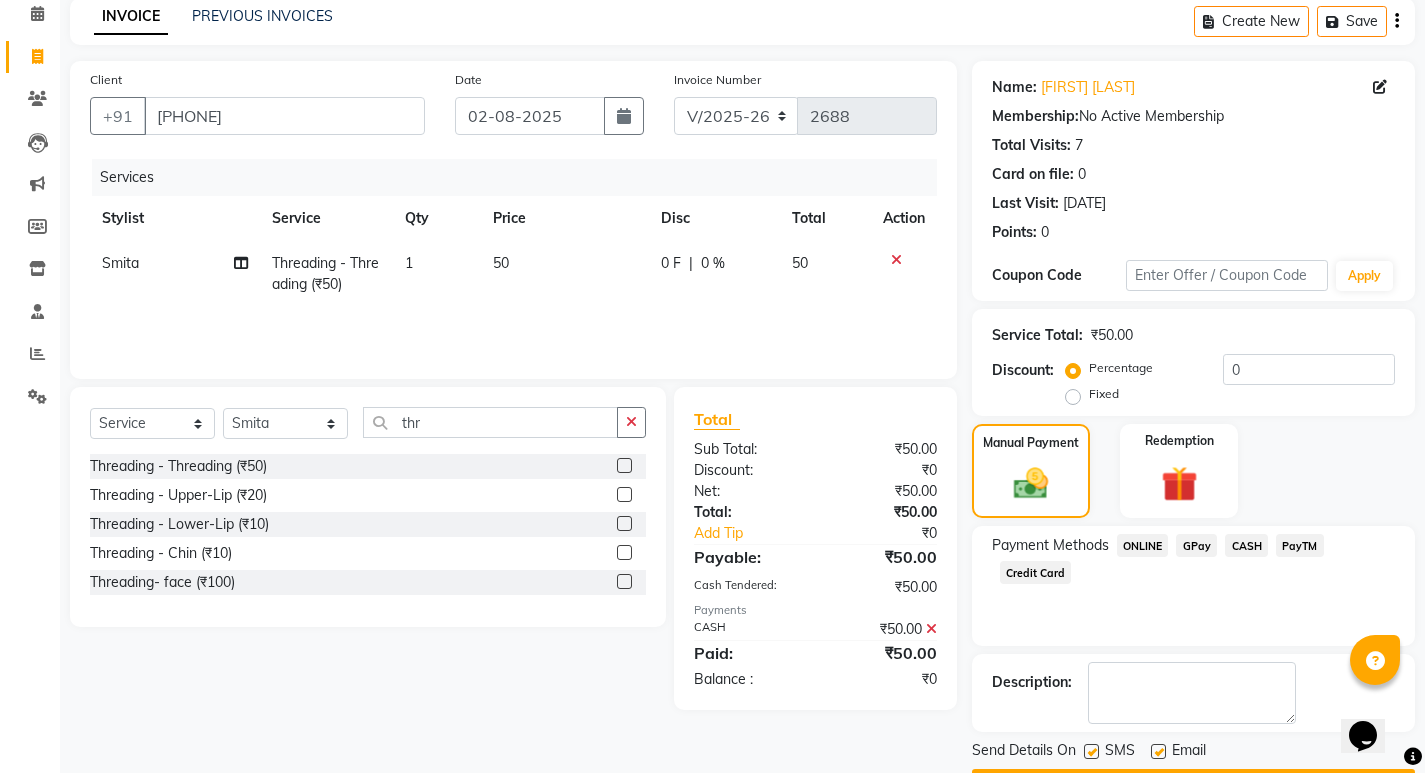 scroll, scrollTop: 146, scrollLeft: 0, axis: vertical 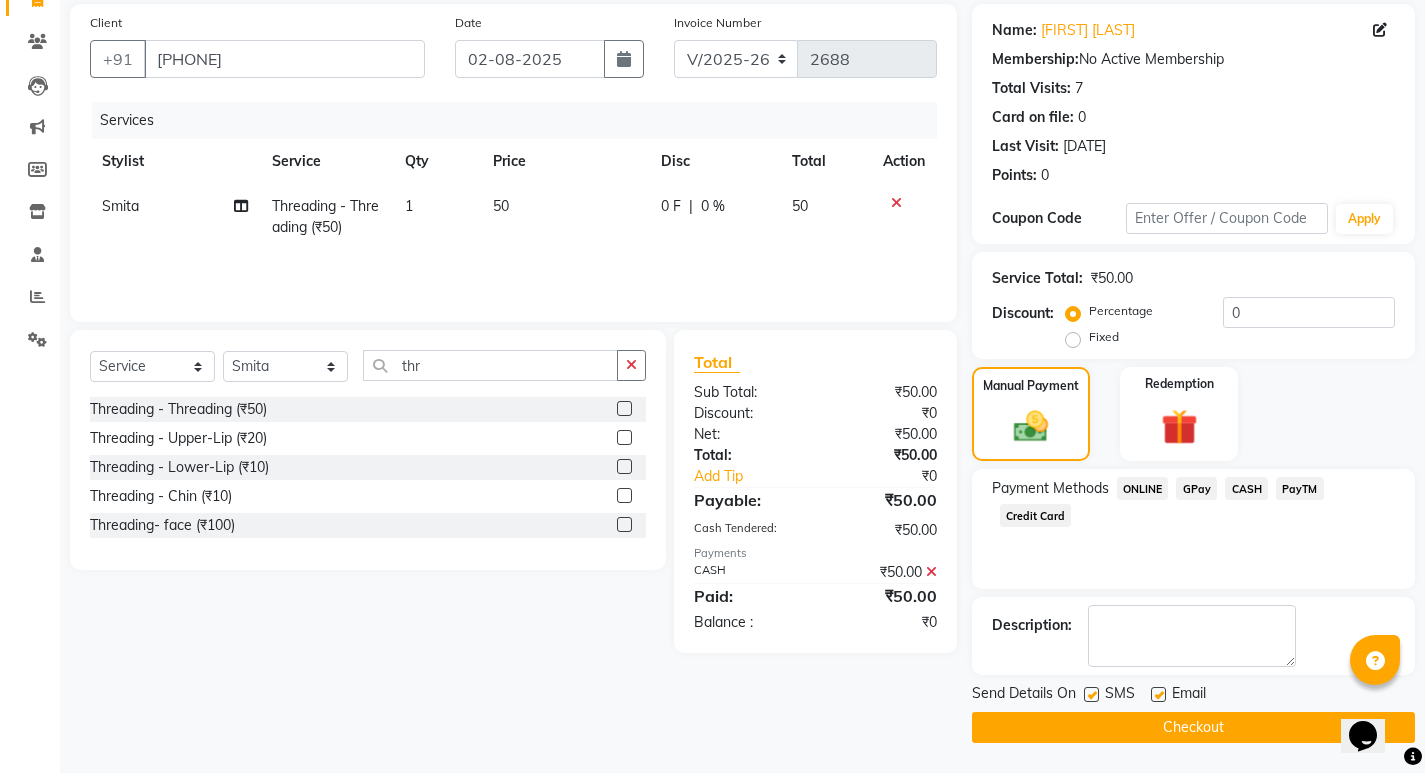 drag, startPoint x: 1179, startPoint y: 740, endPoint x: 1149, endPoint y: 725, distance: 33.54102 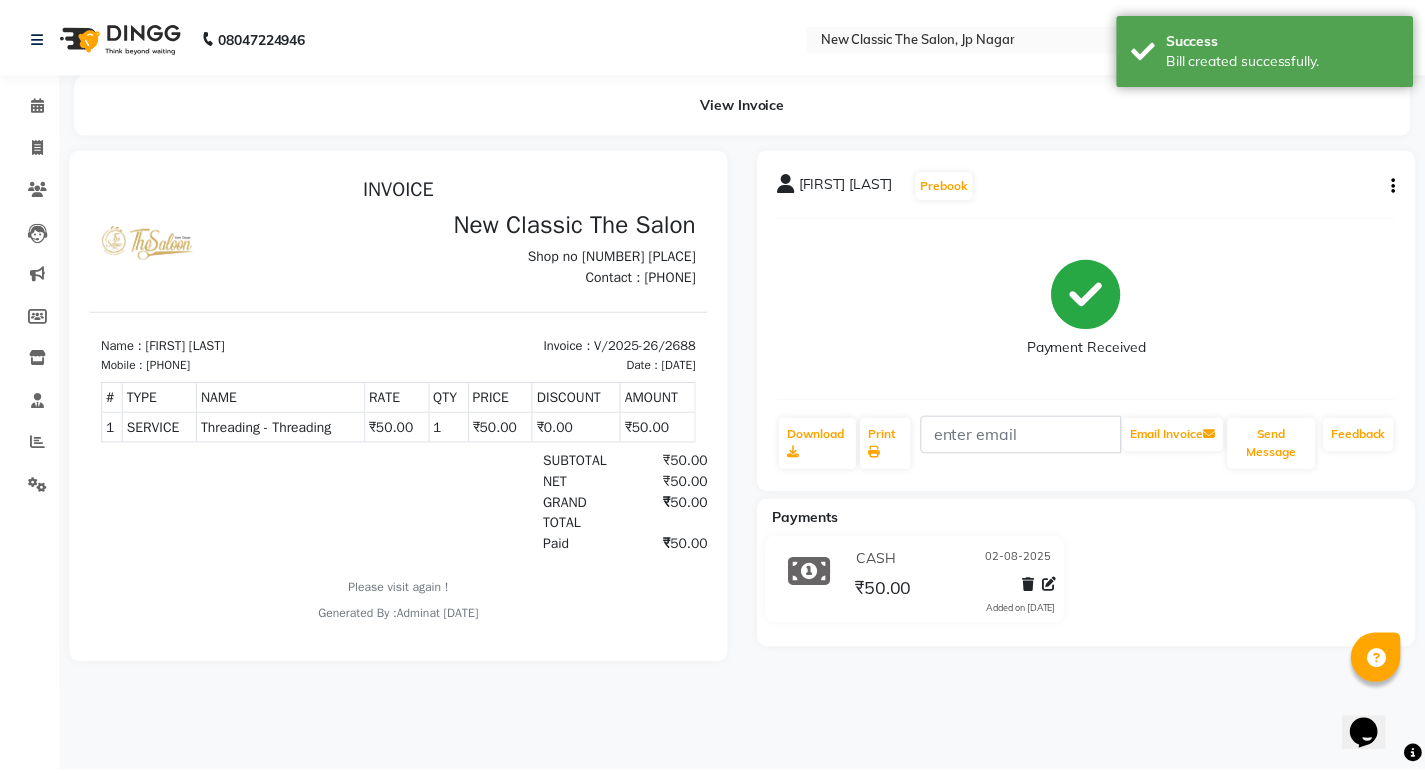 scroll, scrollTop: 0, scrollLeft: 0, axis: both 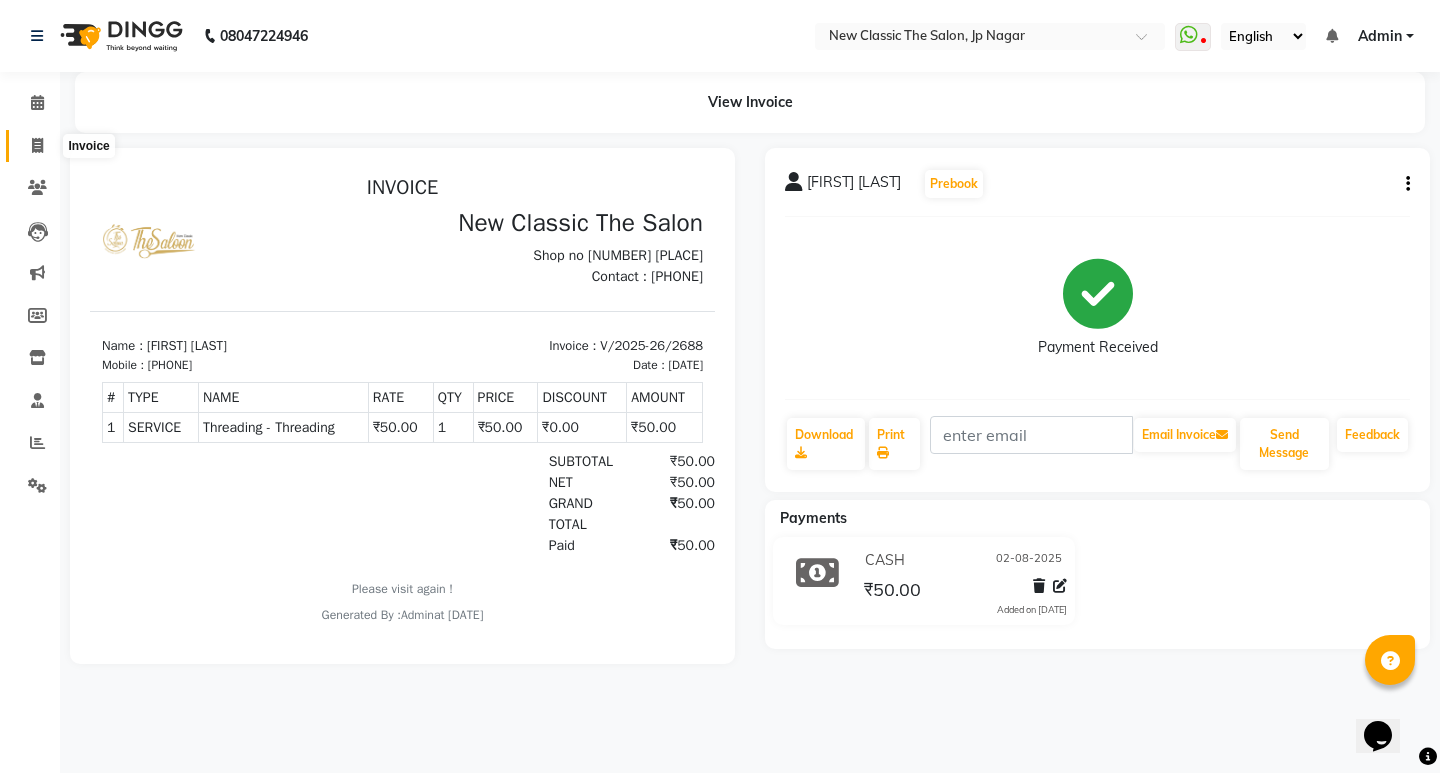 click 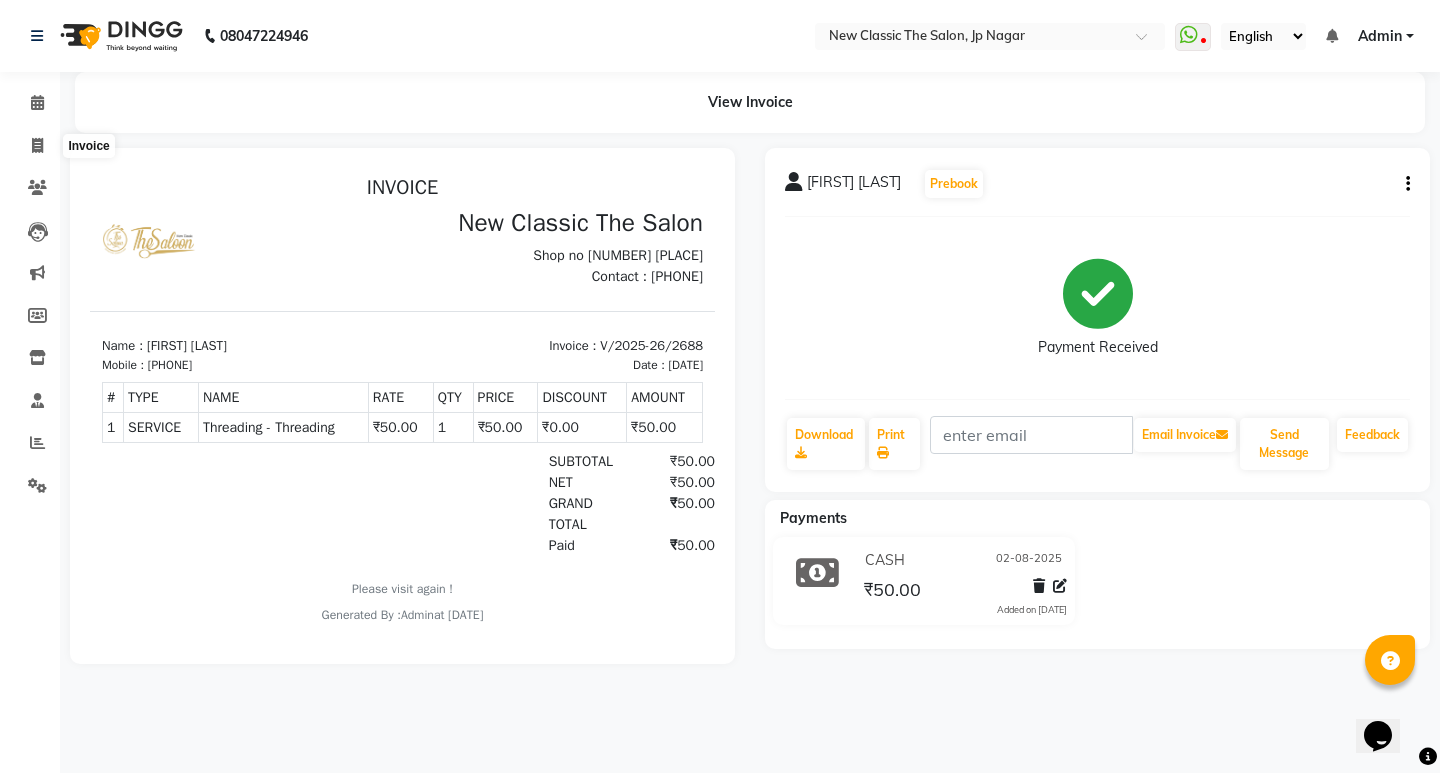 select on "service" 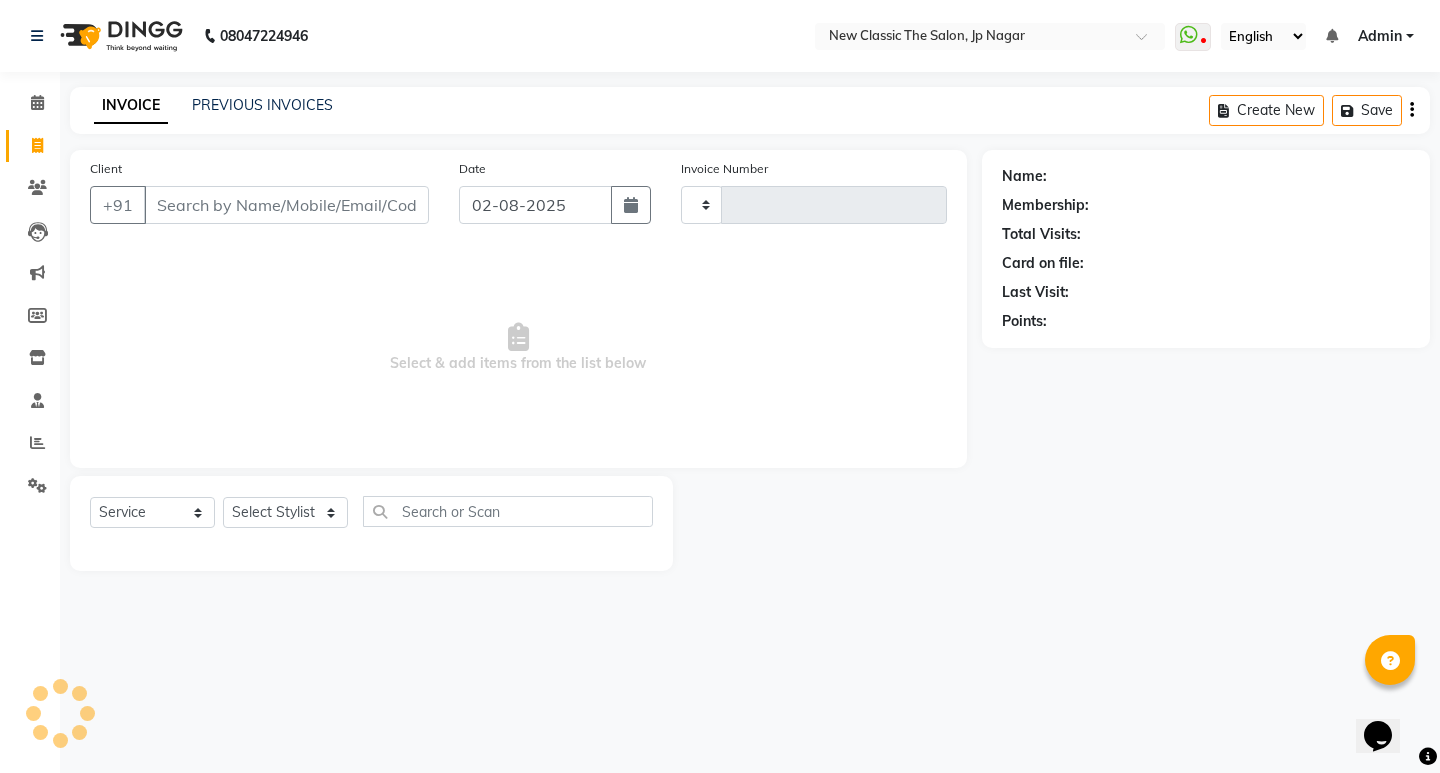 type on "2689" 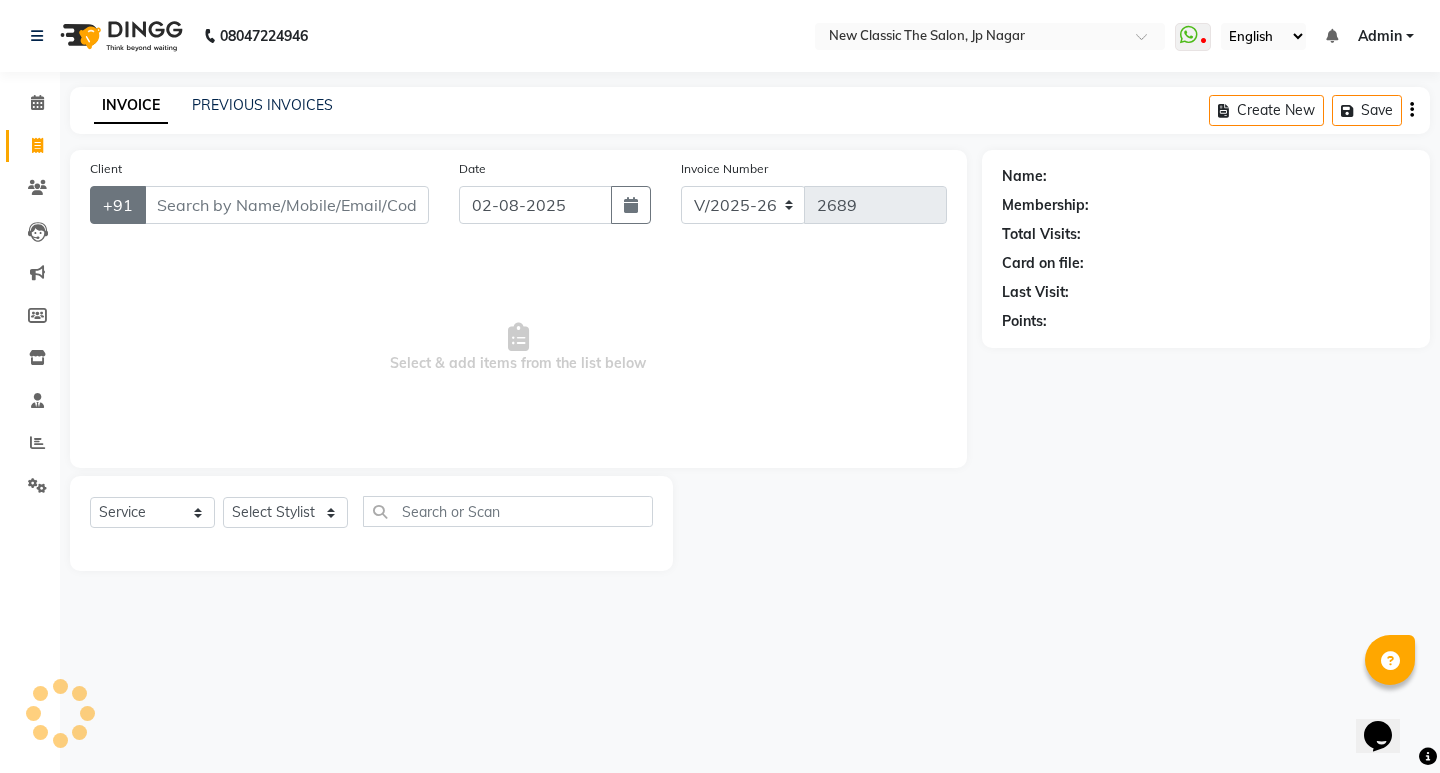 drag, startPoint x: 166, startPoint y: 206, endPoint x: 138, endPoint y: 200, distance: 28.635643 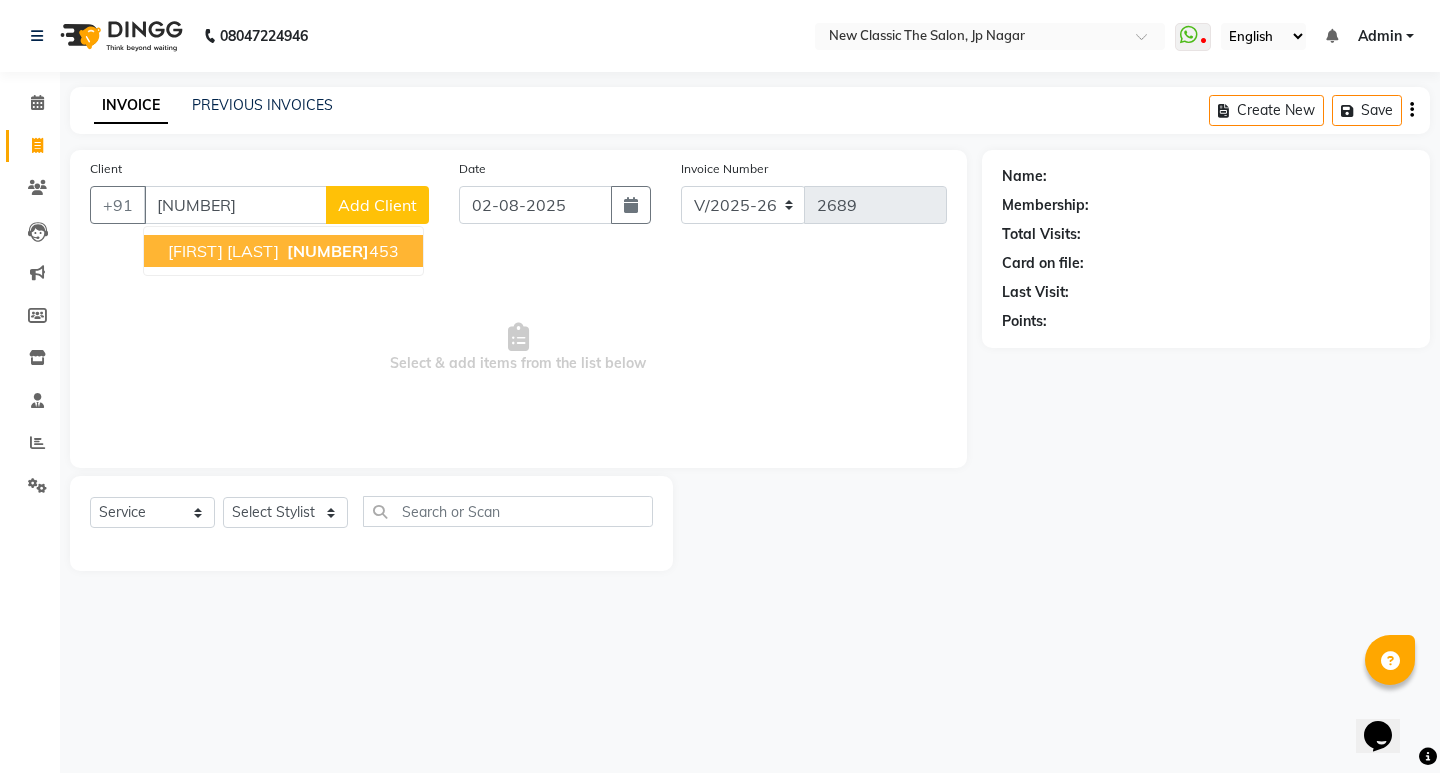 click on "[FIRST] [LAST]" at bounding box center (223, 251) 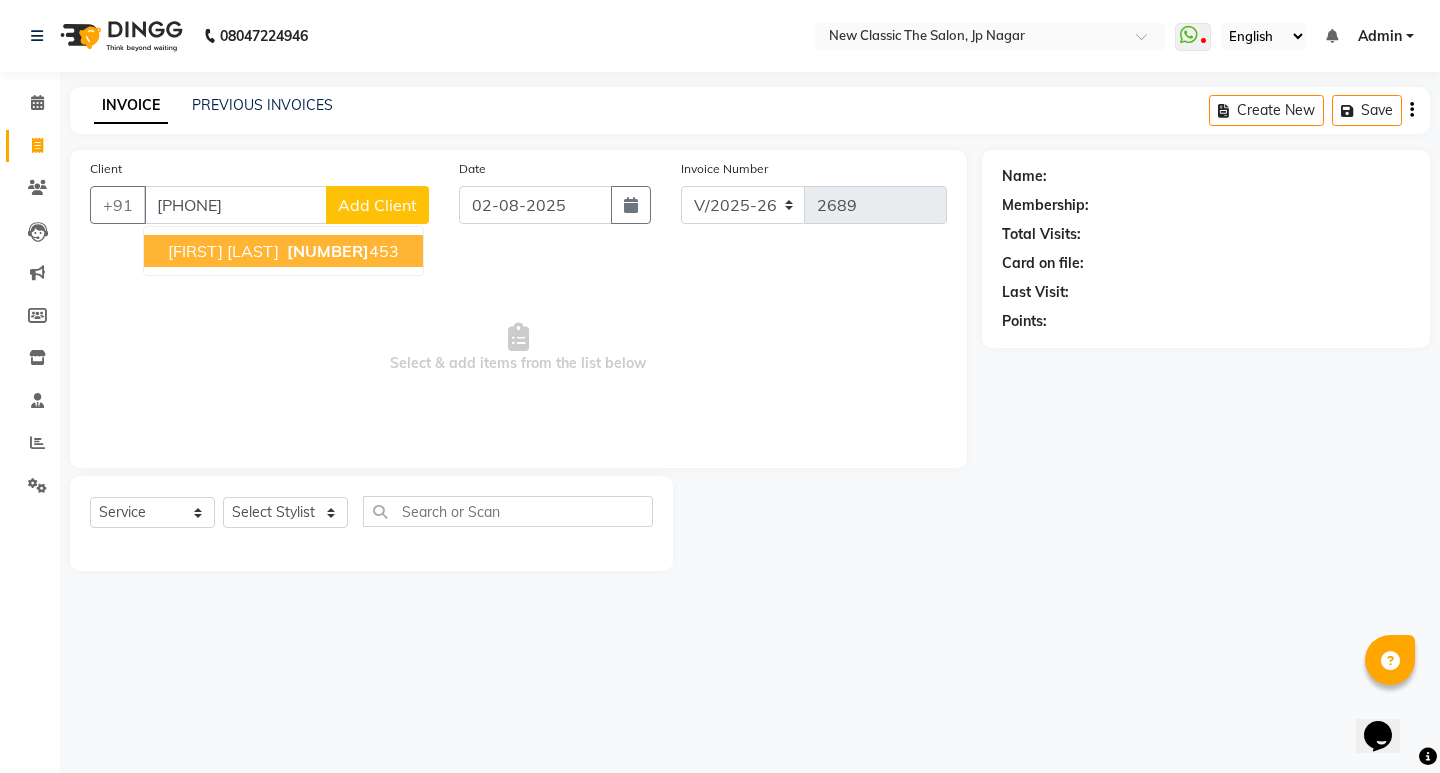 type on "[PHONE]" 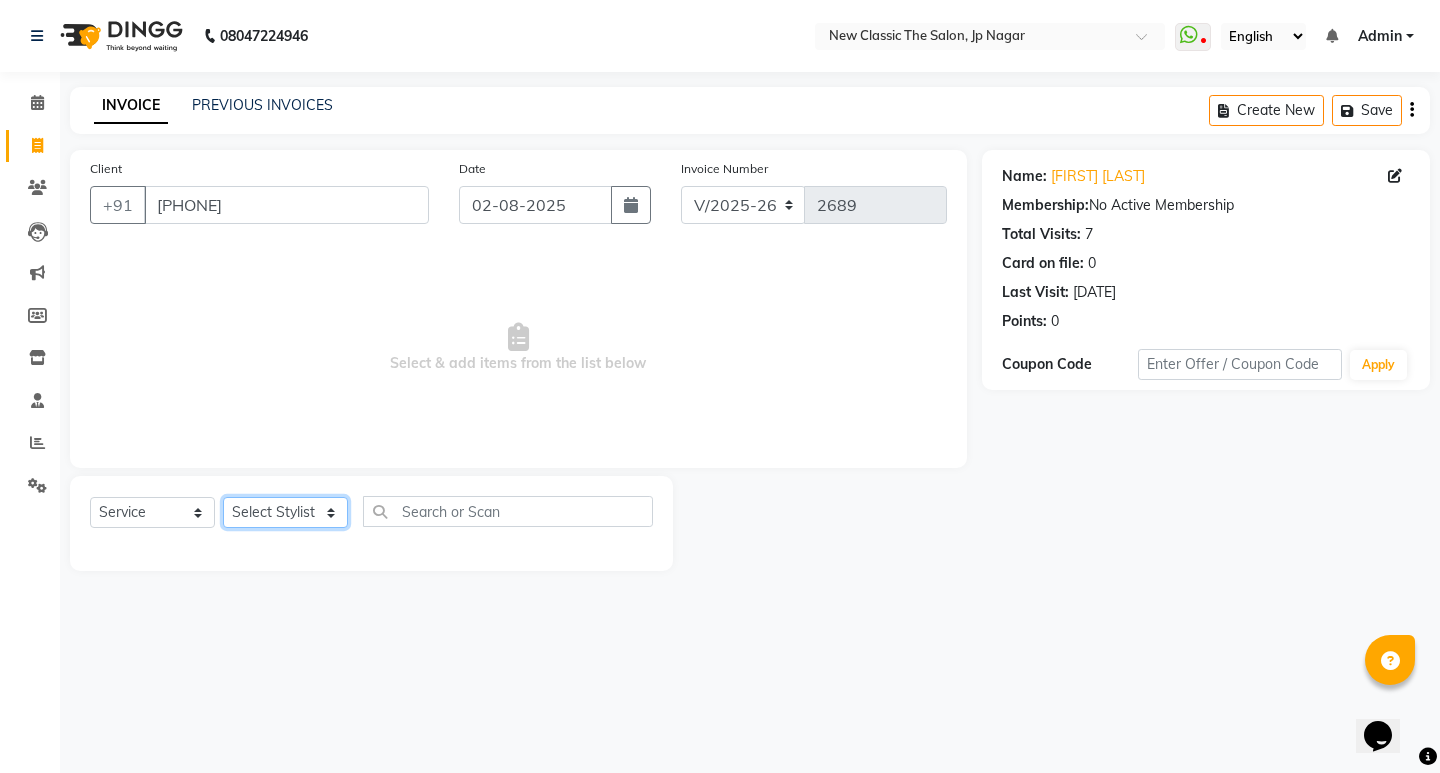 click on "Select Stylist [FIRST] [FIRST] [FIRST] [FIRST] [FIRST] [FIRST] [FIRST] [FIRST] [FIRST] [FIRST]" 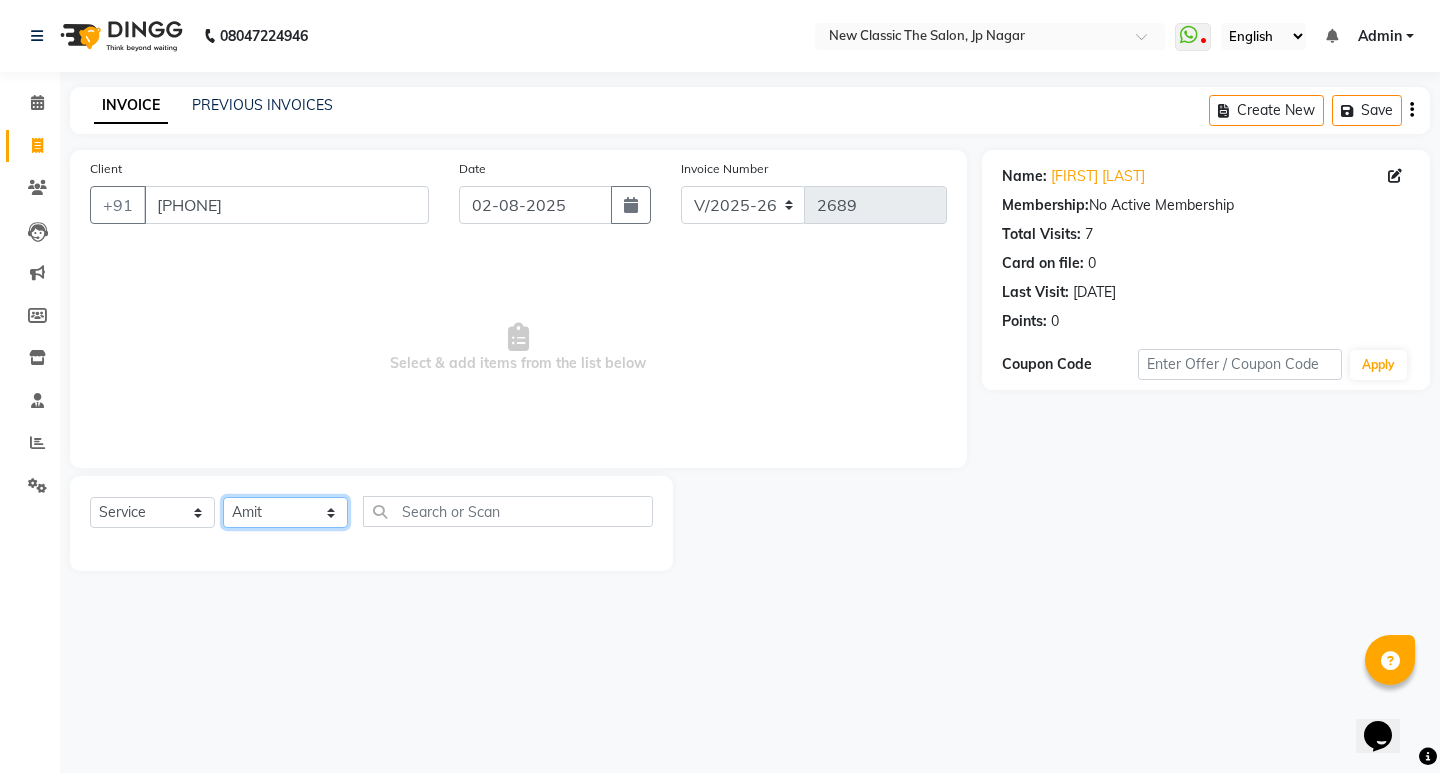 click on "Select Stylist [FIRST] [FIRST] [FIRST] [FIRST] [FIRST] [FIRST] [FIRST] [FIRST] [FIRST] [FIRST]" 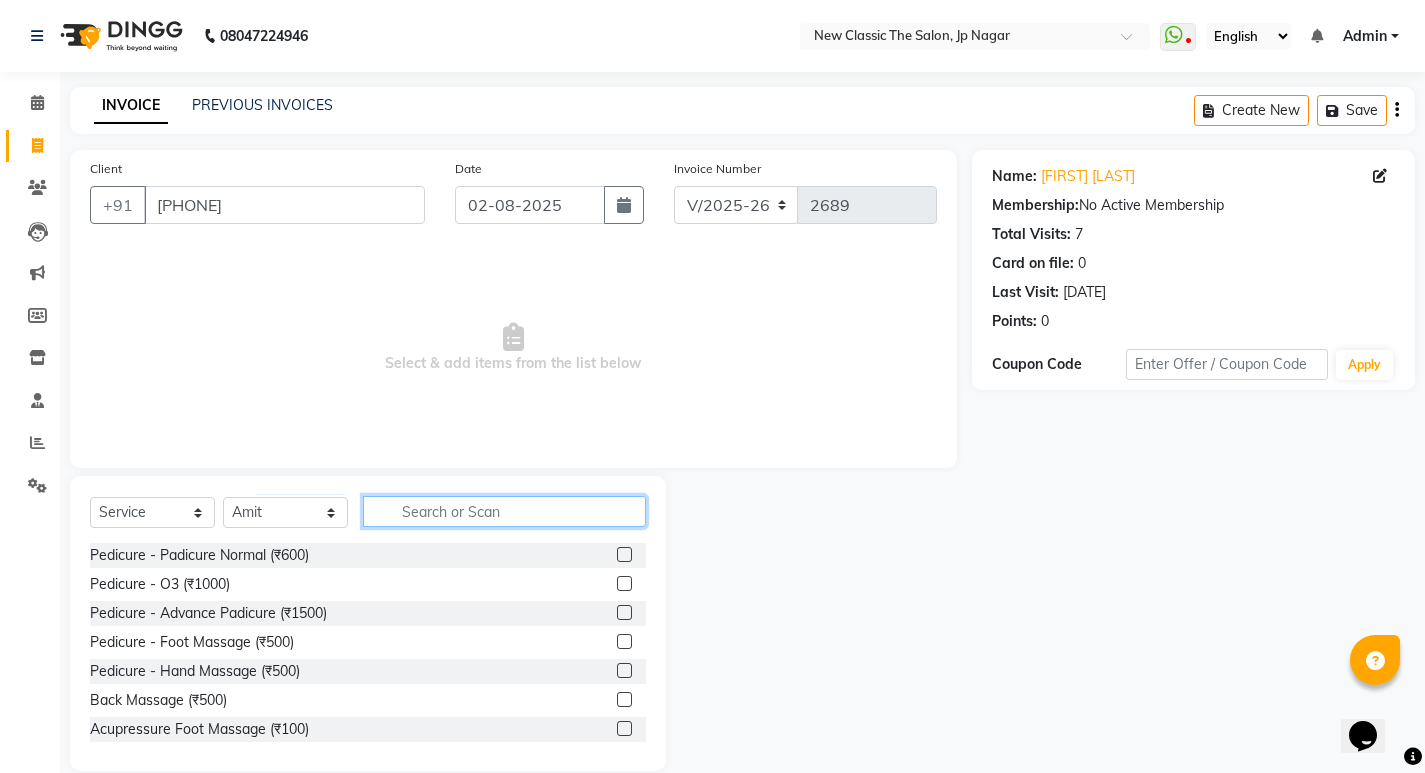 click 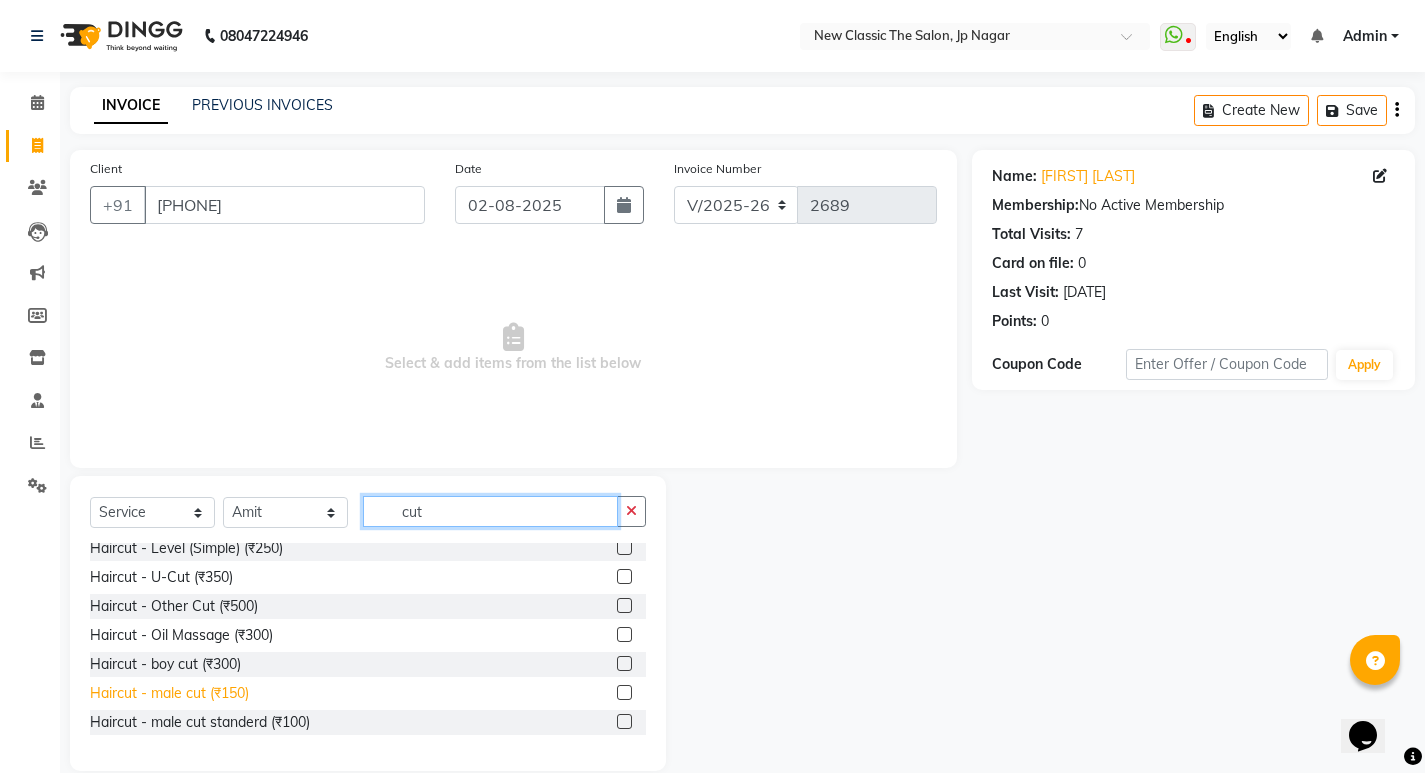 scroll, scrollTop: 100, scrollLeft: 0, axis: vertical 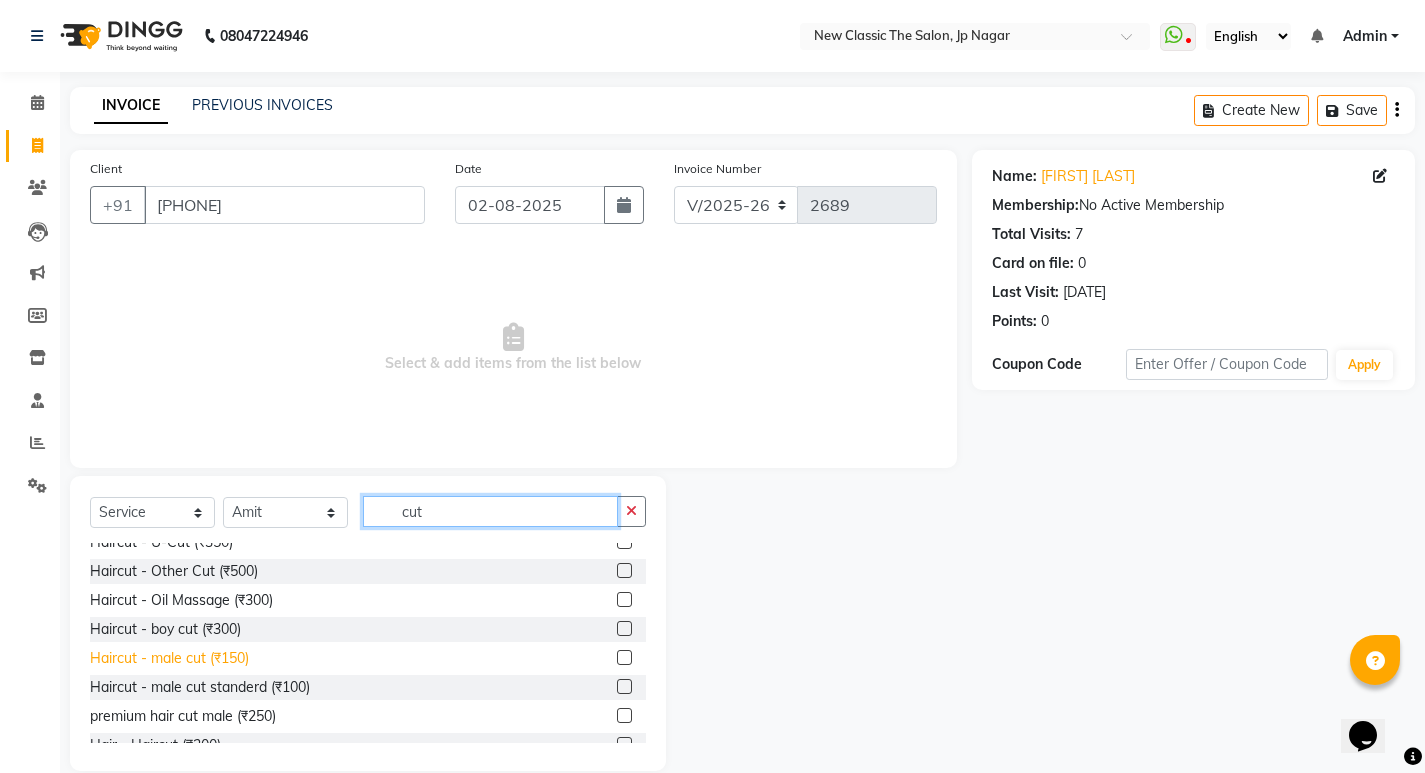 type on "cut" 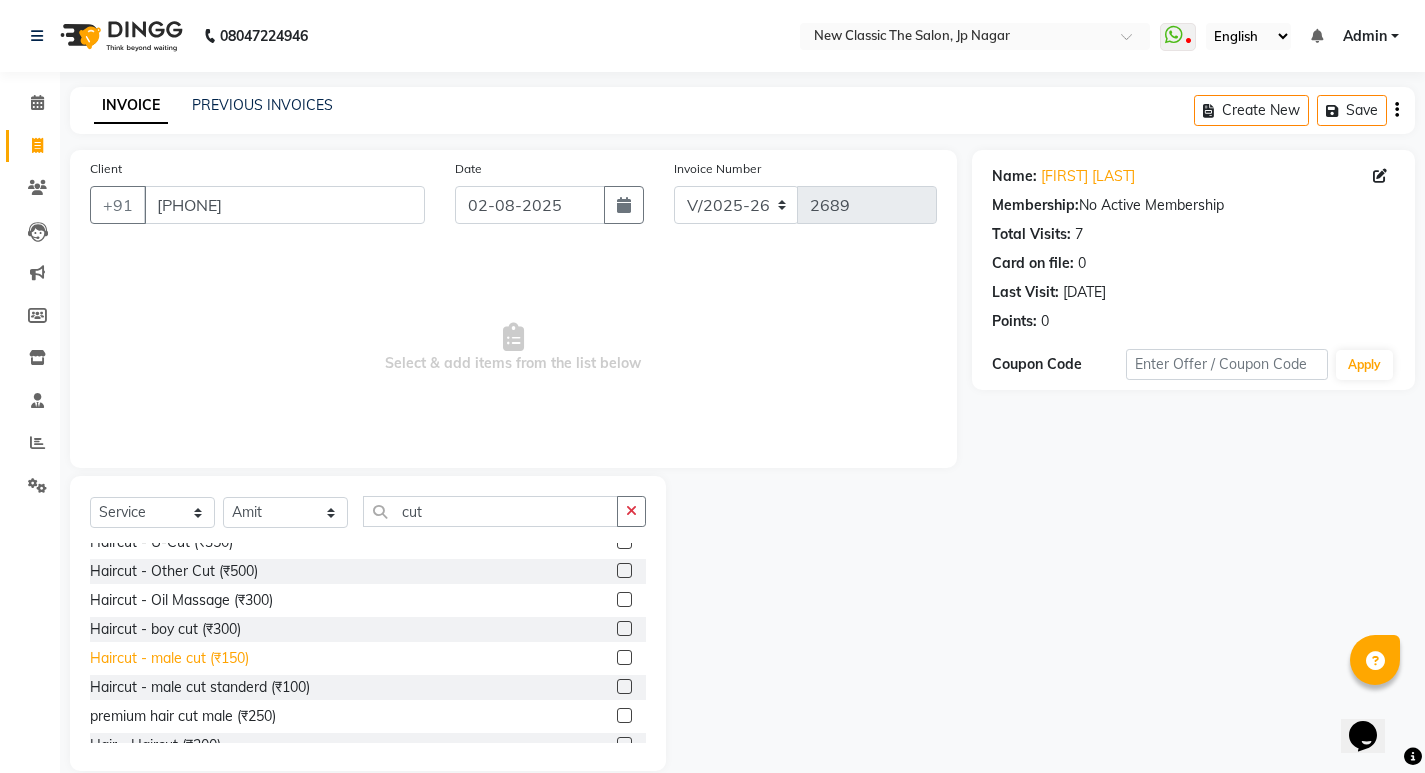 click on "Haircut - male cut  (₹150)" 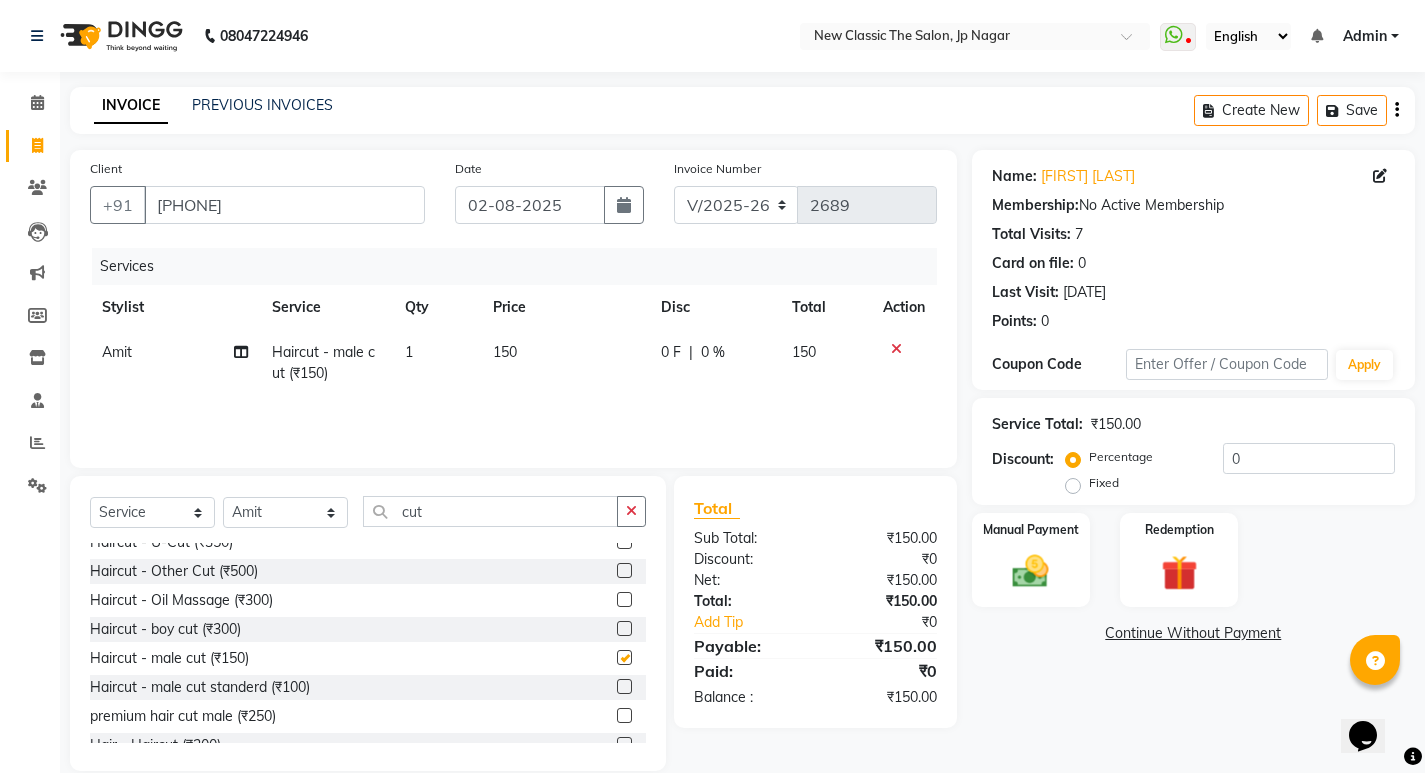 checkbox on "false" 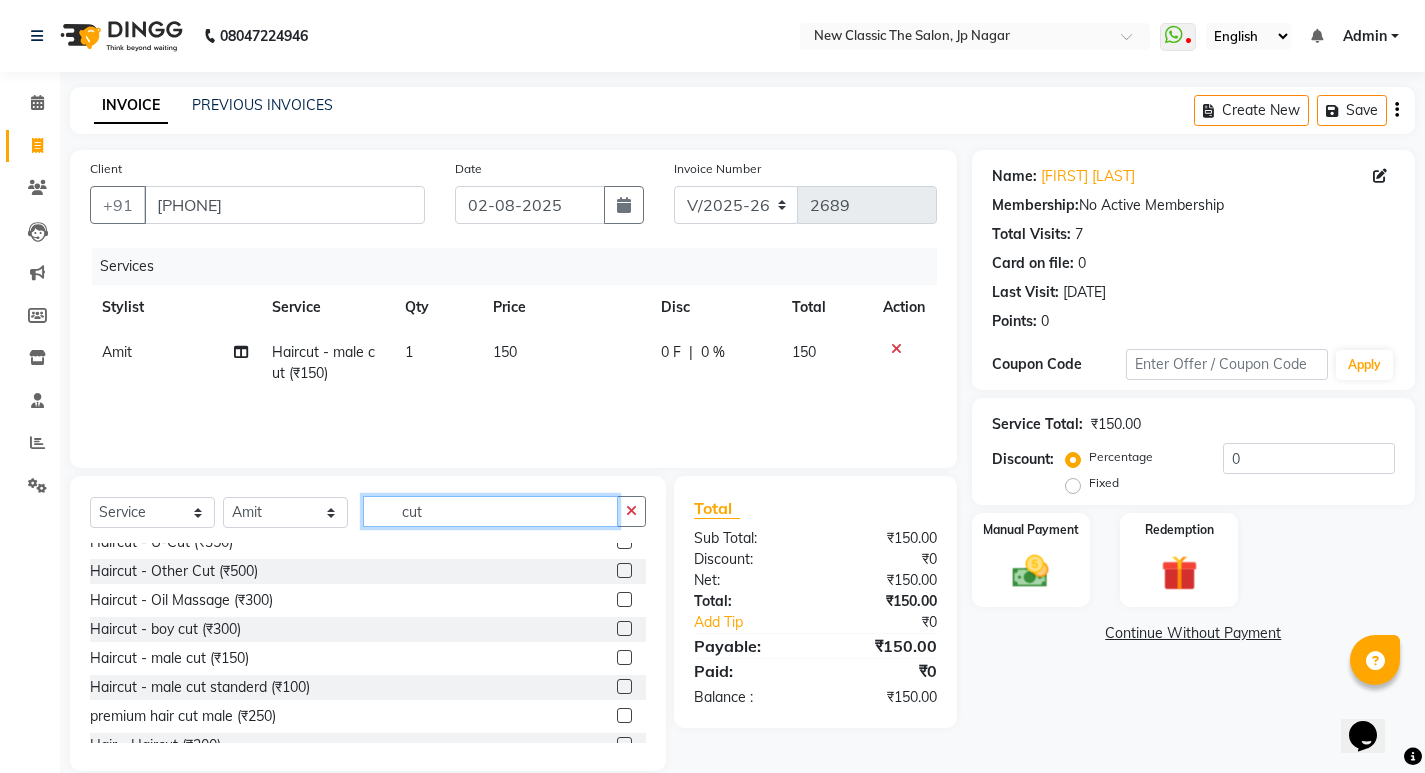 click on "cut" 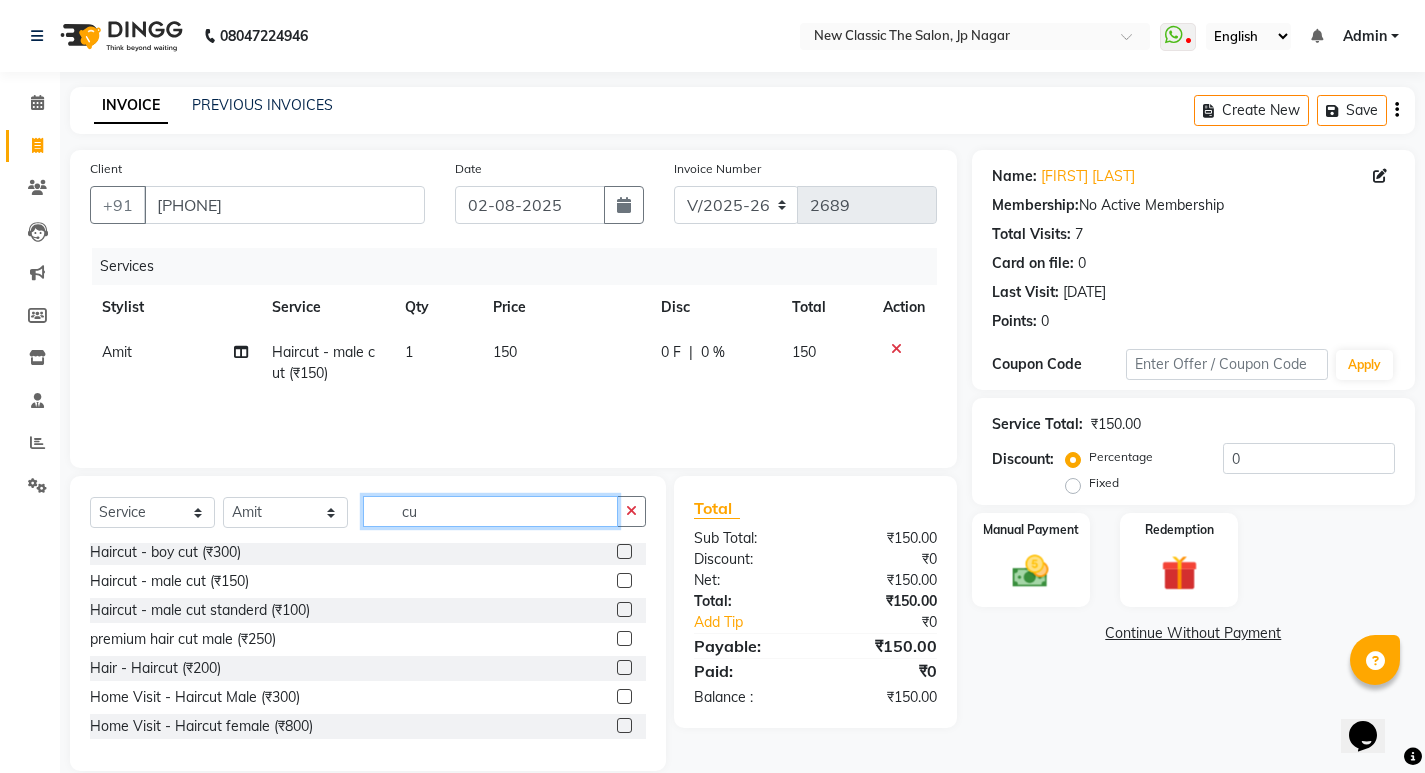 type on "c" 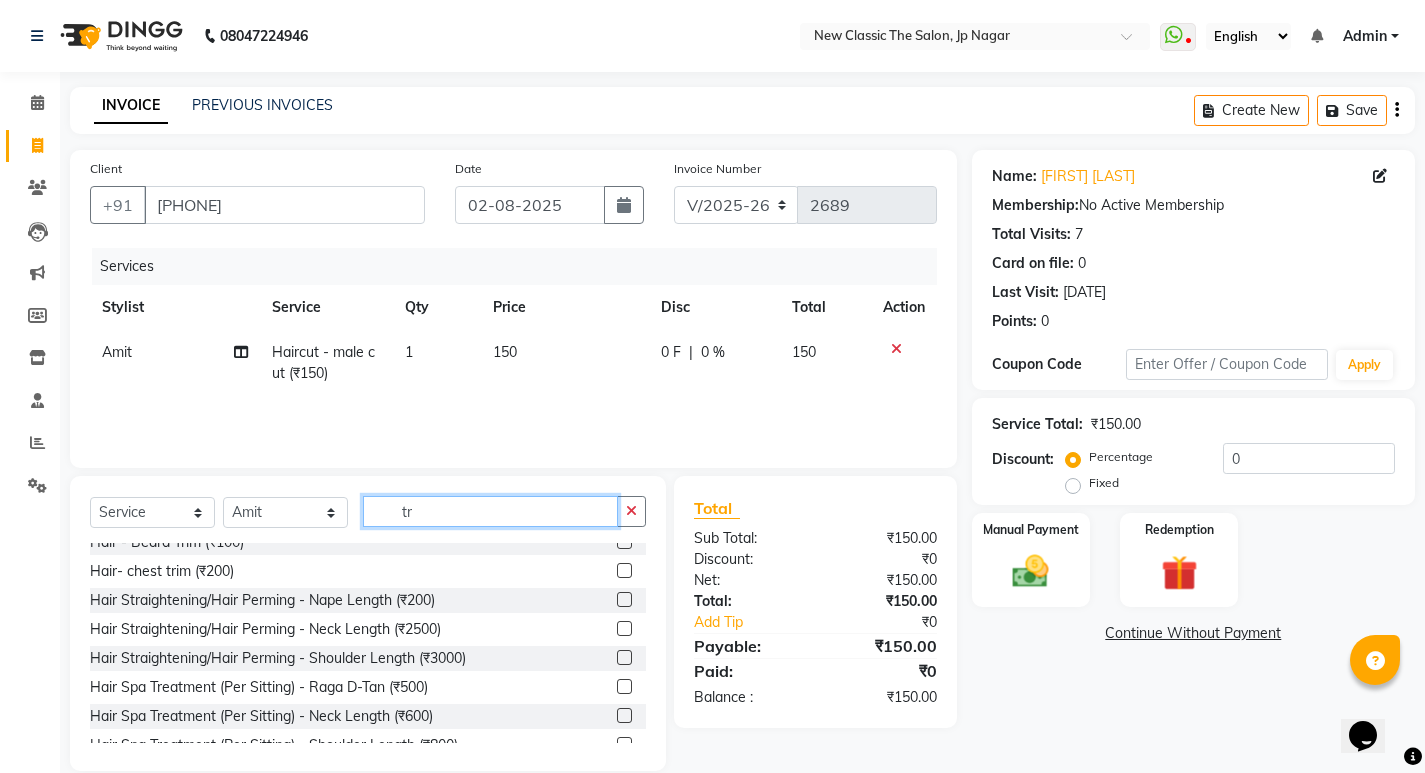 scroll, scrollTop: 0, scrollLeft: 0, axis: both 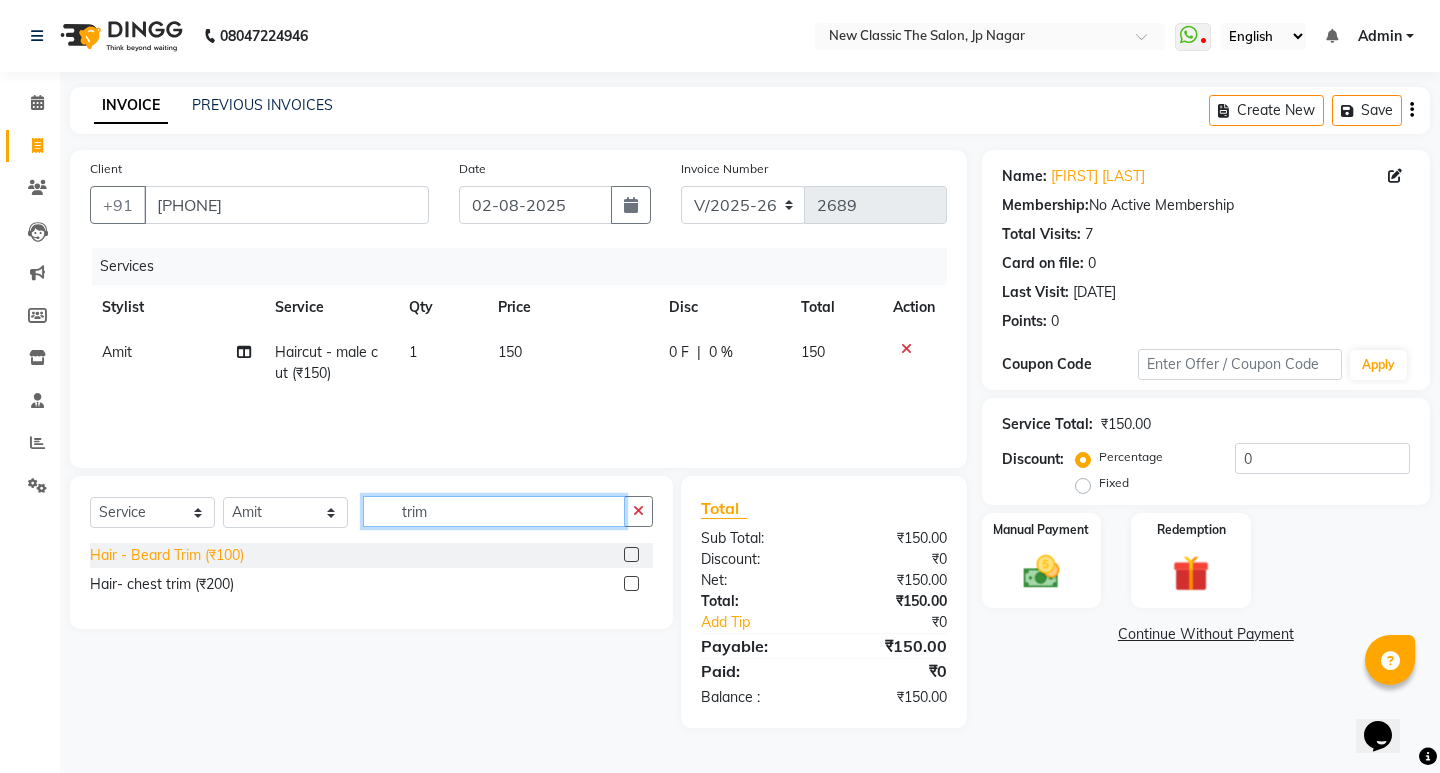 type on "trim" 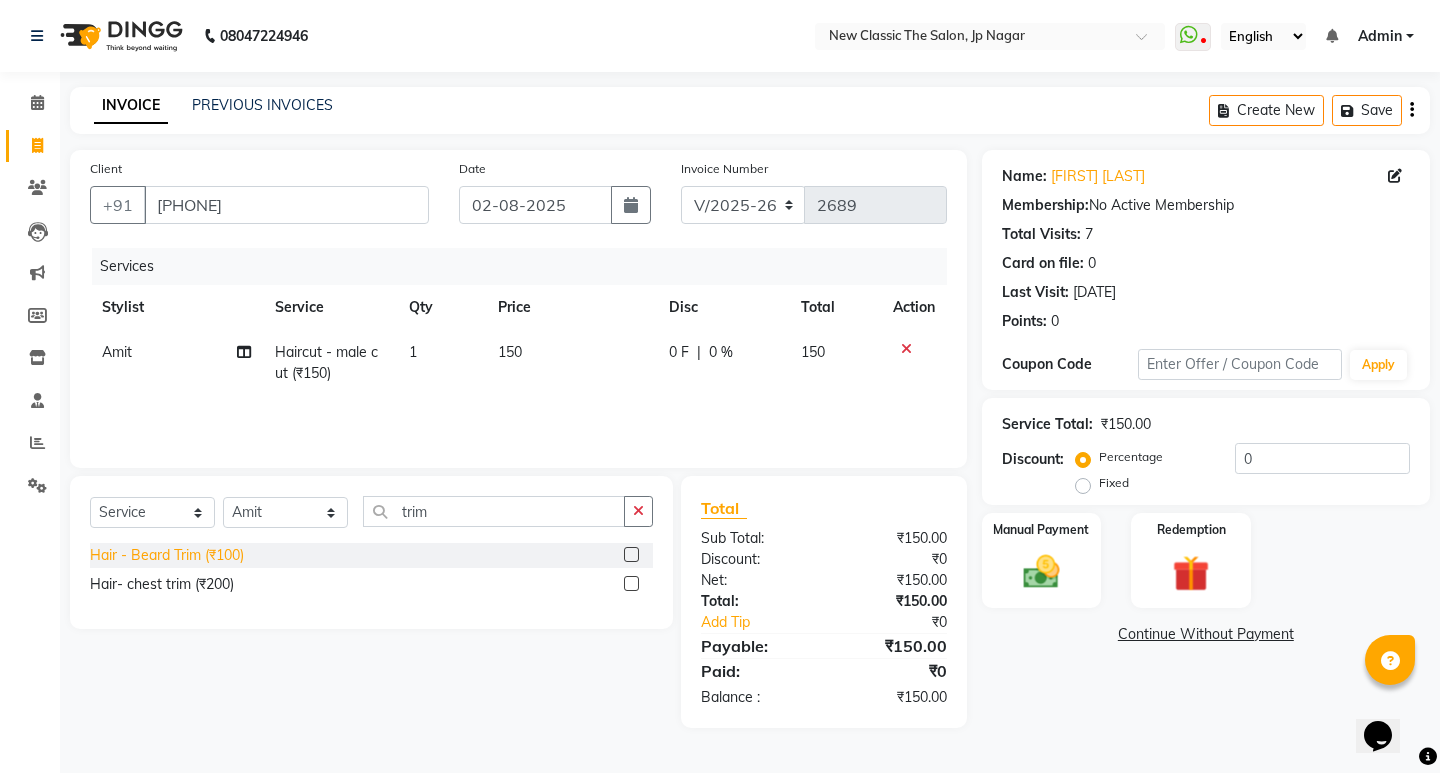 click on "Hair - Beard Trim (₹100)" 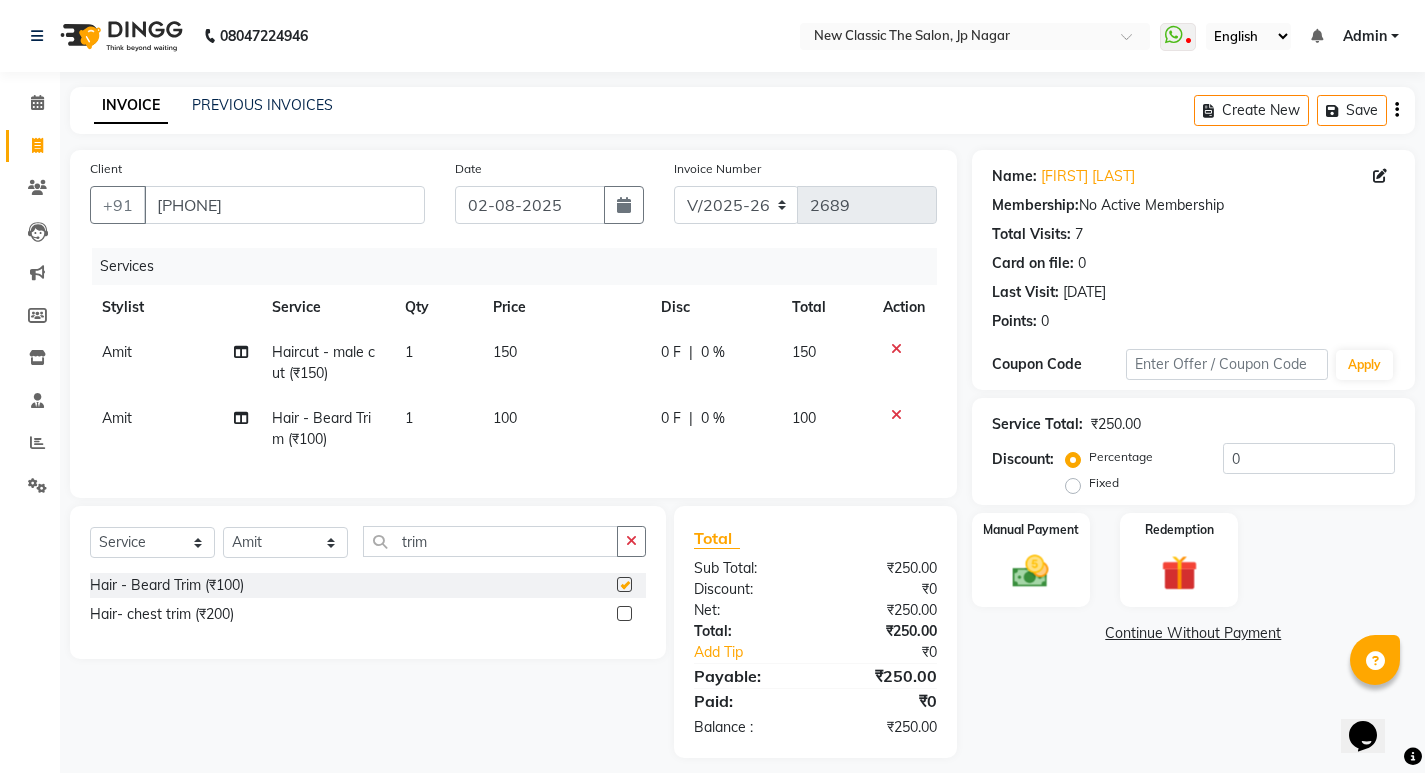 checkbox on "false" 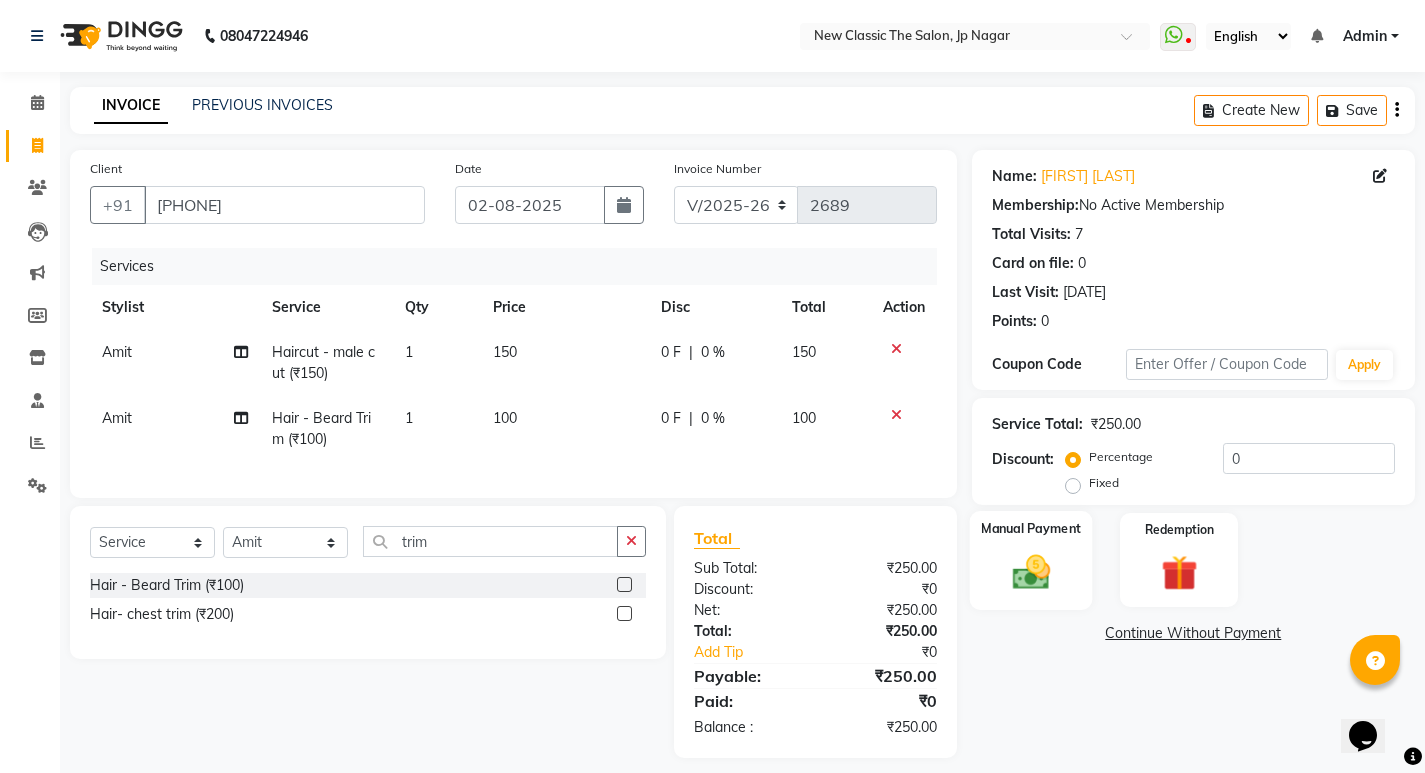 click 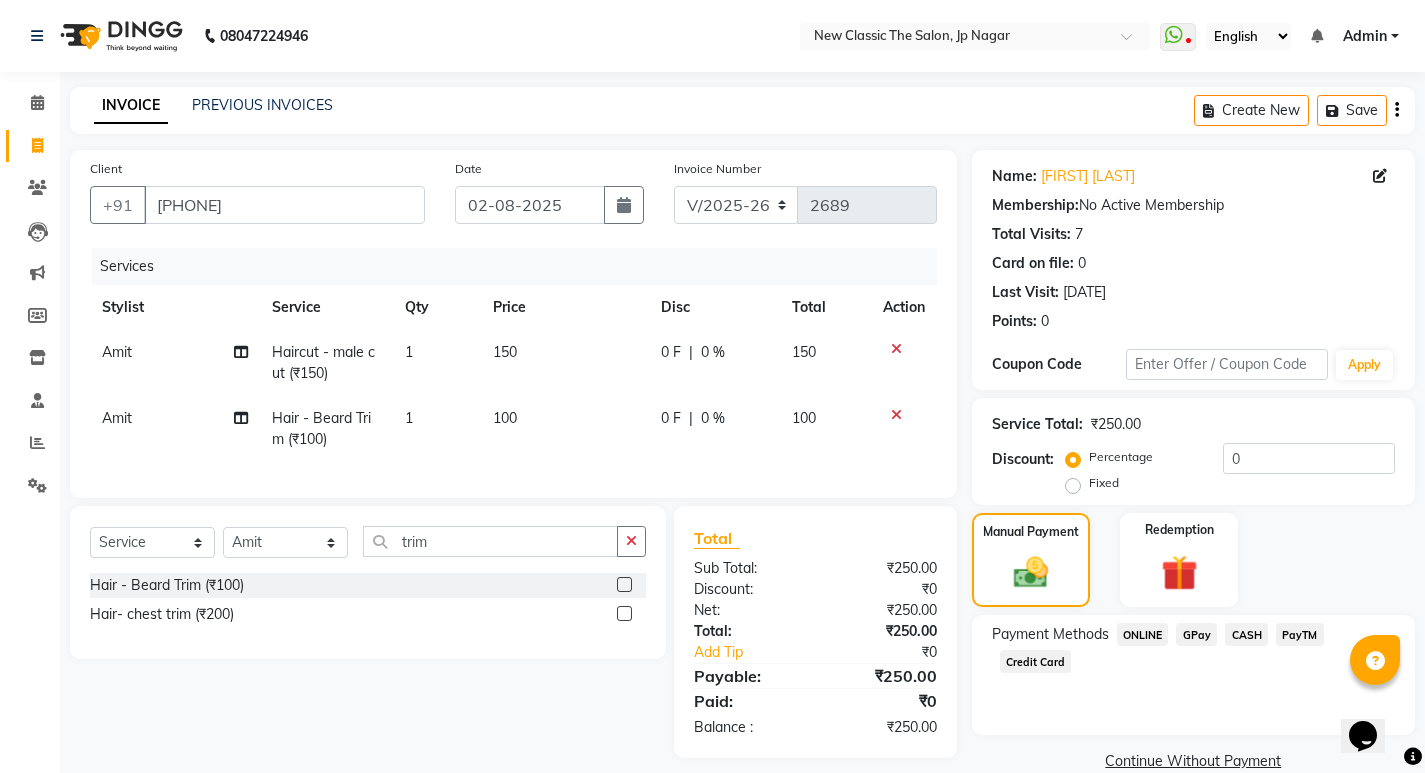 click on "CASH" 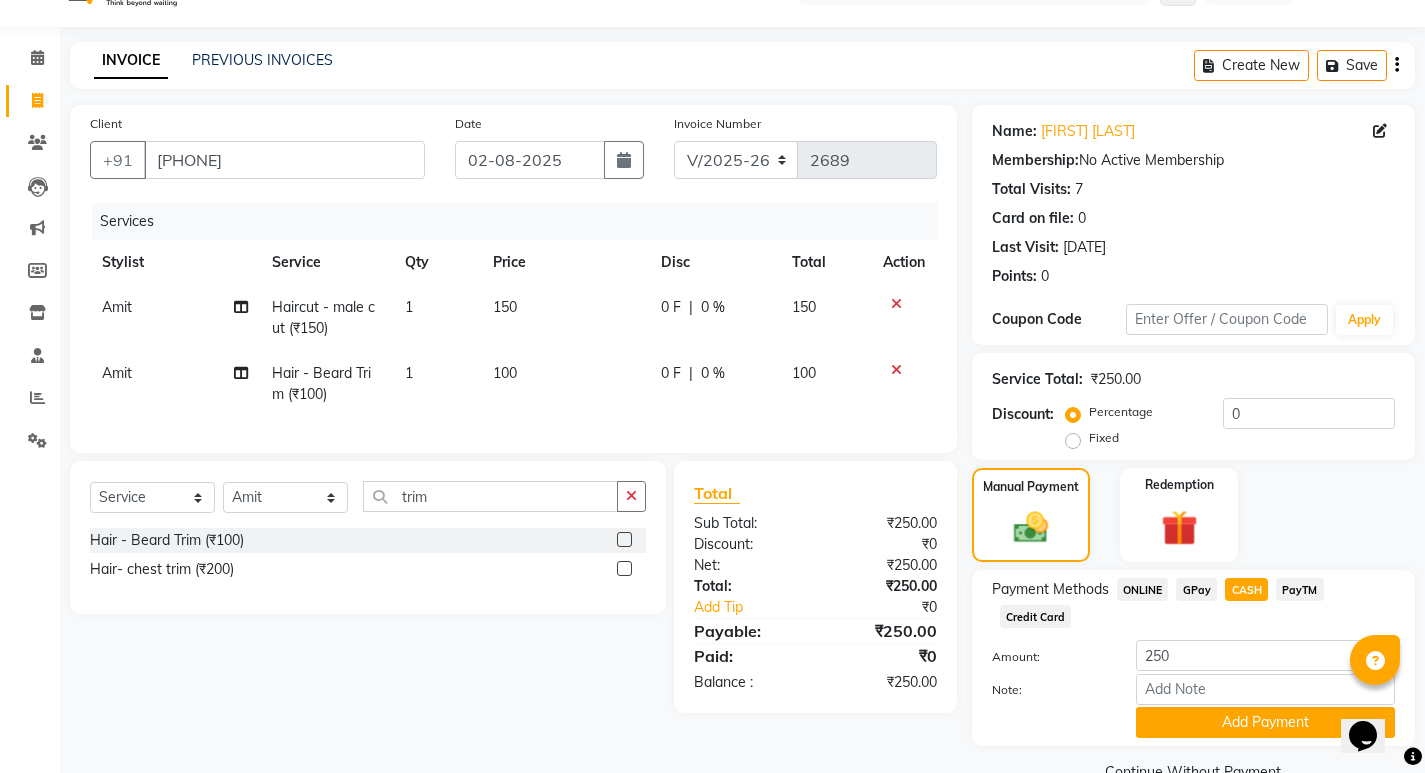 scroll, scrollTop: 89, scrollLeft: 0, axis: vertical 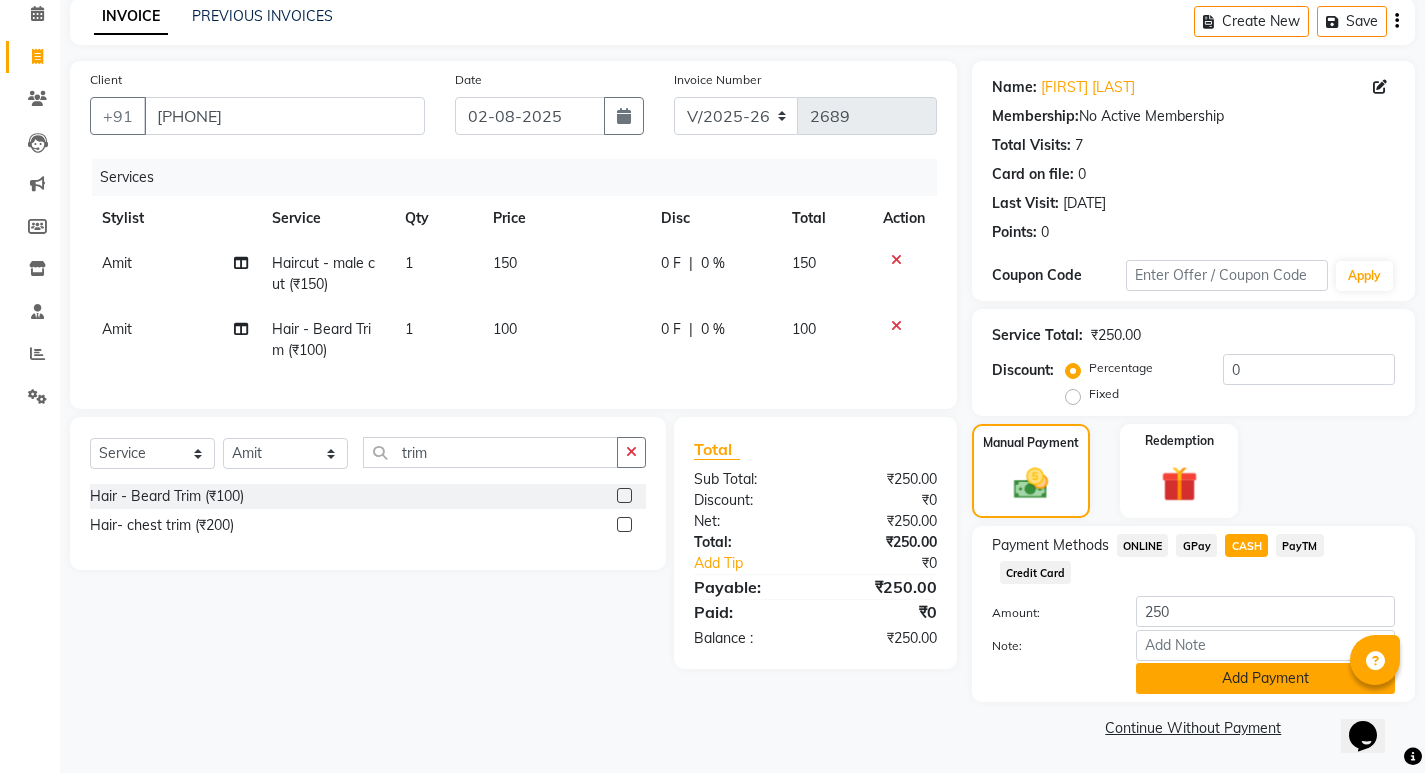 click on "Add Payment" 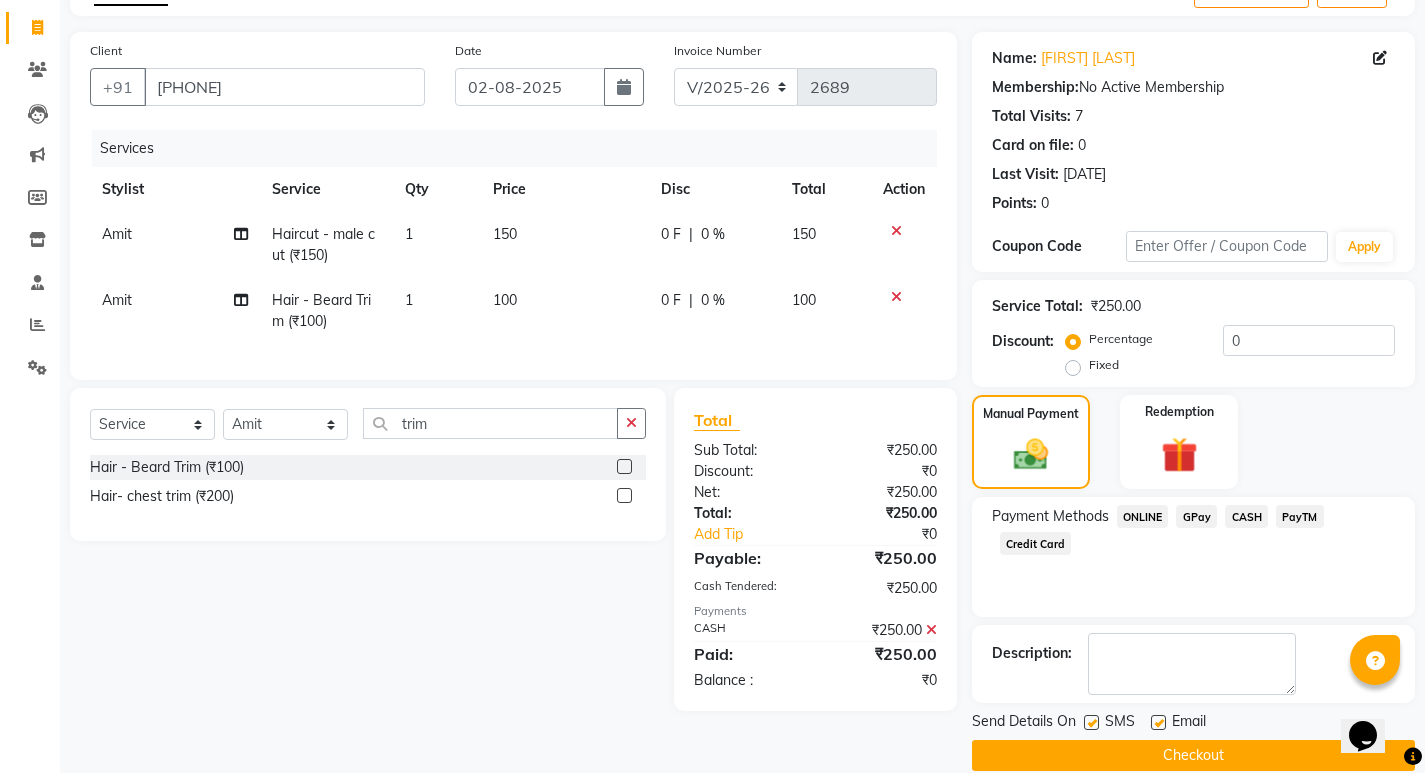 scroll, scrollTop: 146, scrollLeft: 0, axis: vertical 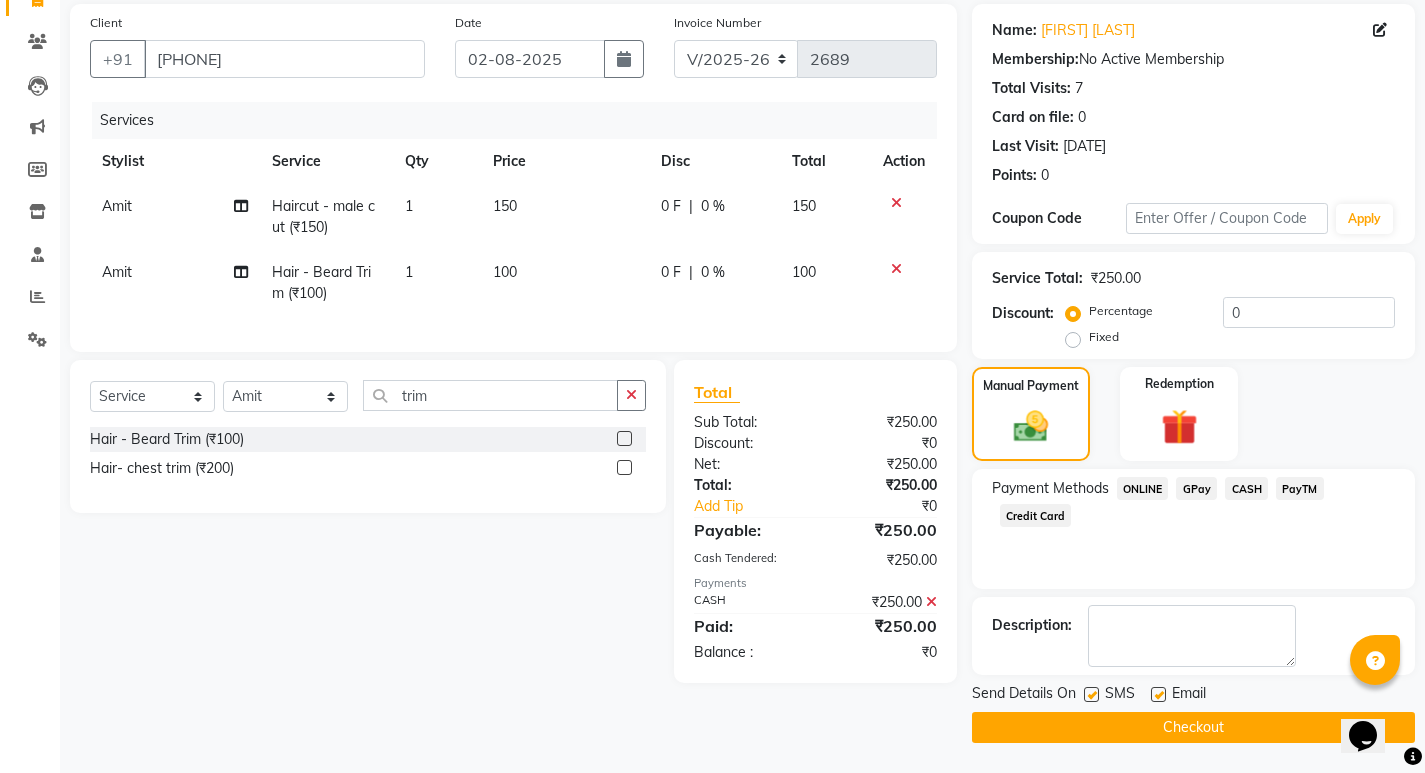 click on "Checkout" 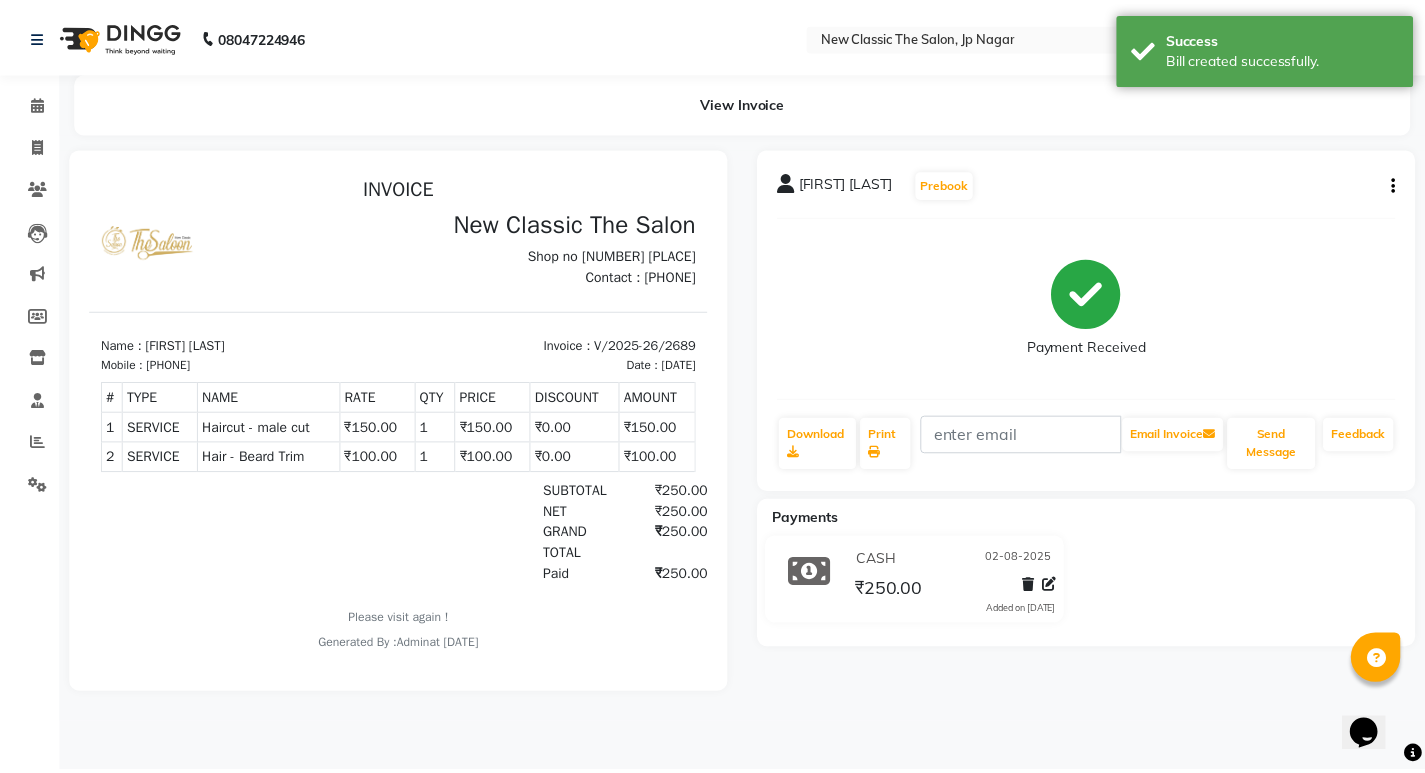scroll, scrollTop: 0, scrollLeft: 0, axis: both 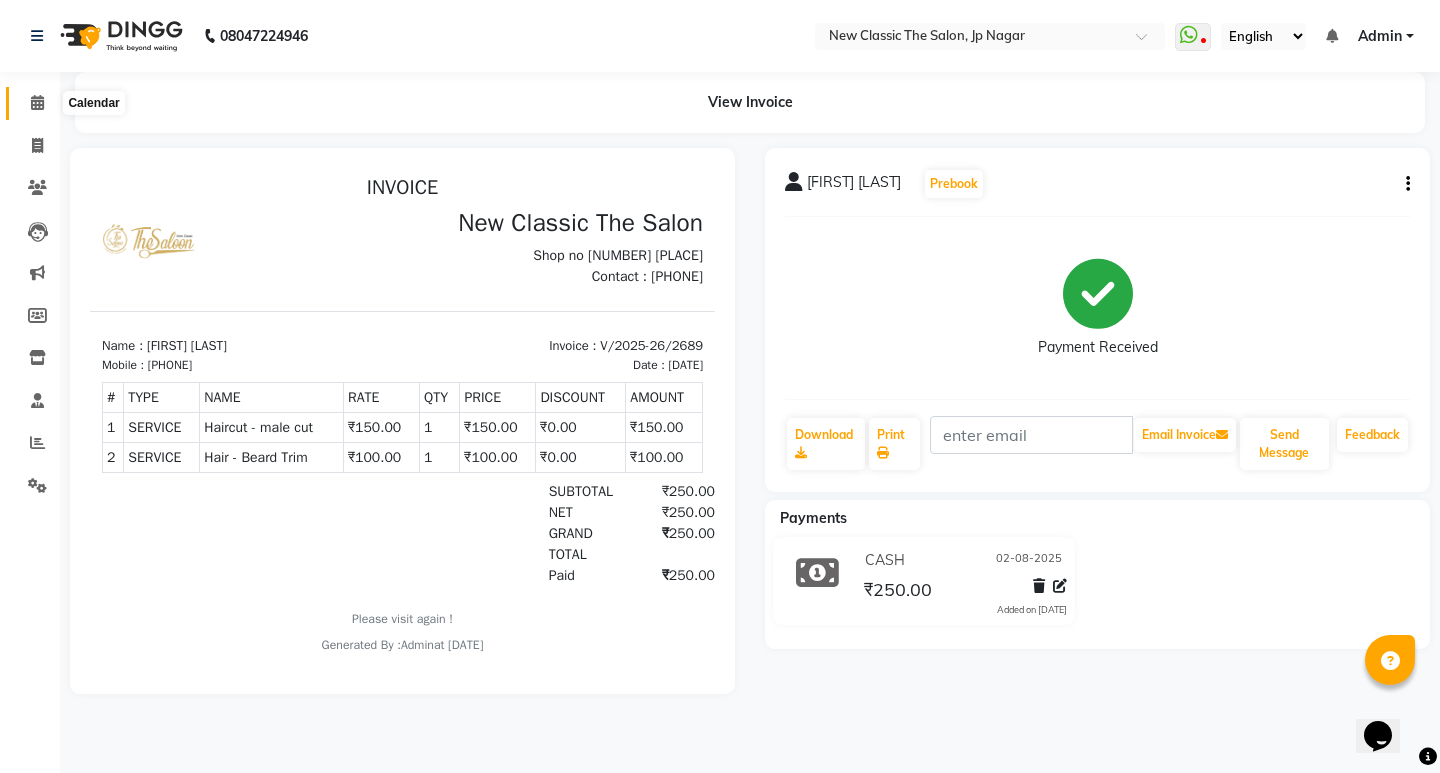 click 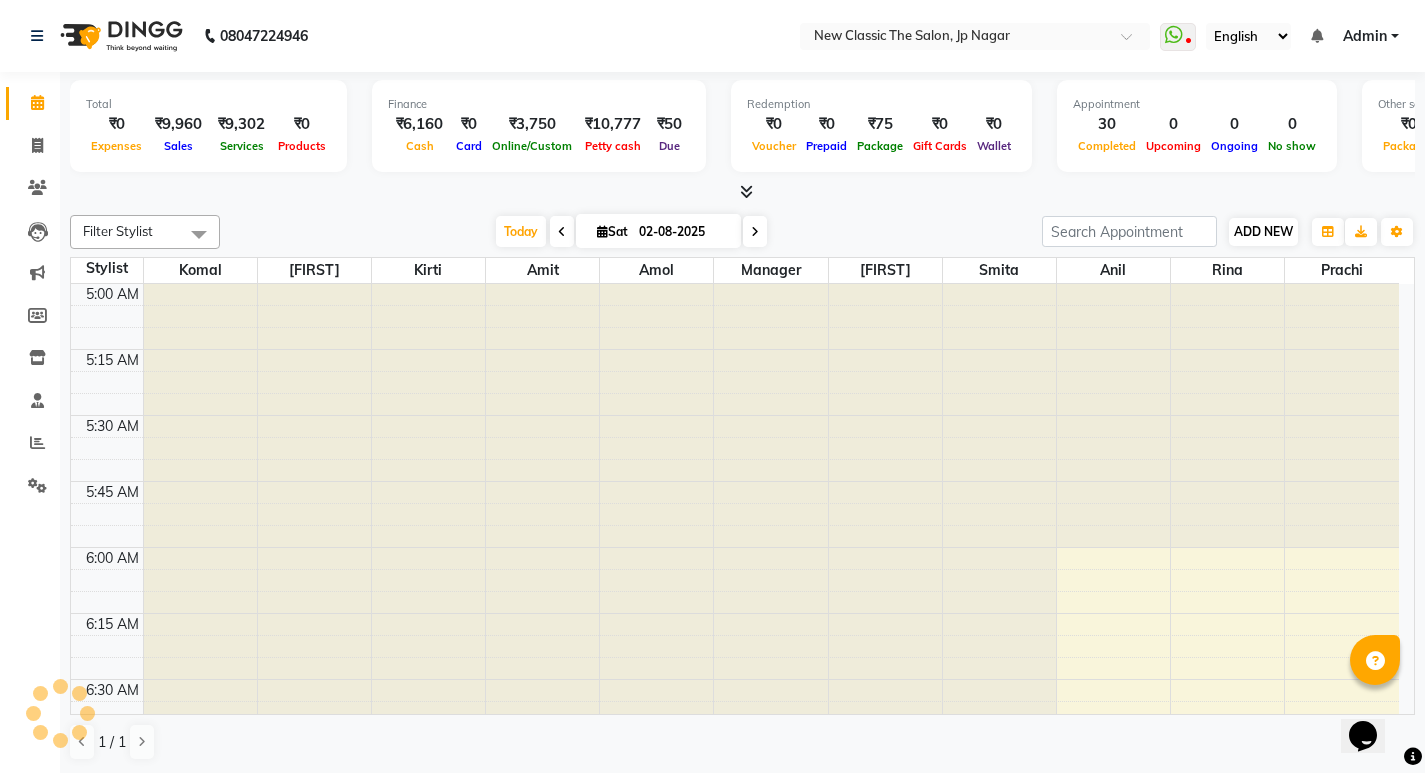 scroll, scrollTop: 265, scrollLeft: 0, axis: vertical 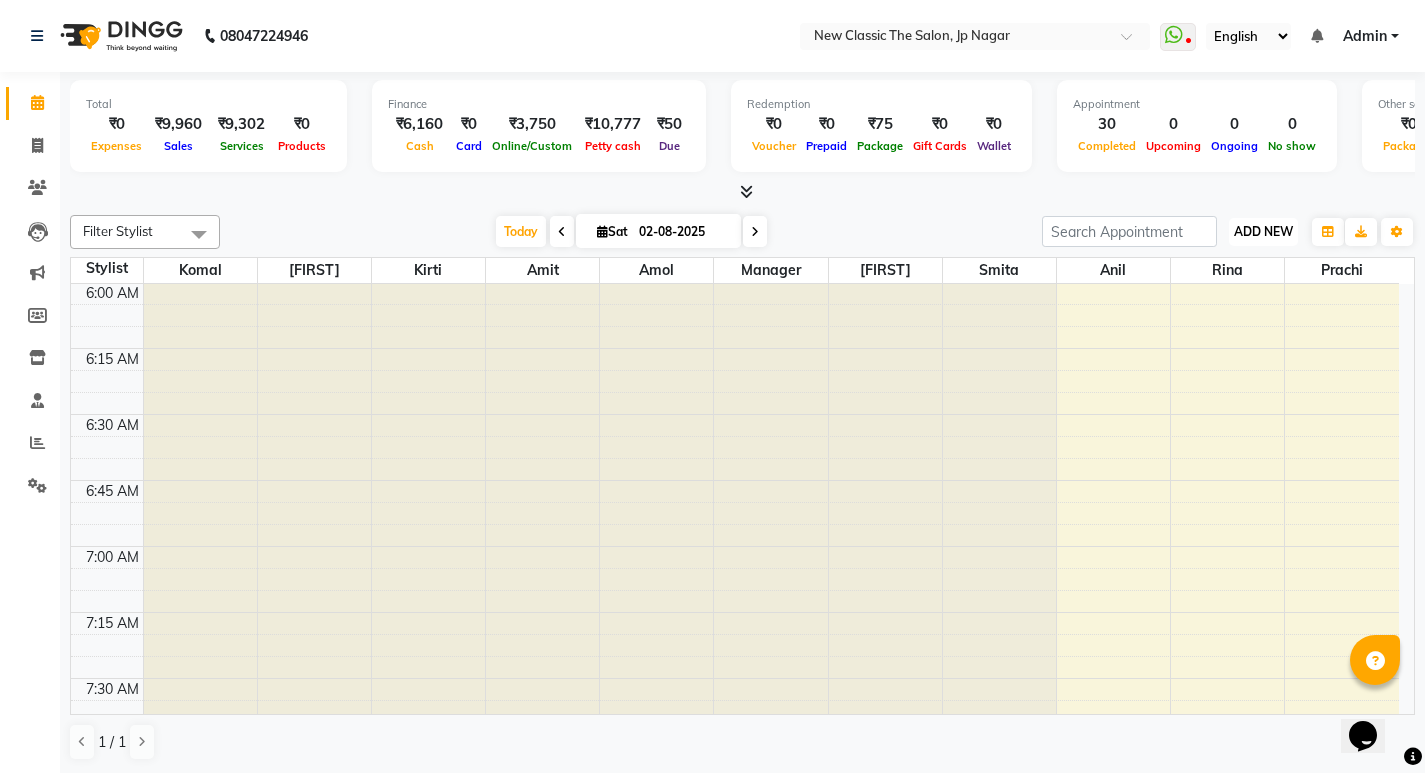 click on "ADD NEW" at bounding box center (1263, 231) 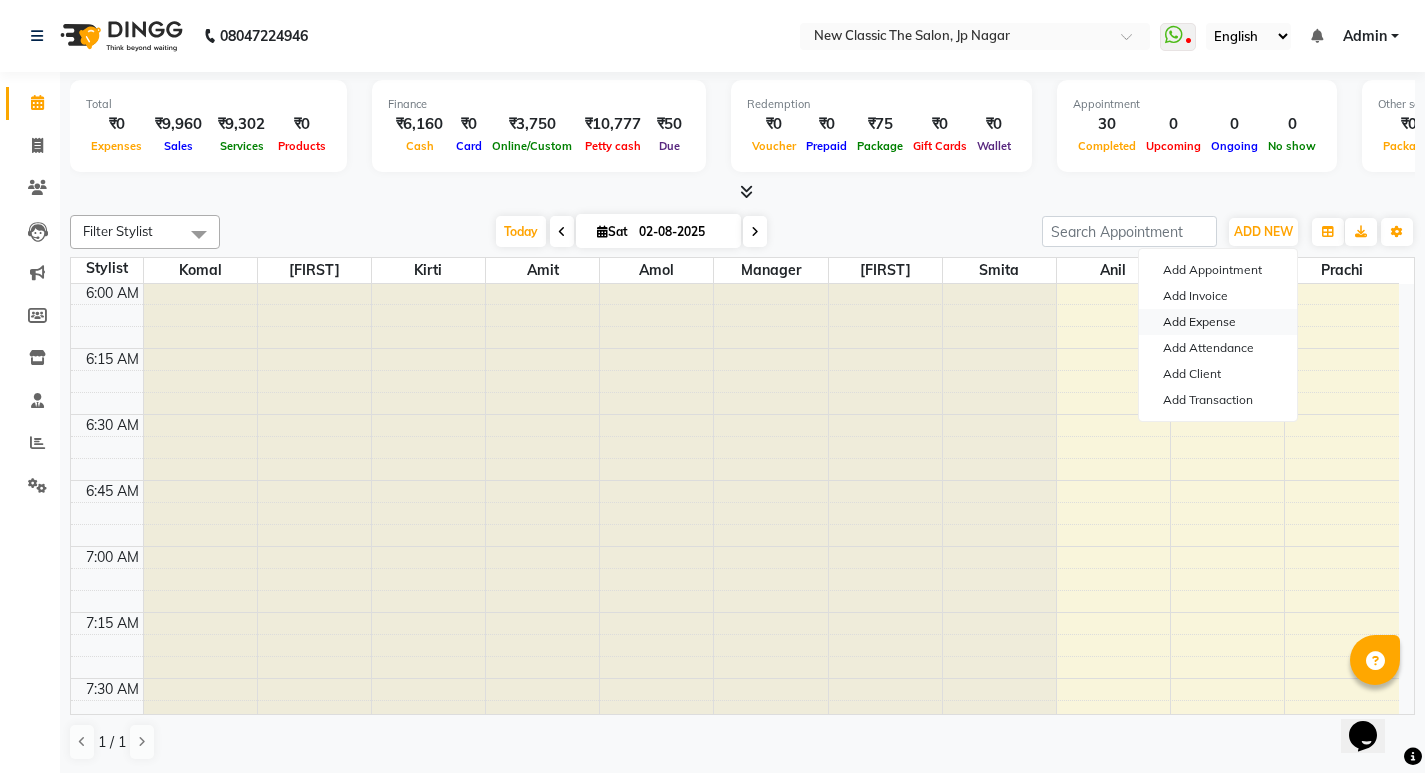click on "Add Expense" at bounding box center (1218, 322) 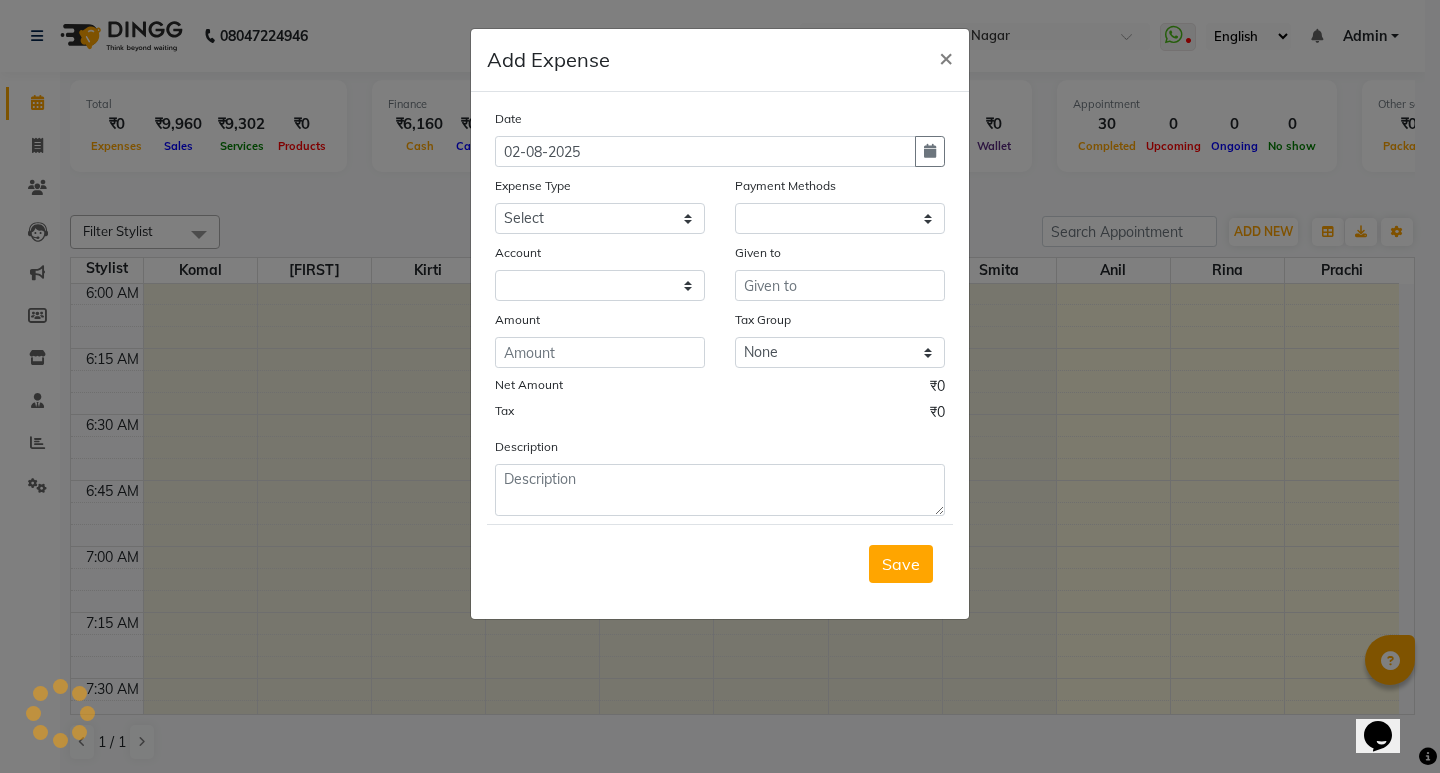 select on "1" 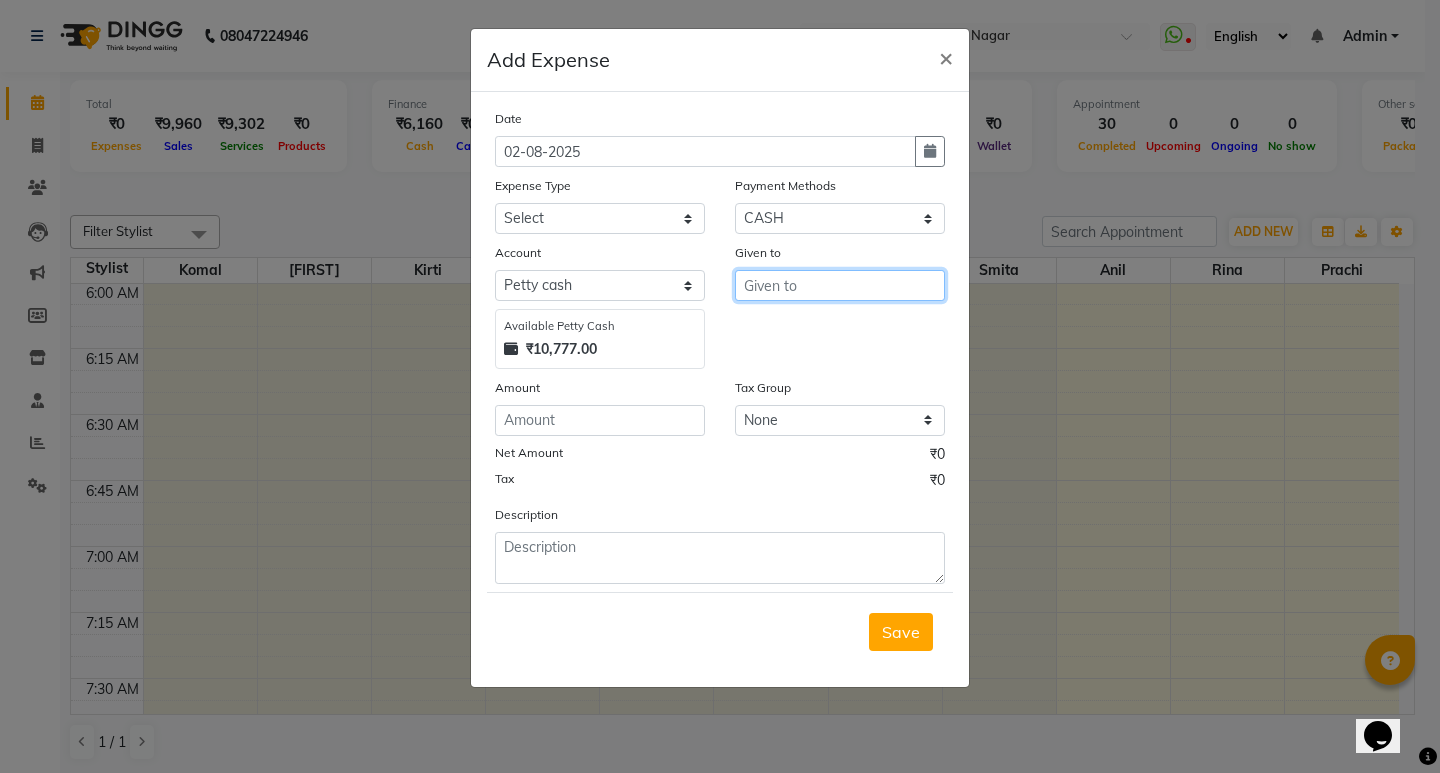 click at bounding box center (840, 285) 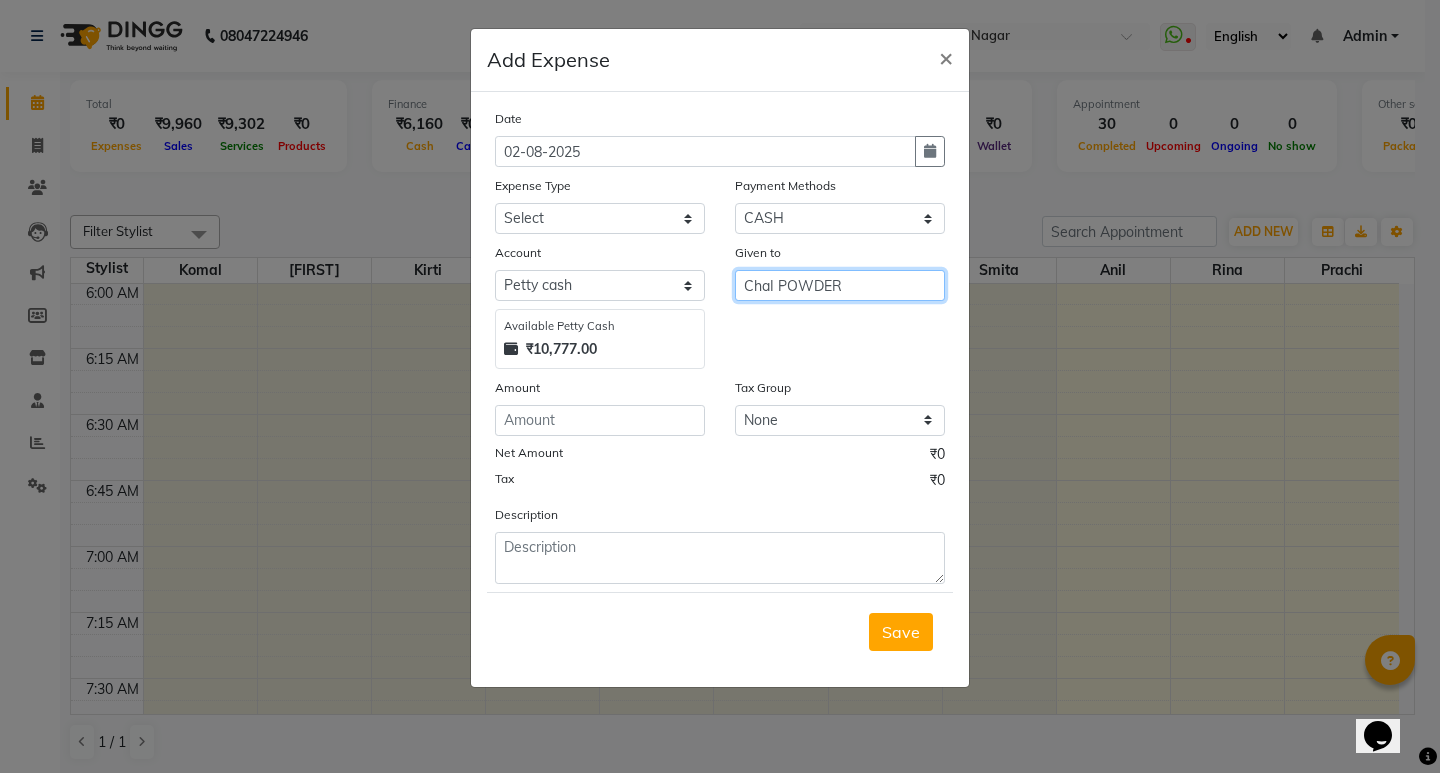 type on "ChaI POWDER" 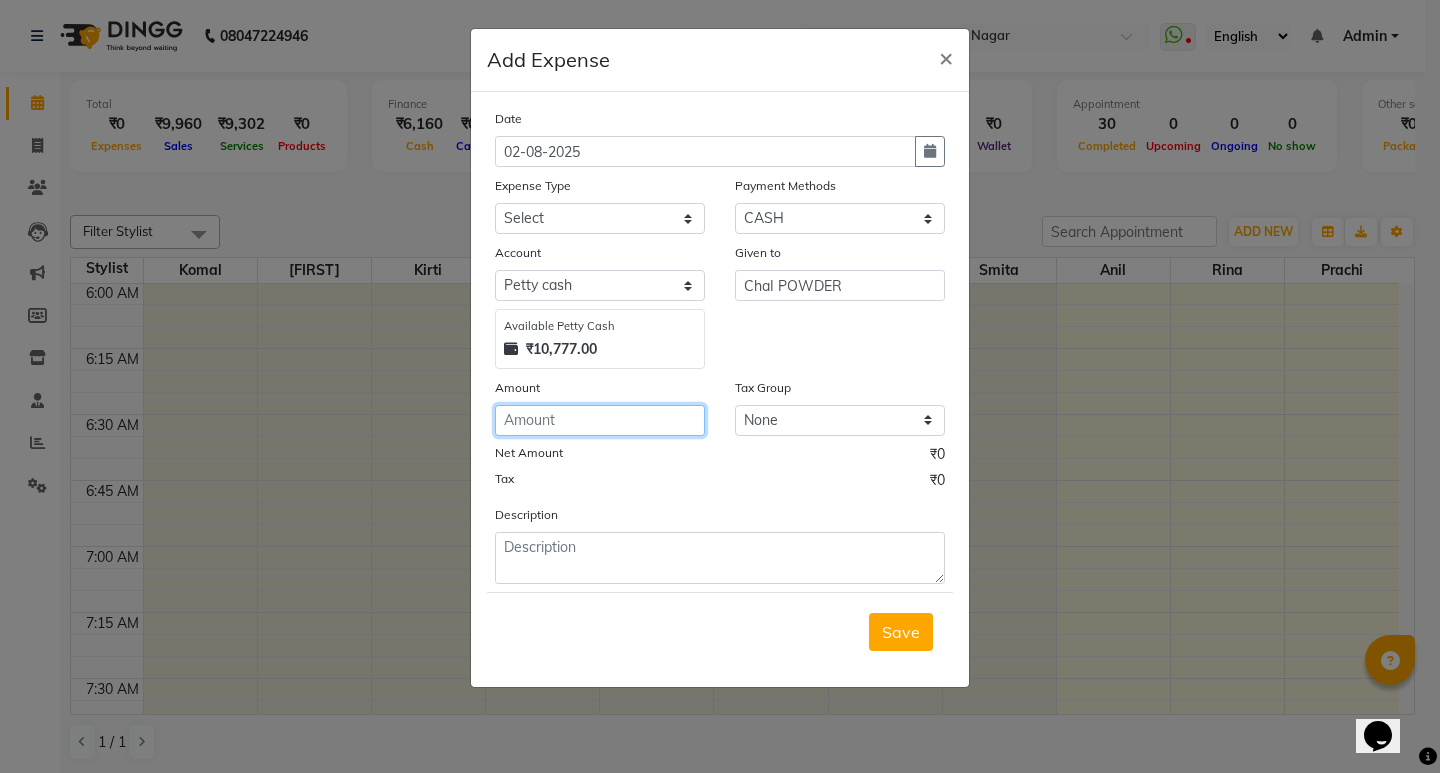 click 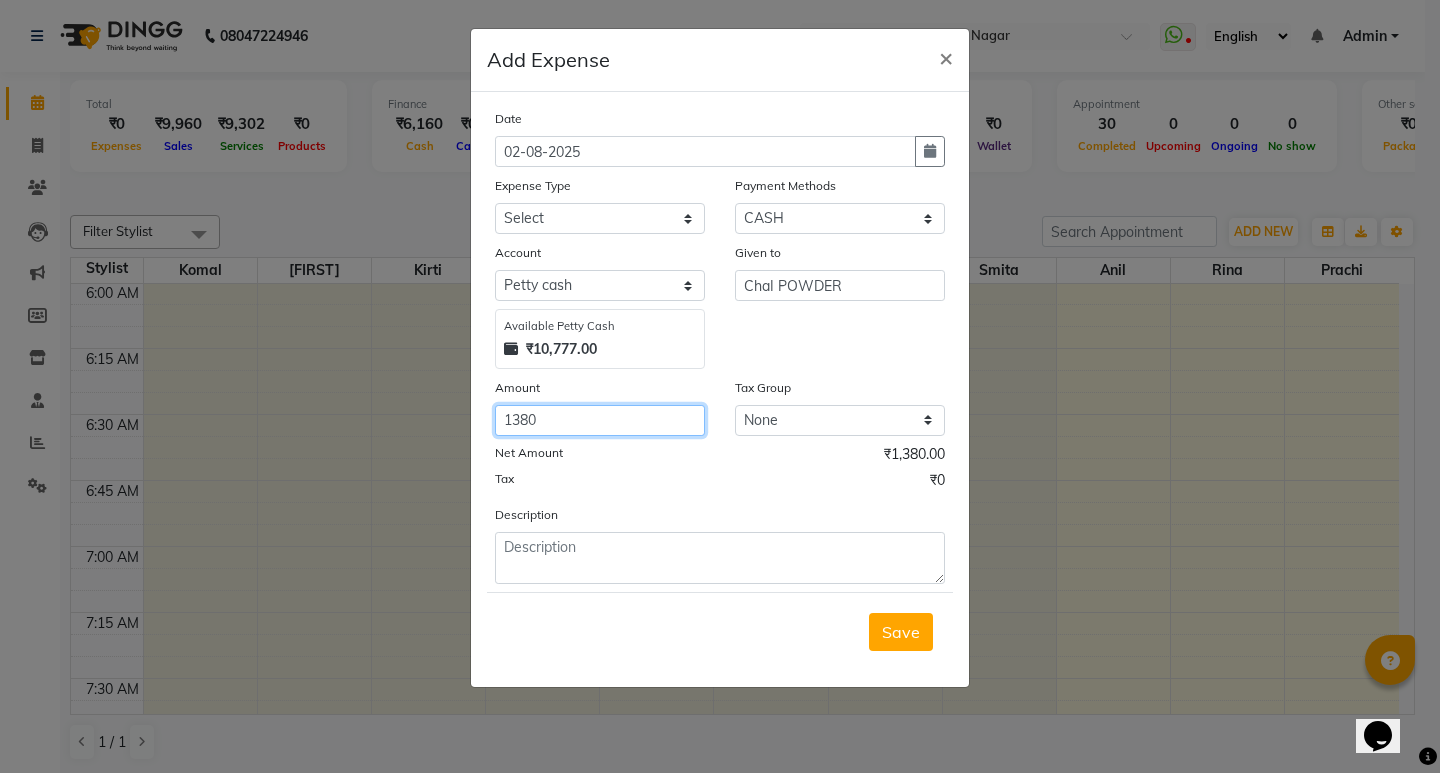 type on "1380" 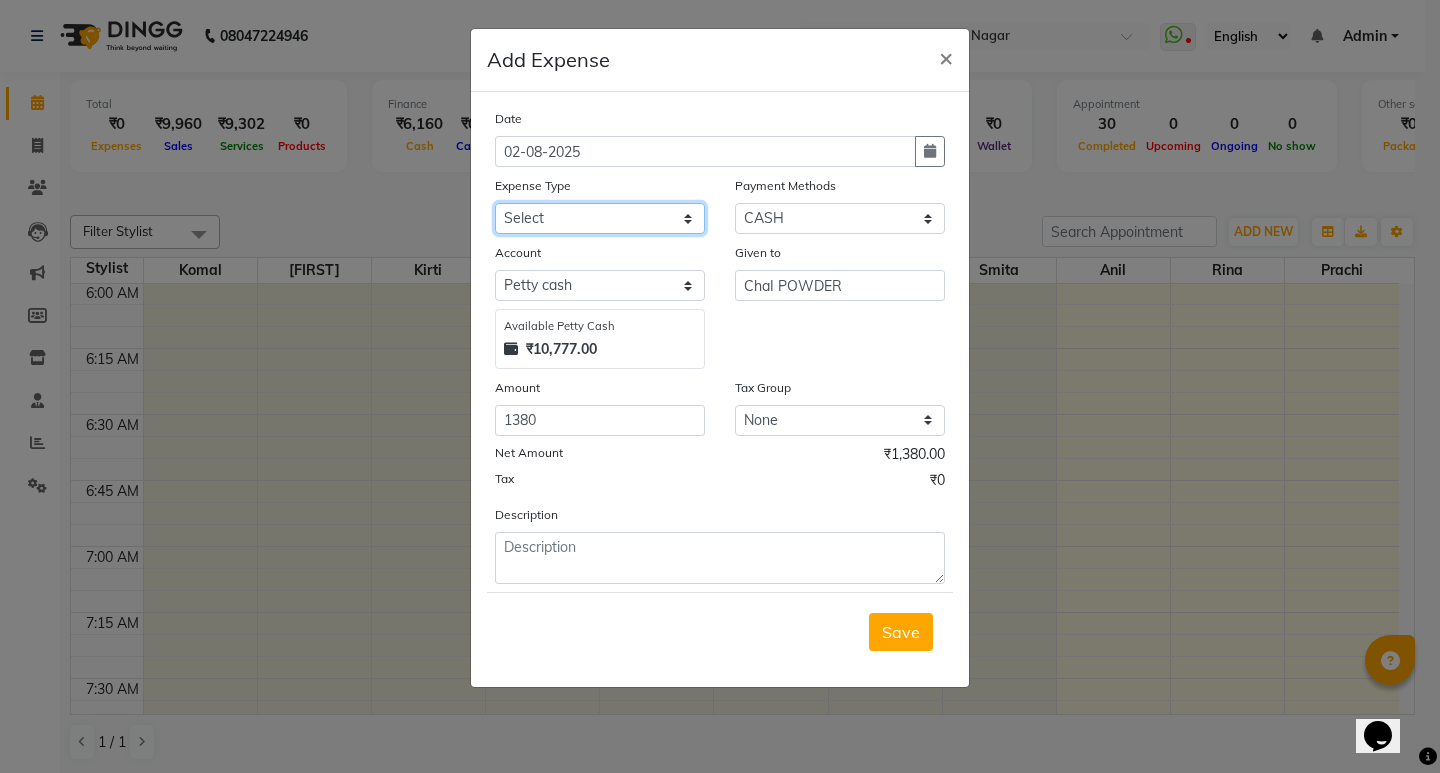 click on "Select Advance Salary Bank charges Car maintenance  Cash transfer to bank Cash transfer to hub Client Snacks Clinical charges Equipment Fuel Govt fee Incentive Insurance International purchase Loan Repayment Maintenance Marketing Miscellaneous MRA Other Pantry Product Rent Salary Staff Snacks Tax Tea & Refreshment Utilities" 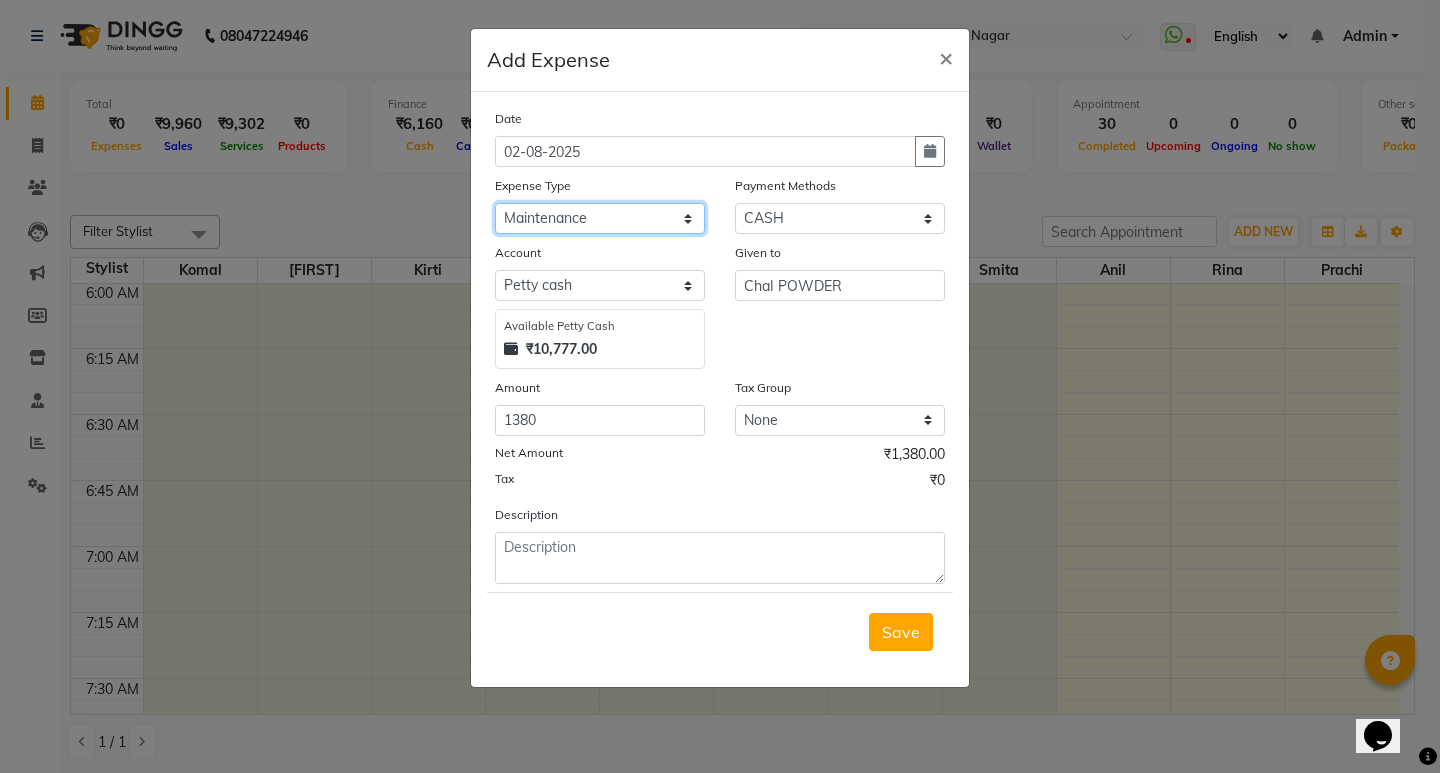 click on "Select Advance Salary Bank charges Car maintenance  Cash transfer to bank Cash transfer to hub Client Snacks Clinical charges Equipment Fuel Govt fee Incentive Insurance International purchase Loan Repayment Maintenance Marketing Miscellaneous MRA Other Pantry Product Rent Salary Staff Snacks Tax Tea & Refreshment Utilities" 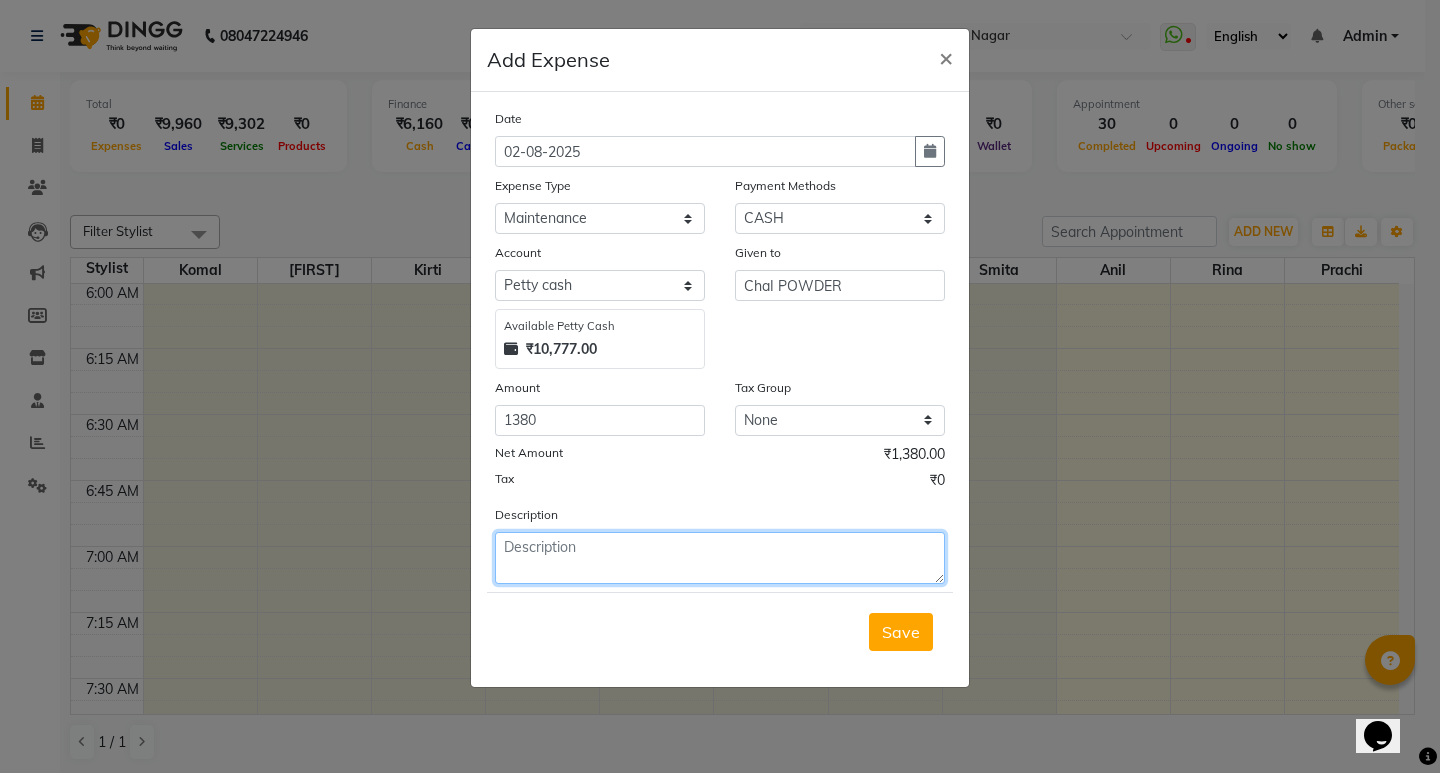 click 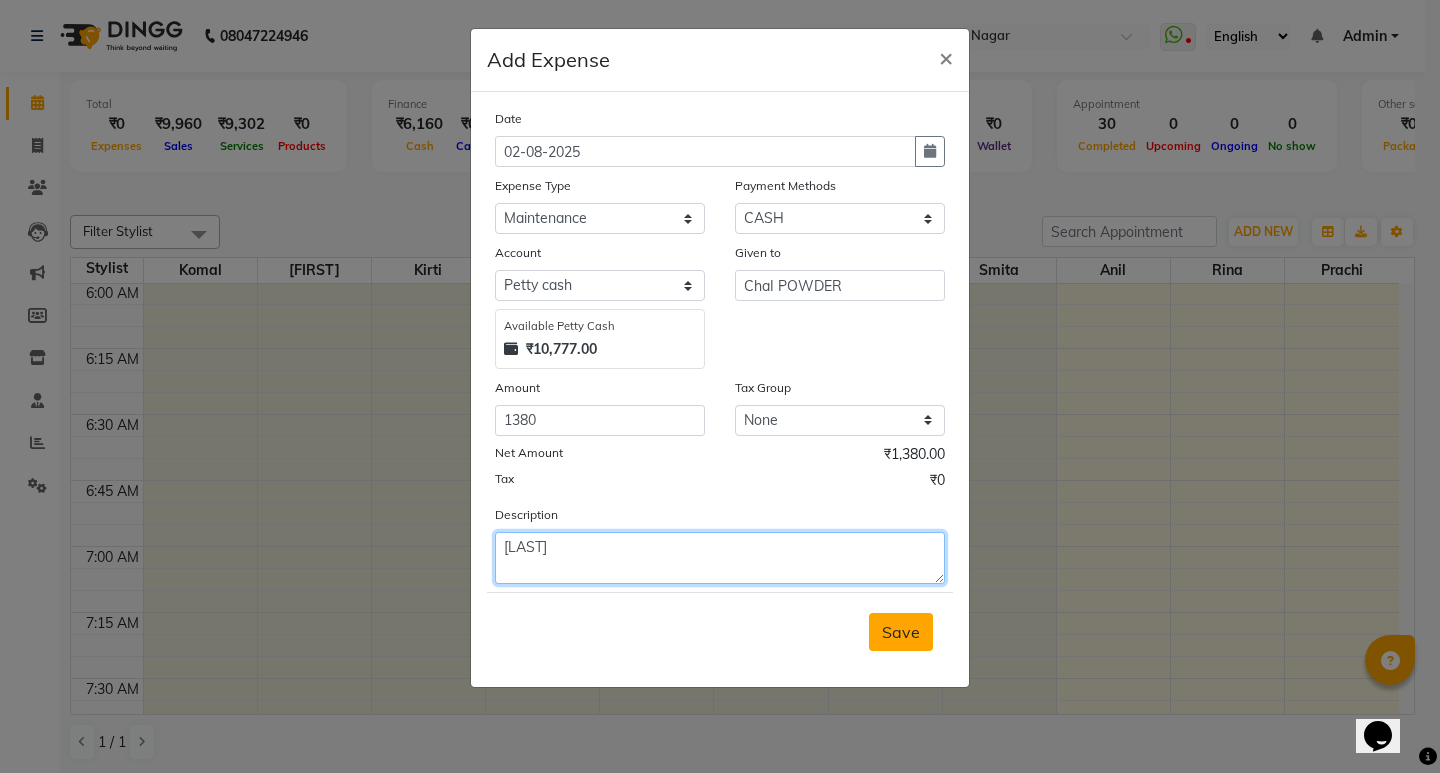 type on "[LAST]" 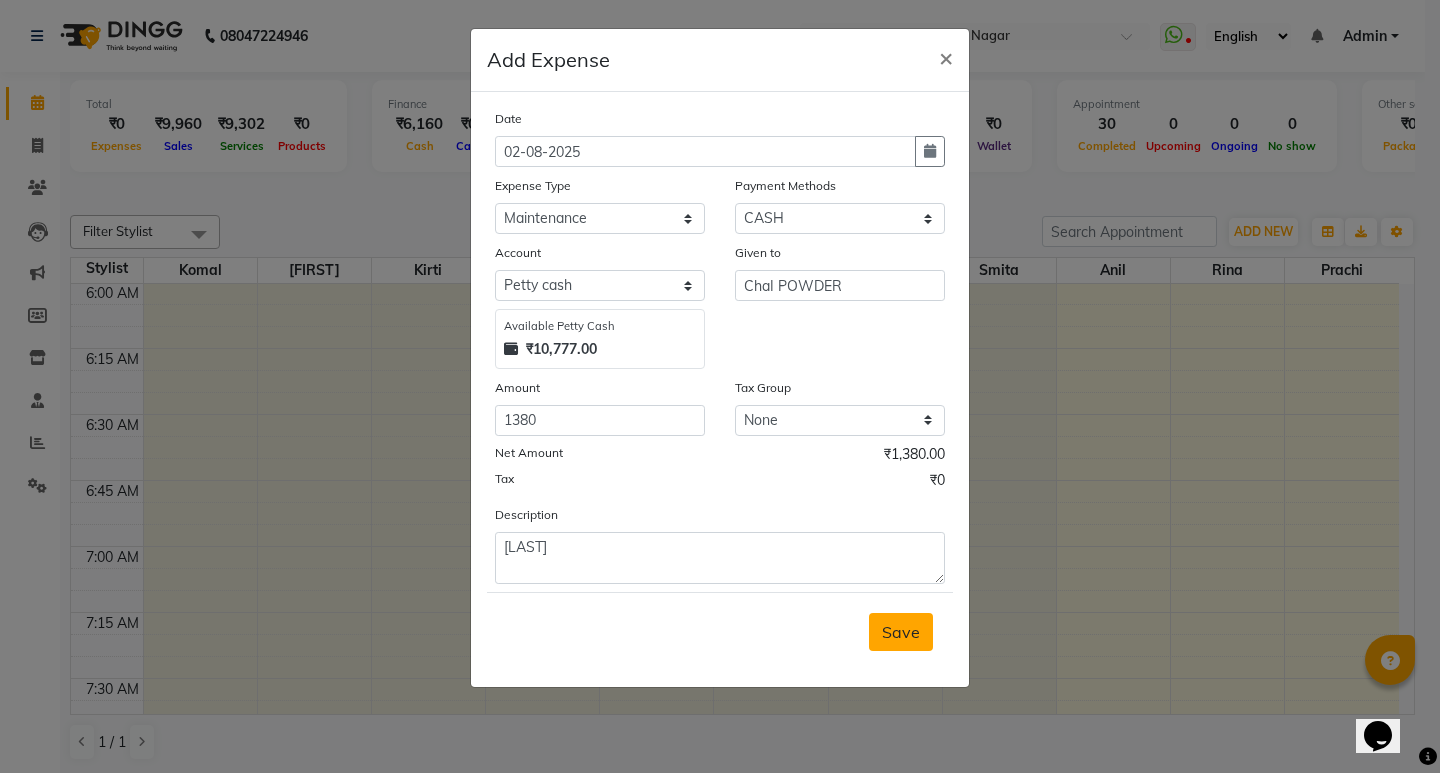 click on "Save" at bounding box center [901, 632] 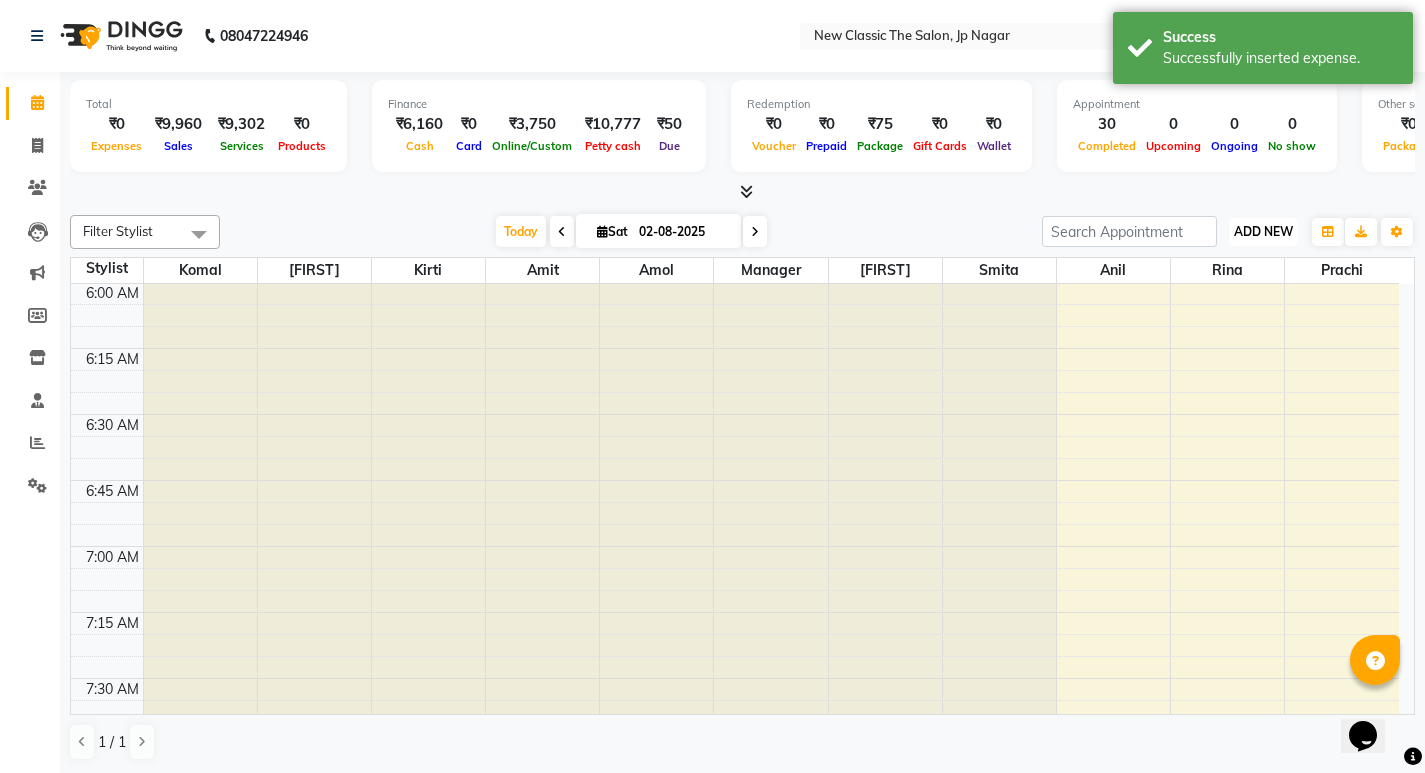 click on "ADD NEW" at bounding box center [1263, 231] 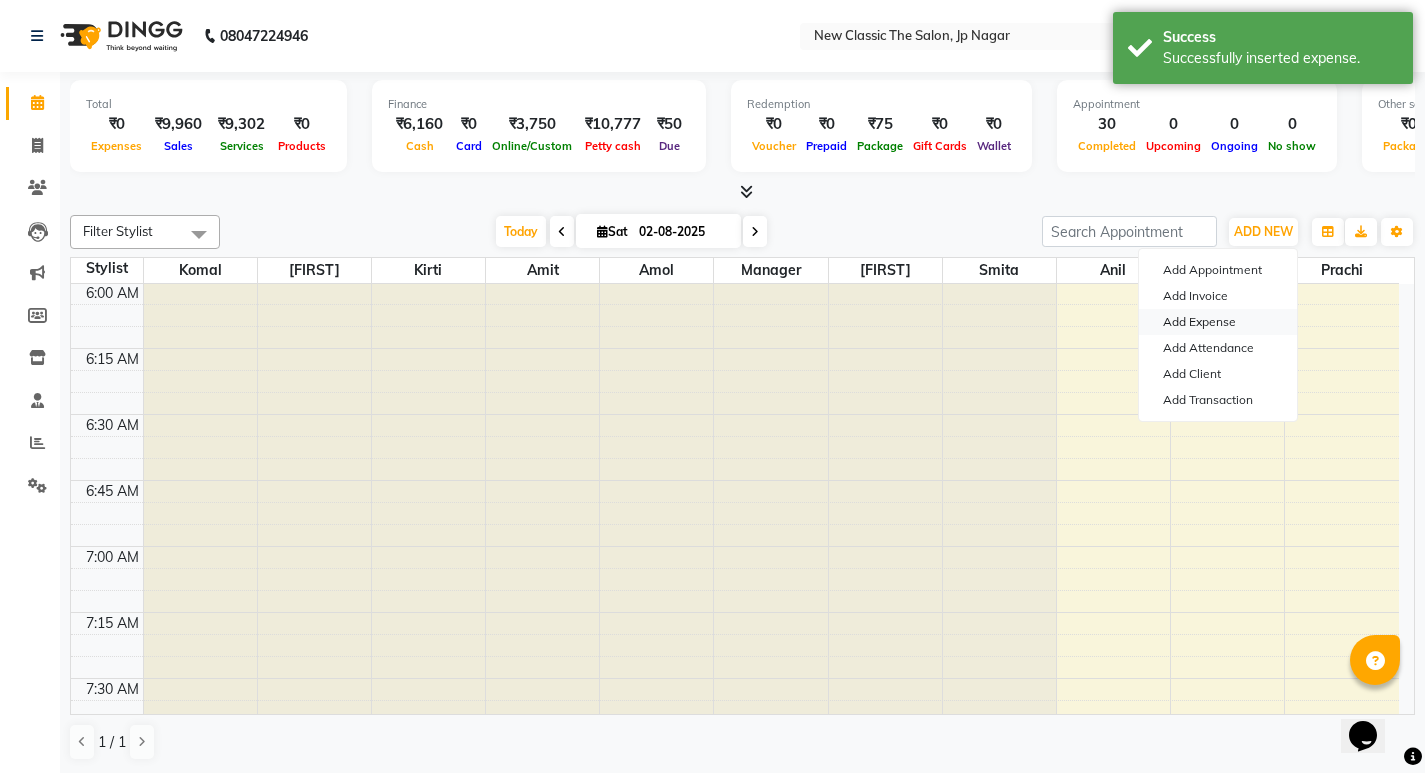 click on "Add Expense" at bounding box center (1218, 322) 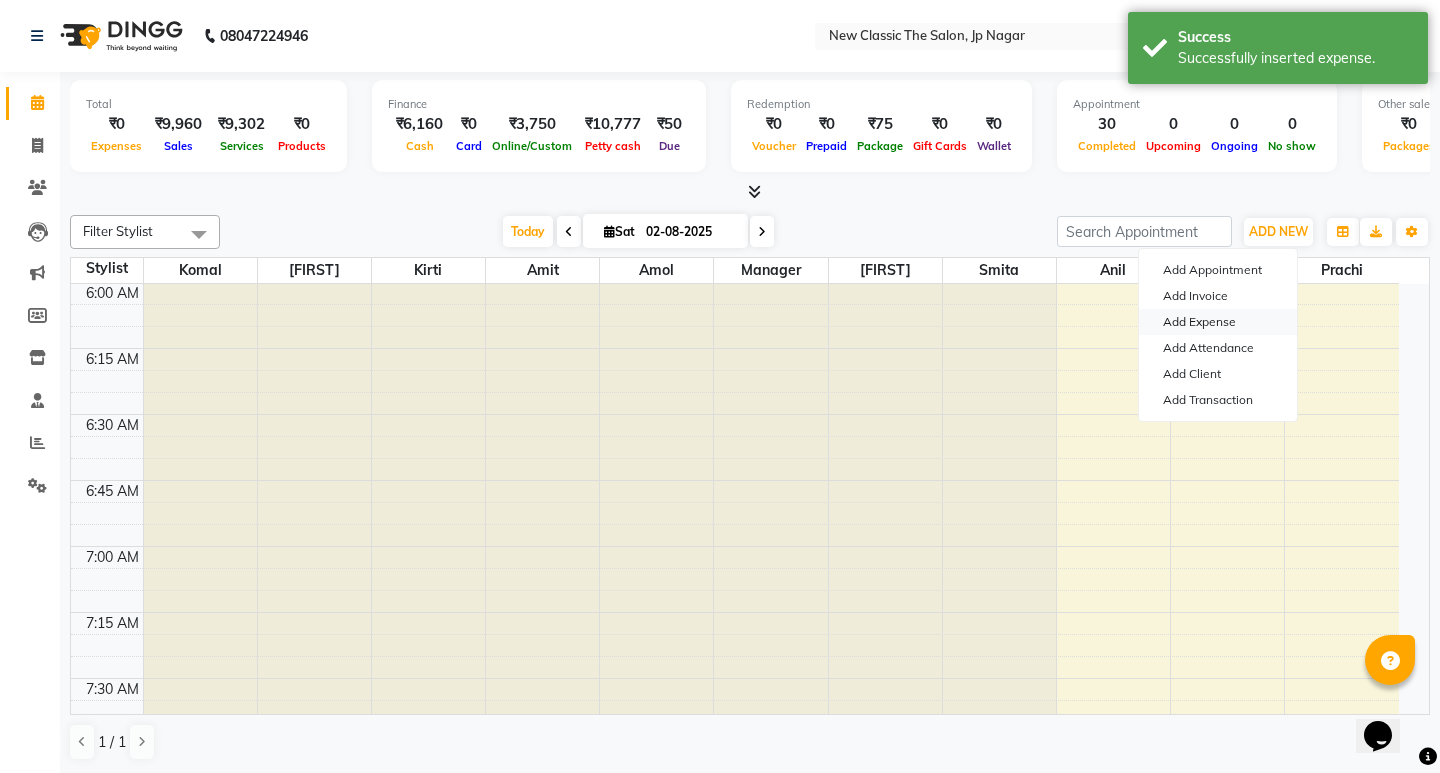 select on "1" 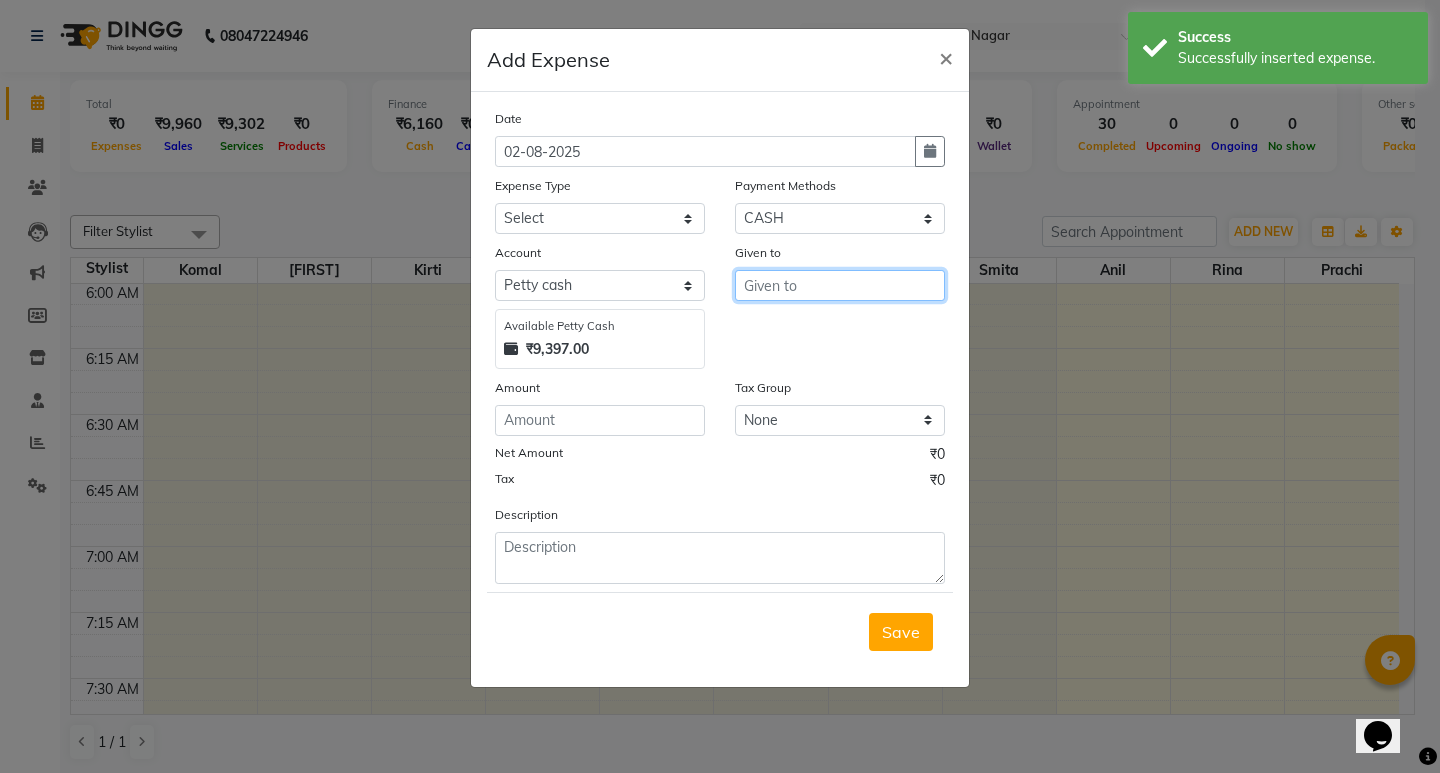 click at bounding box center (840, 285) 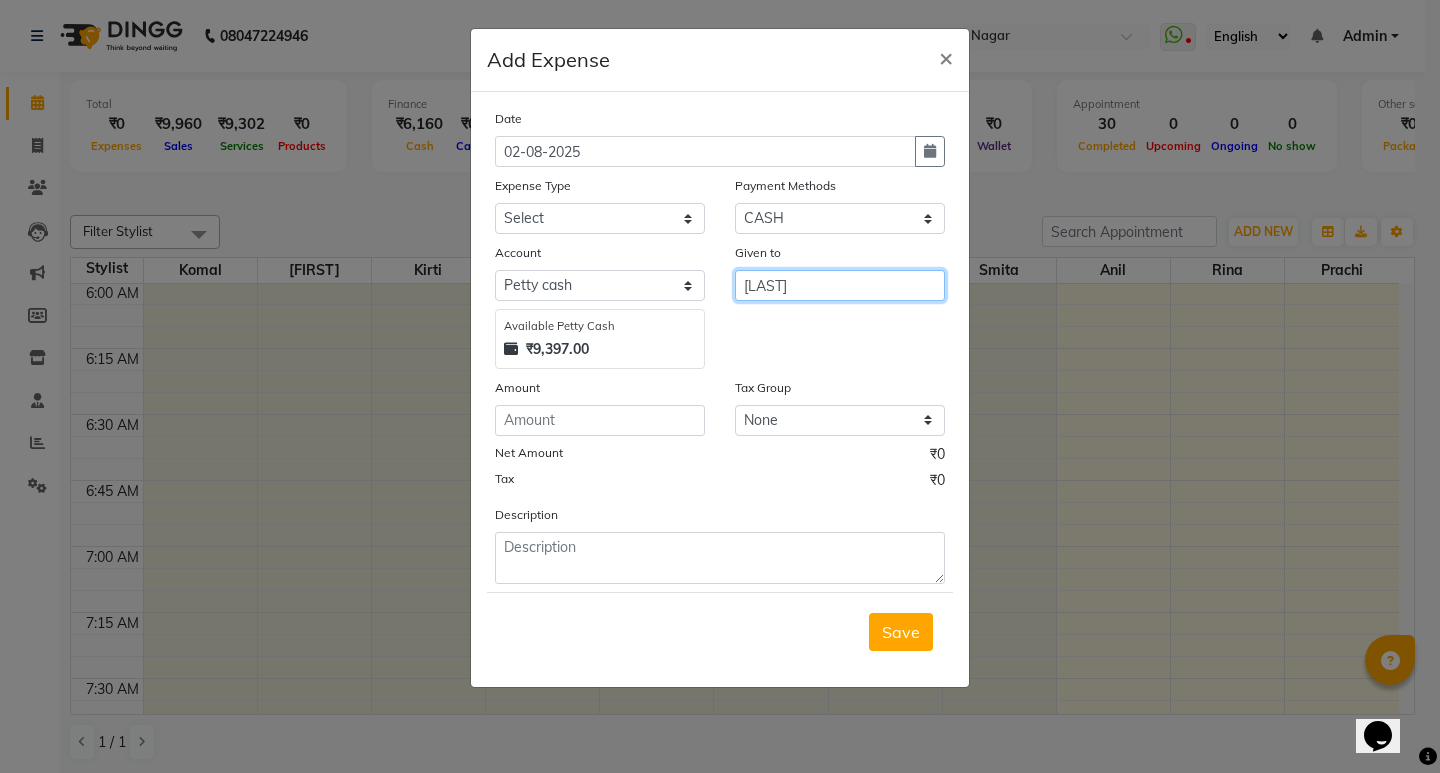type on "[LAST]" 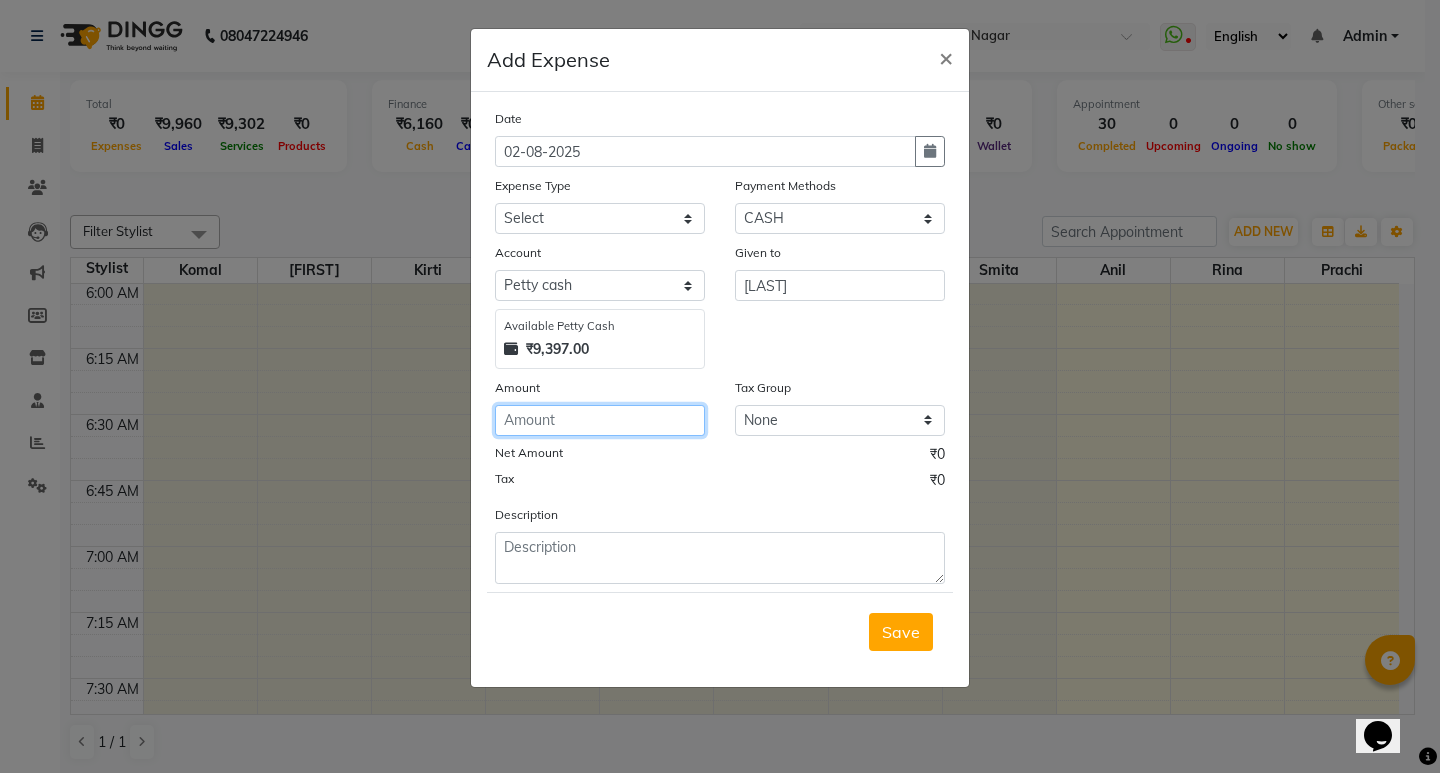 click 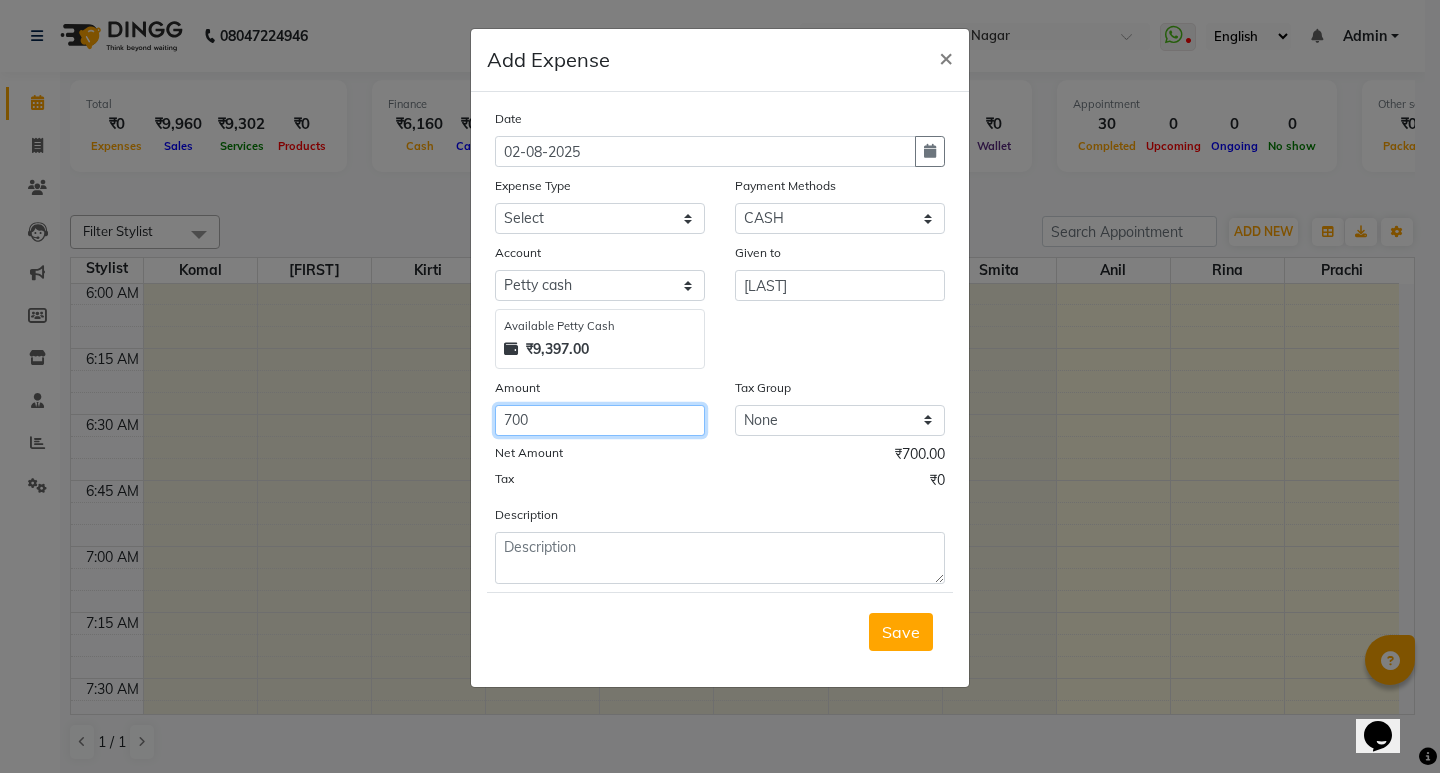type on "700" 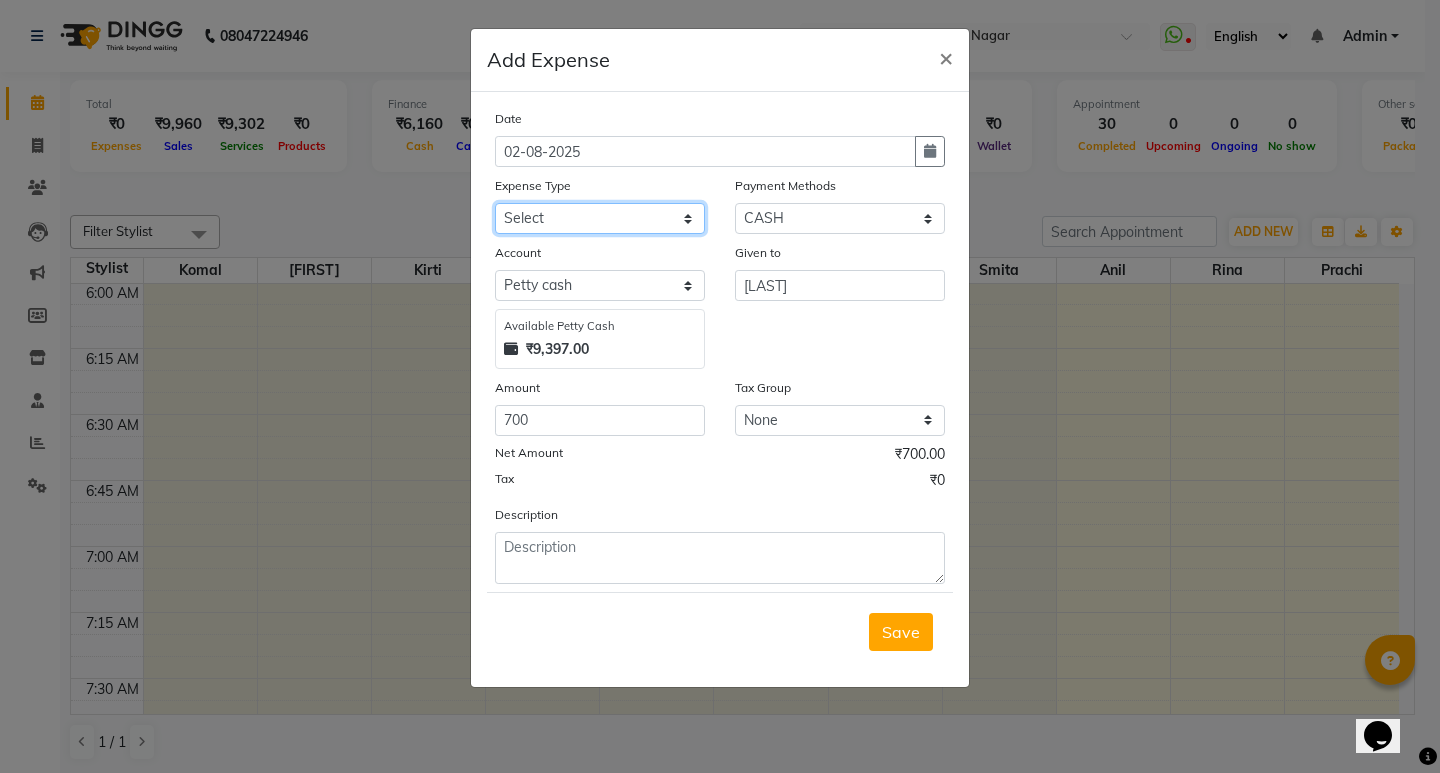 click on "Select Advance Salary Bank charges Car maintenance  Cash transfer to bank Cash transfer to hub Client Snacks Clinical charges Equipment Fuel Govt fee Incentive Insurance International purchase Loan Repayment Maintenance Marketing Miscellaneous MRA Other Pantry Product Rent Salary Staff Snacks Tax Tea & Refreshment Utilities" 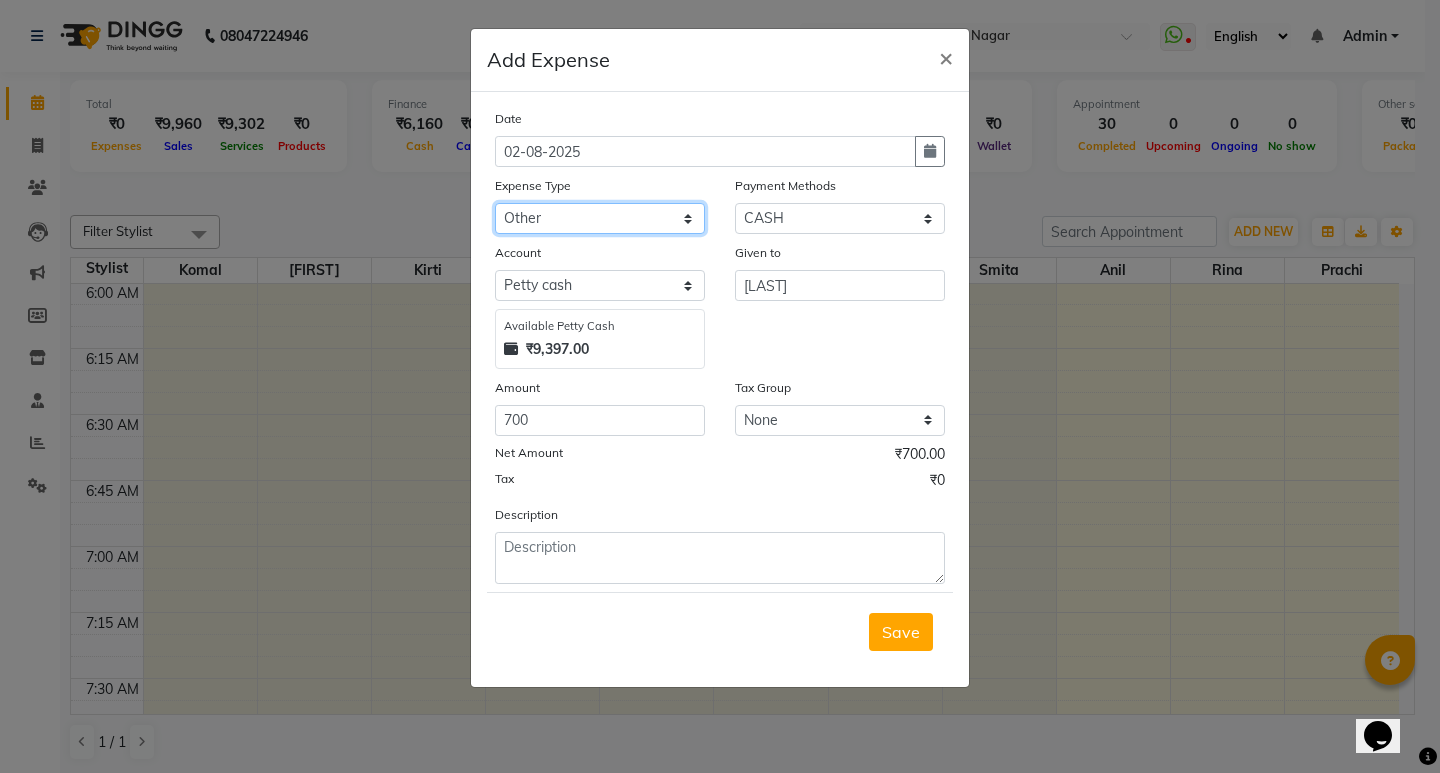 click on "Select Advance Salary Bank charges Car maintenance  Cash transfer to bank Cash transfer to hub Client Snacks Clinical charges Equipment Fuel Govt fee Incentive Insurance International purchase Loan Repayment Maintenance Marketing Miscellaneous MRA Other Pantry Product Rent Salary Staff Snacks Tax Tea & Refreshment Utilities" 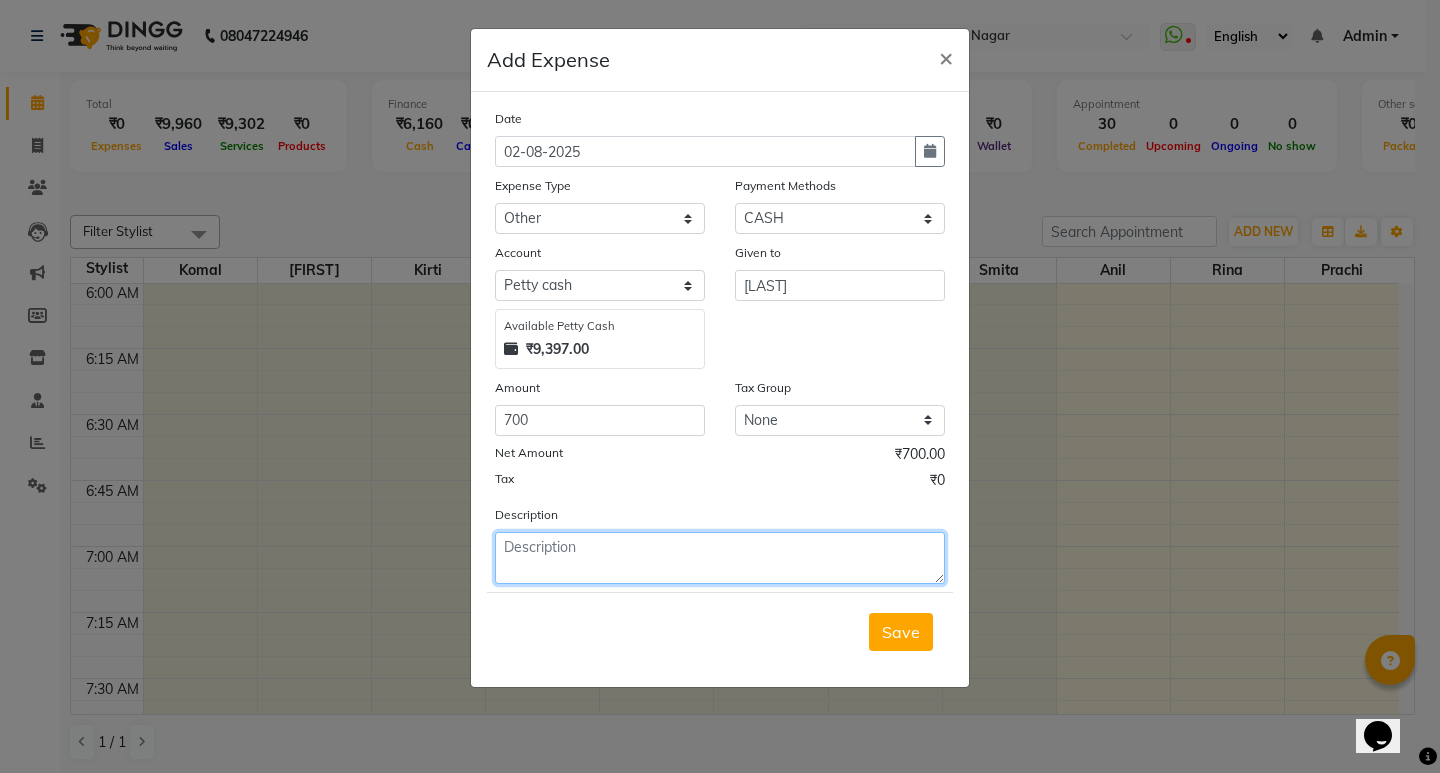 click 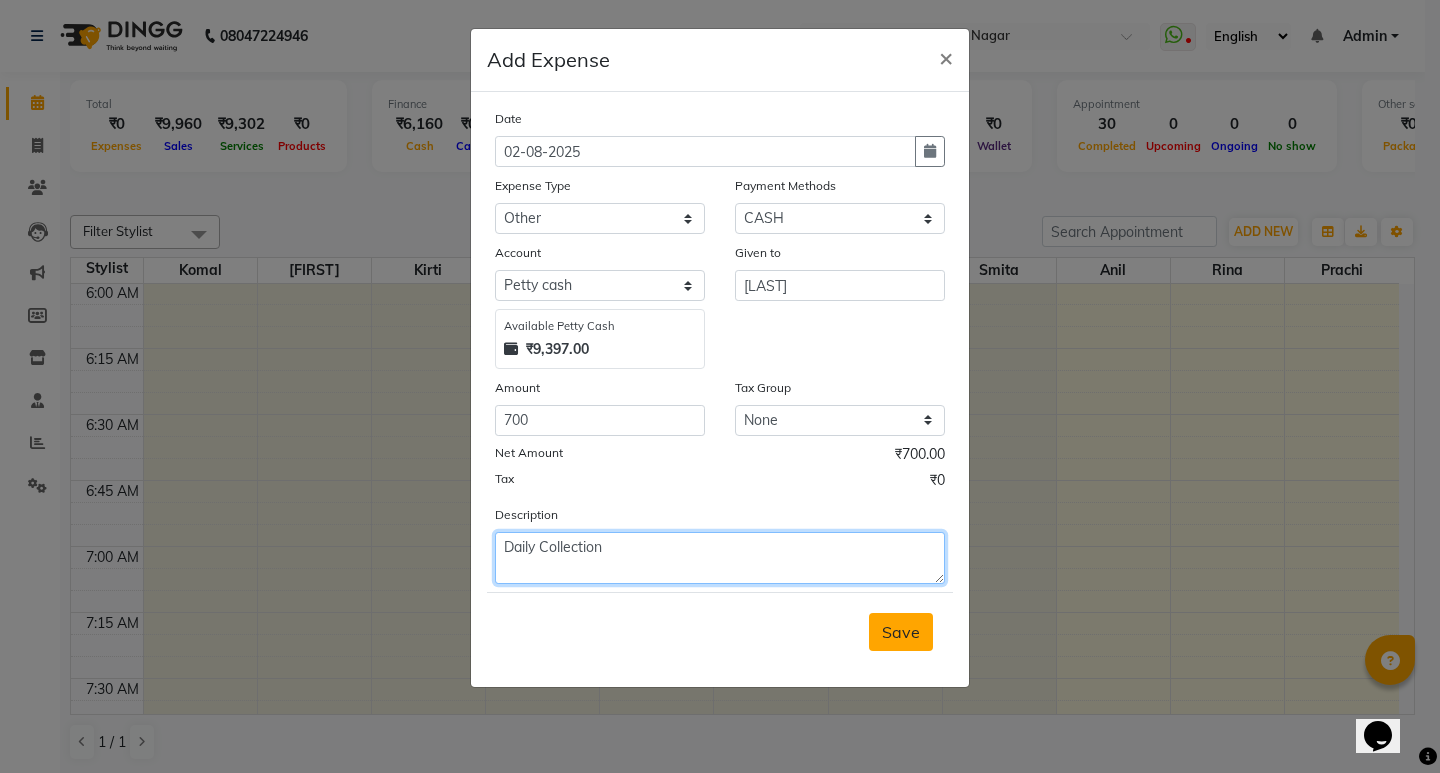 type on "Daily Collection" 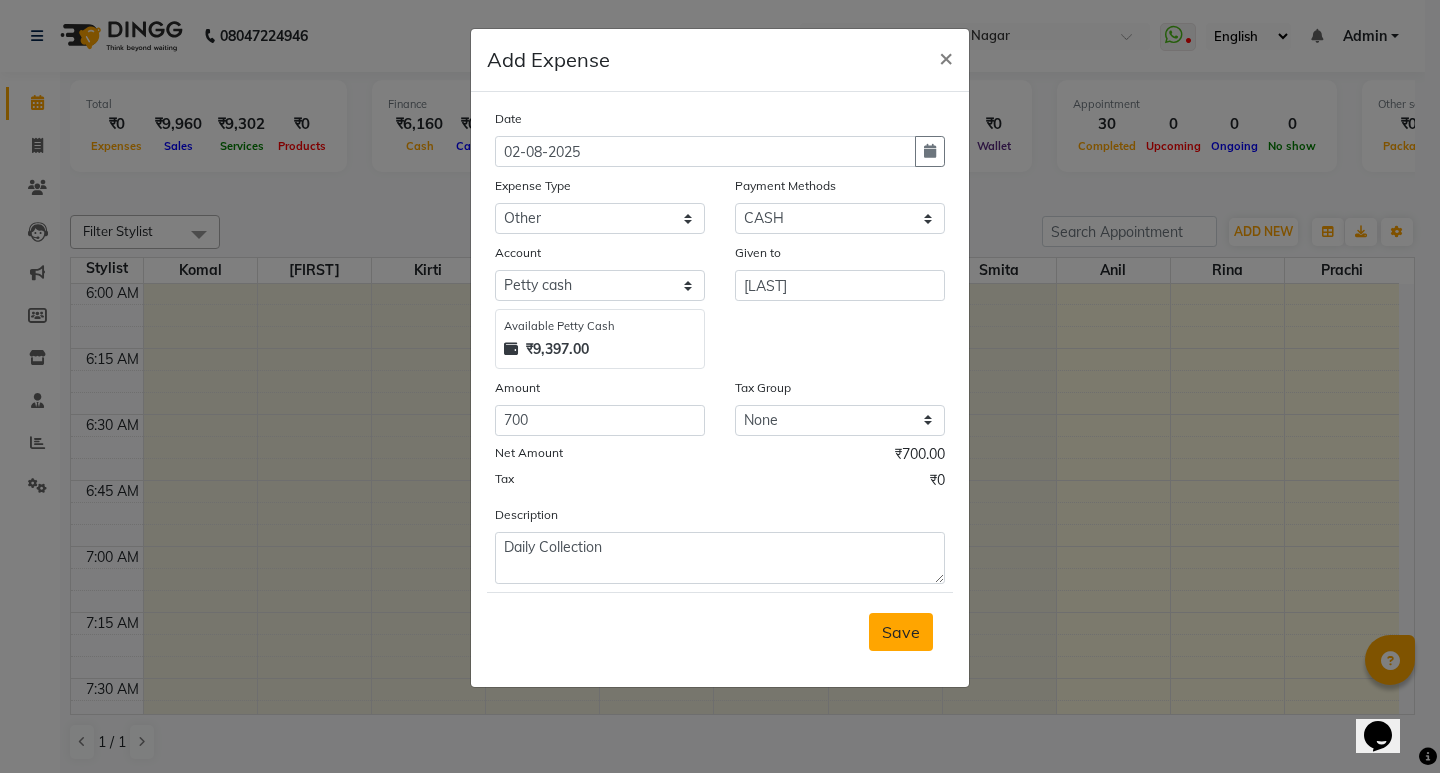 click on "Save" at bounding box center [901, 632] 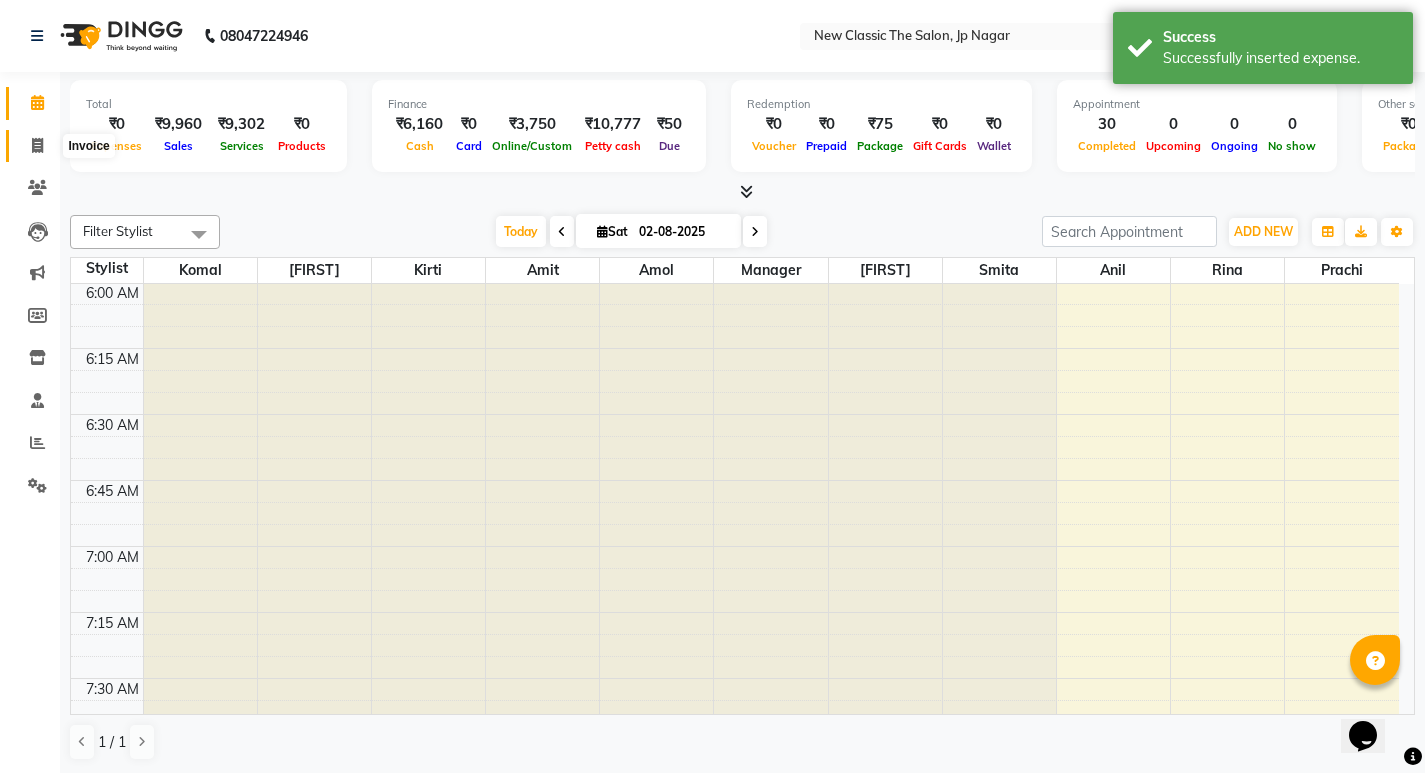 click 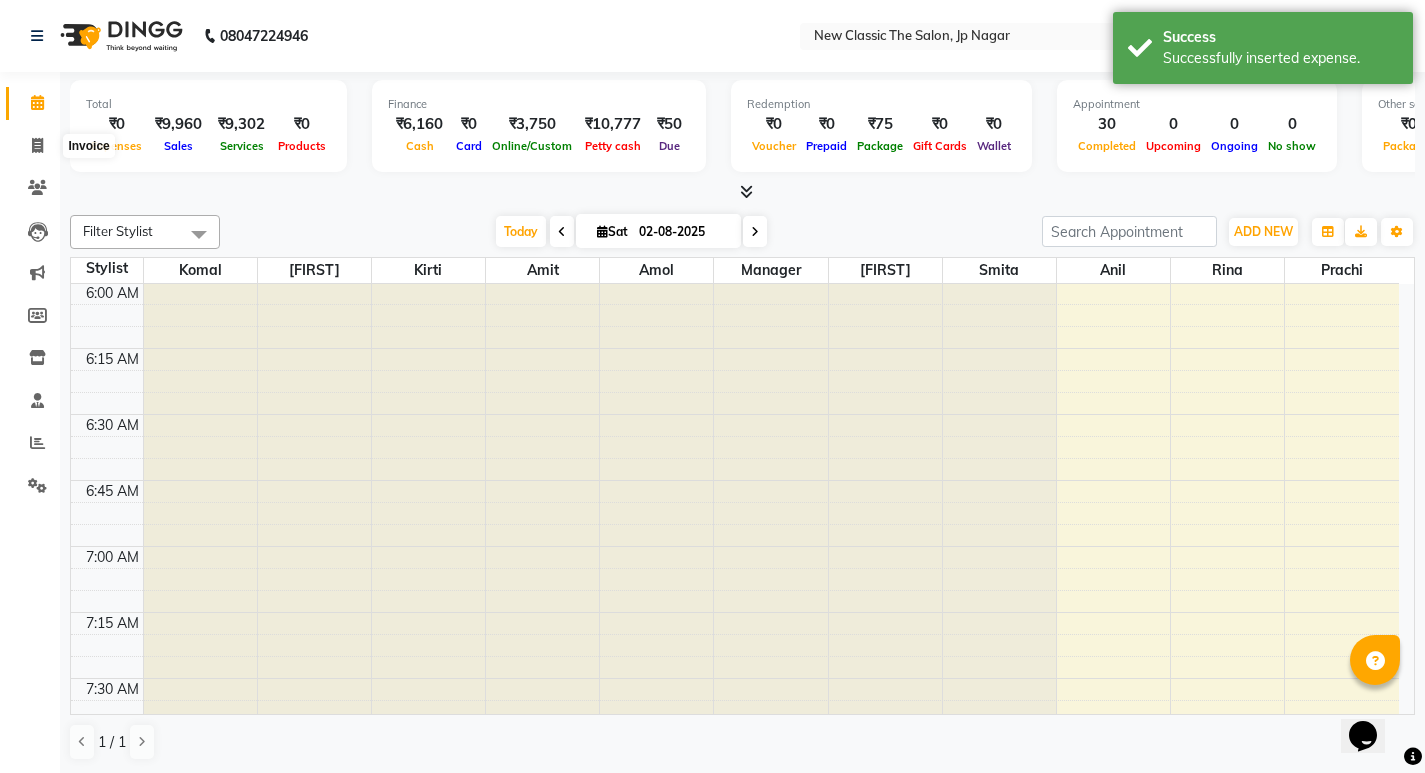 select on "service" 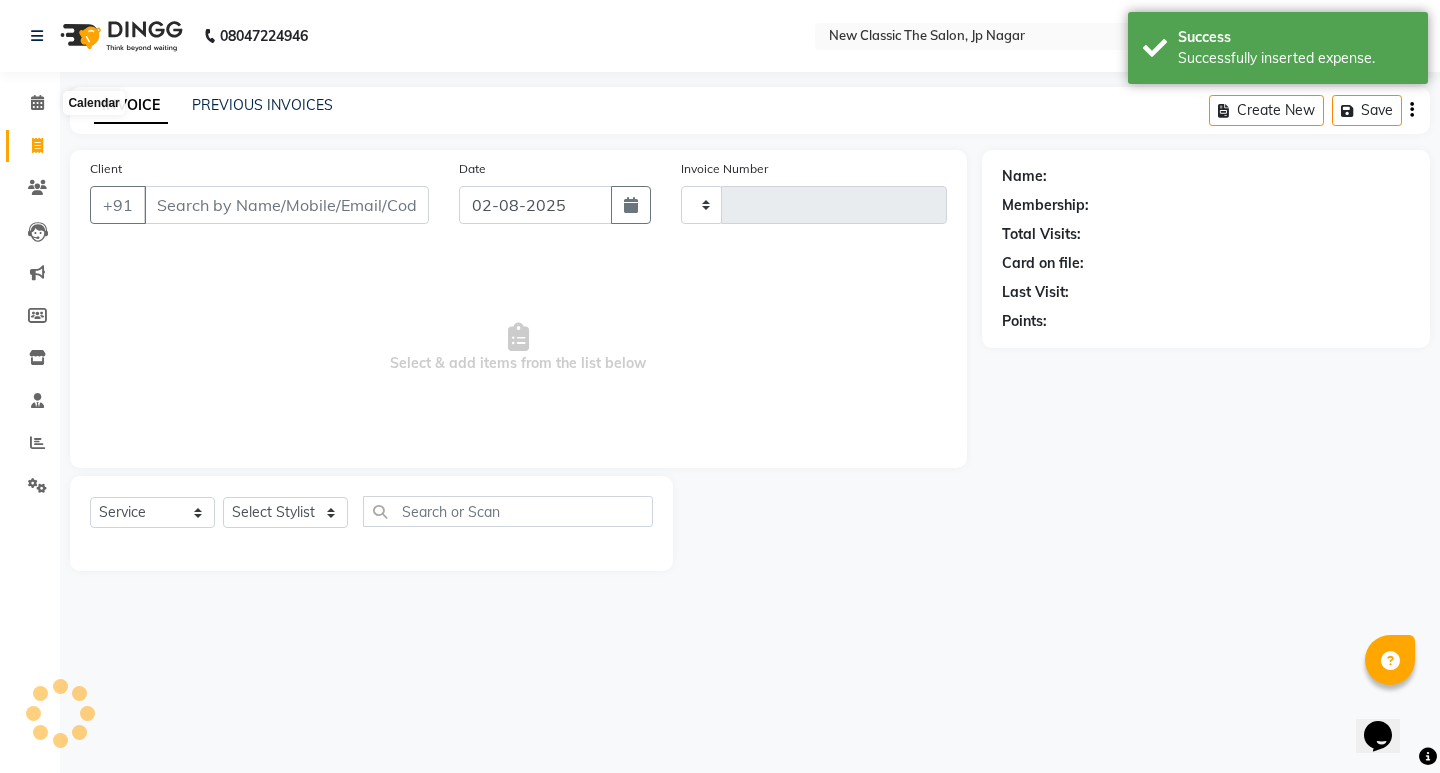 type on "2690" 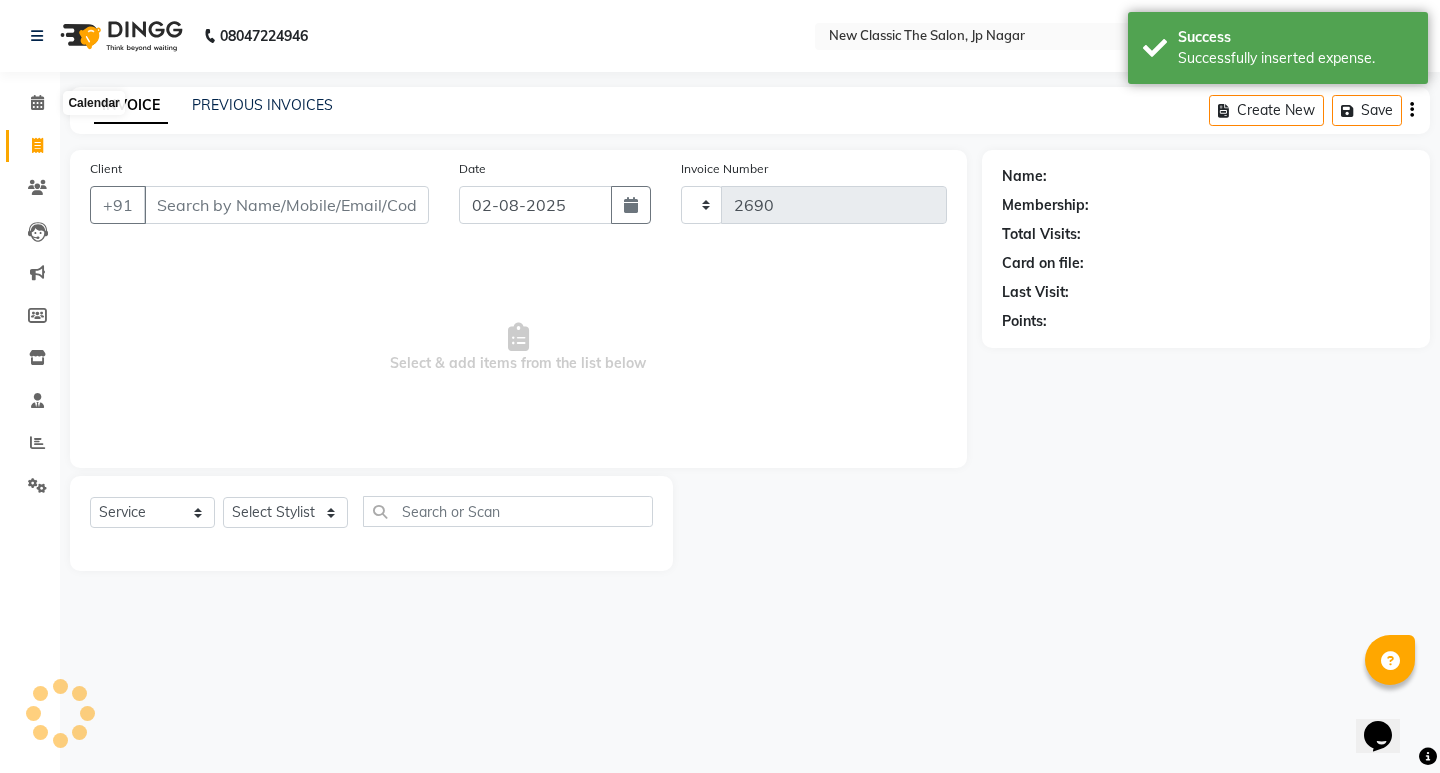 select on "4678" 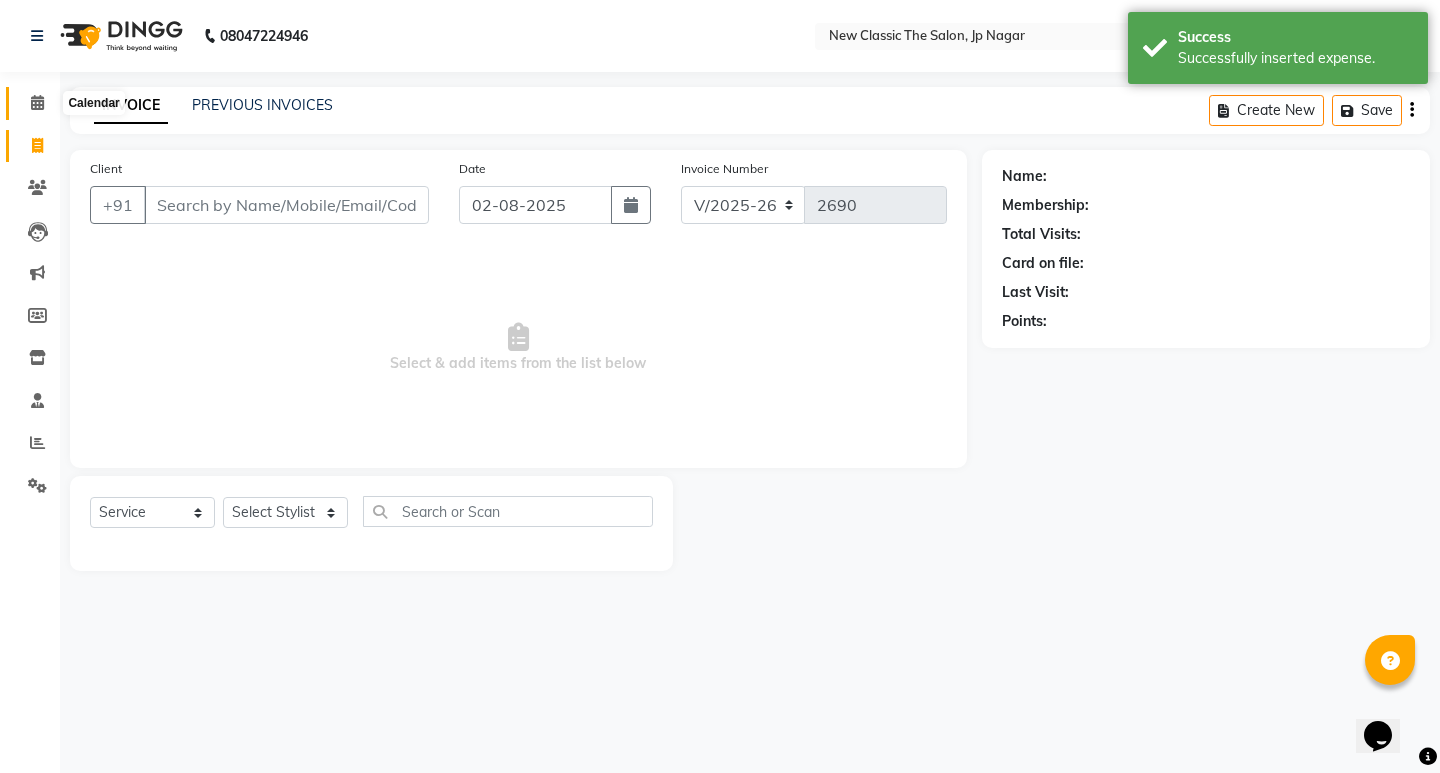 click 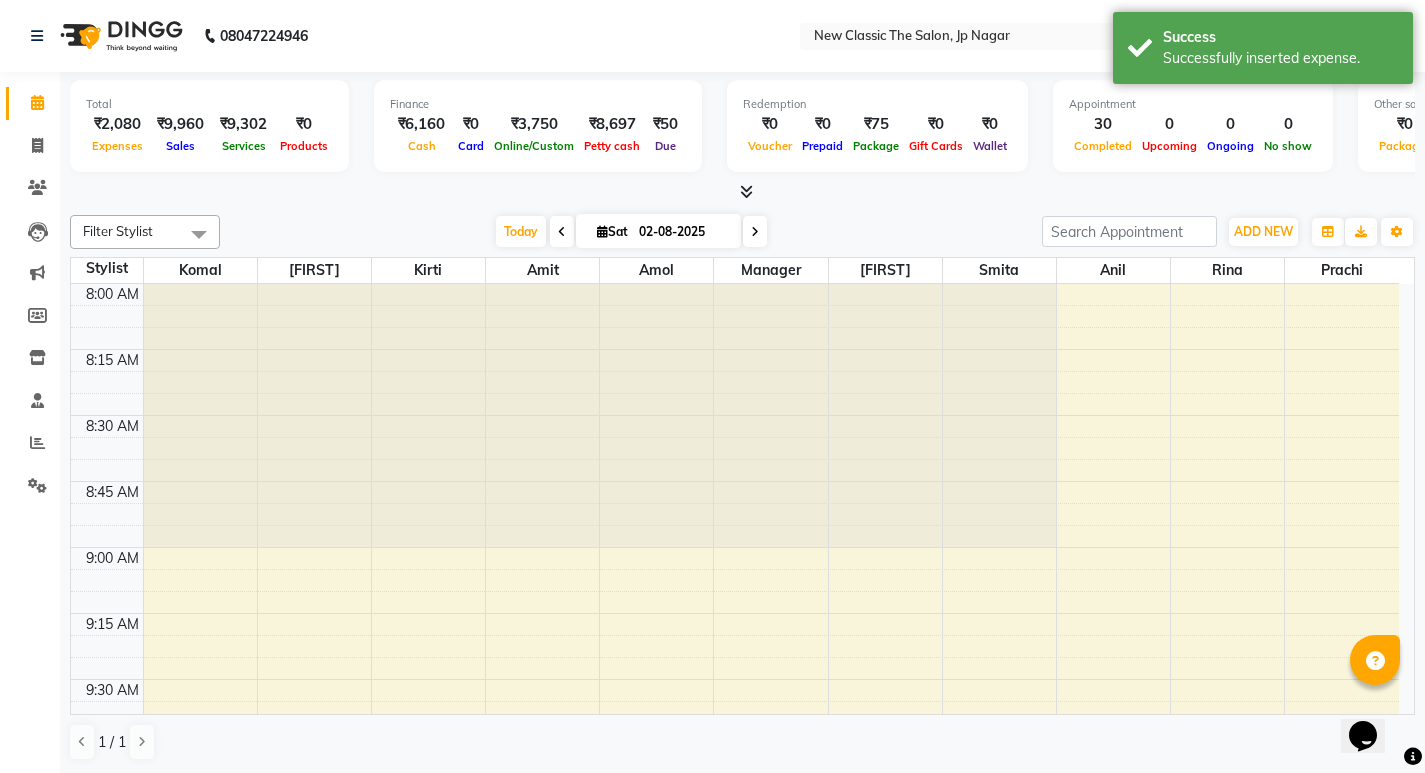 scroll, scrollTop: 0, scrollLeft: 0, axis: both 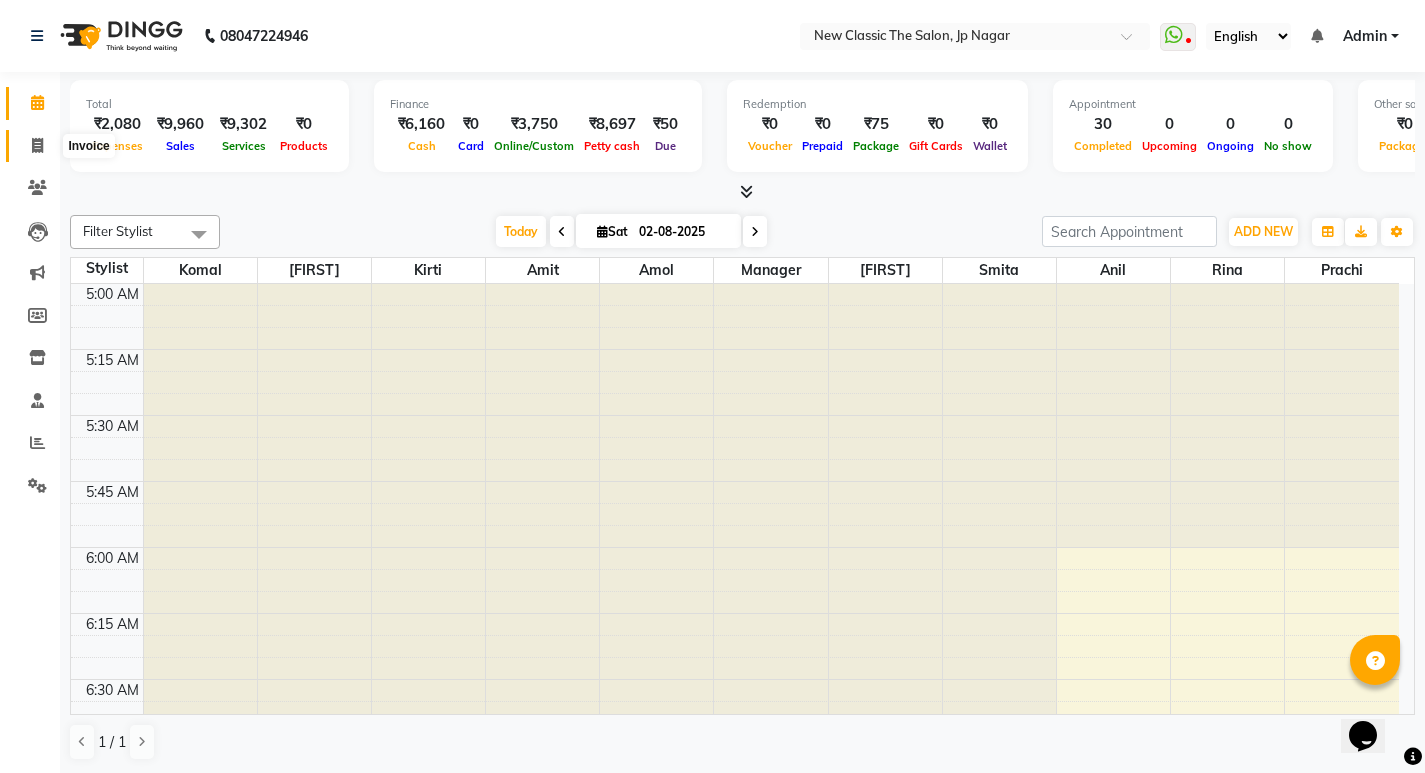 click 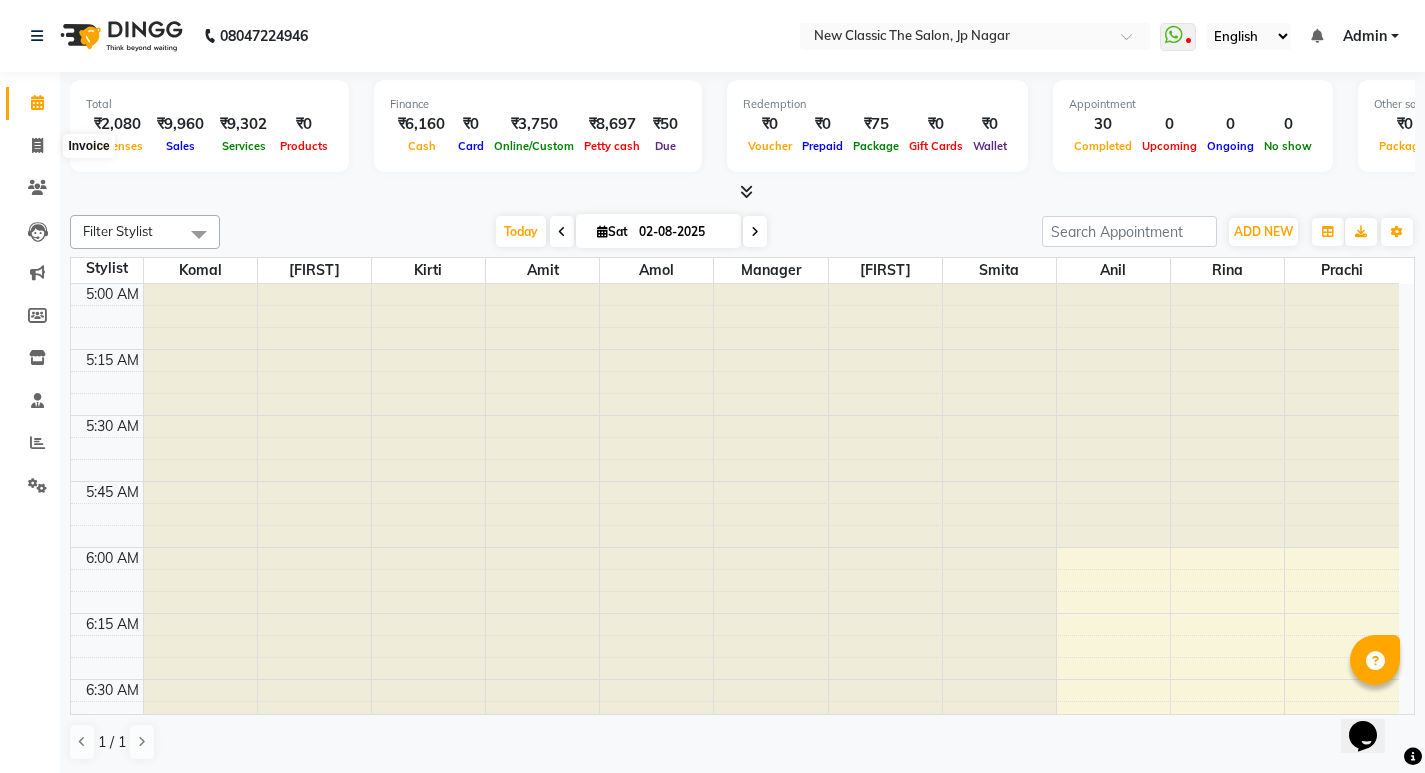 select on "4678" 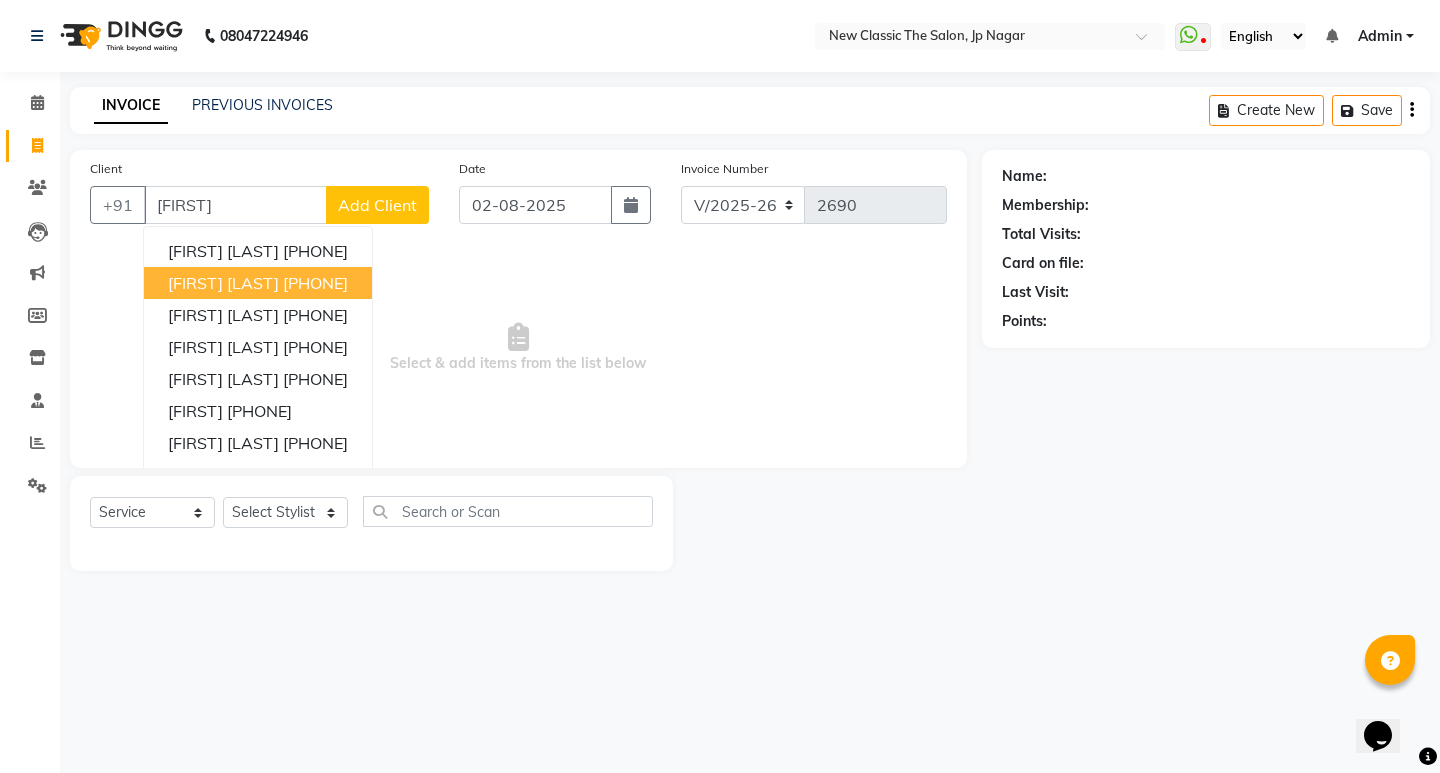 click on "[FIRST] [LAST]" at bounding box center (223, 283) 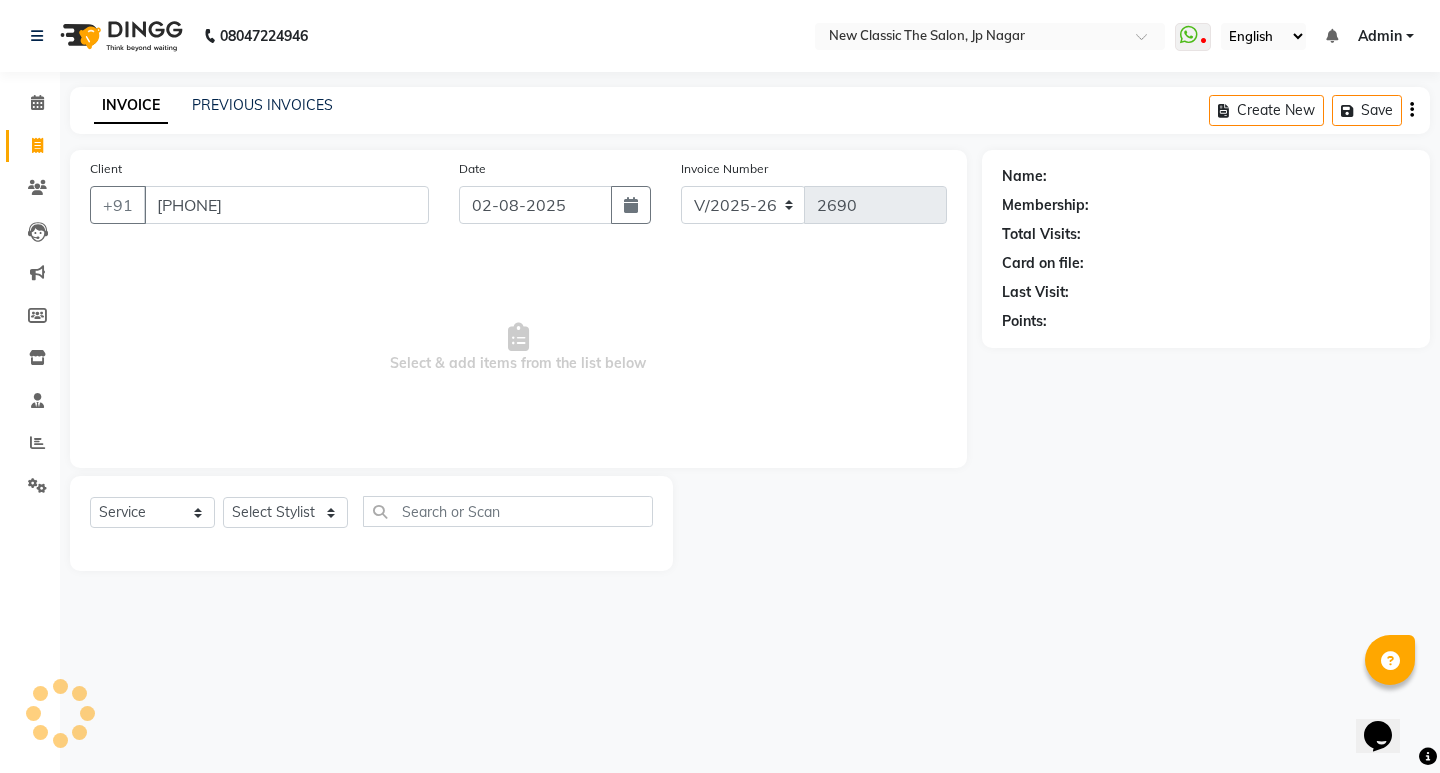type on "[PHONE]" 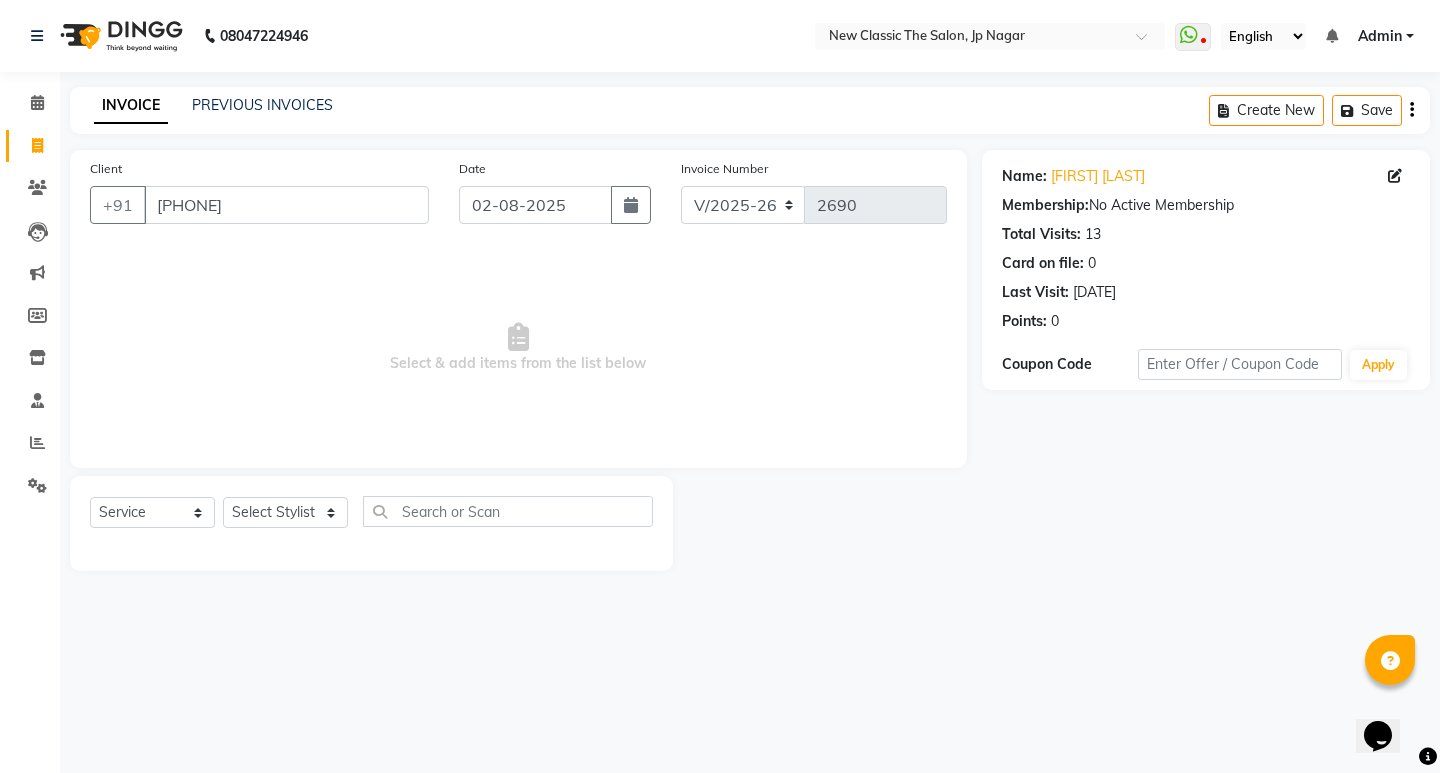 drag, startPoint x: 274, startPoint y: 530, endPoint x: 272, endPoint y: 495, distance: 35.057095 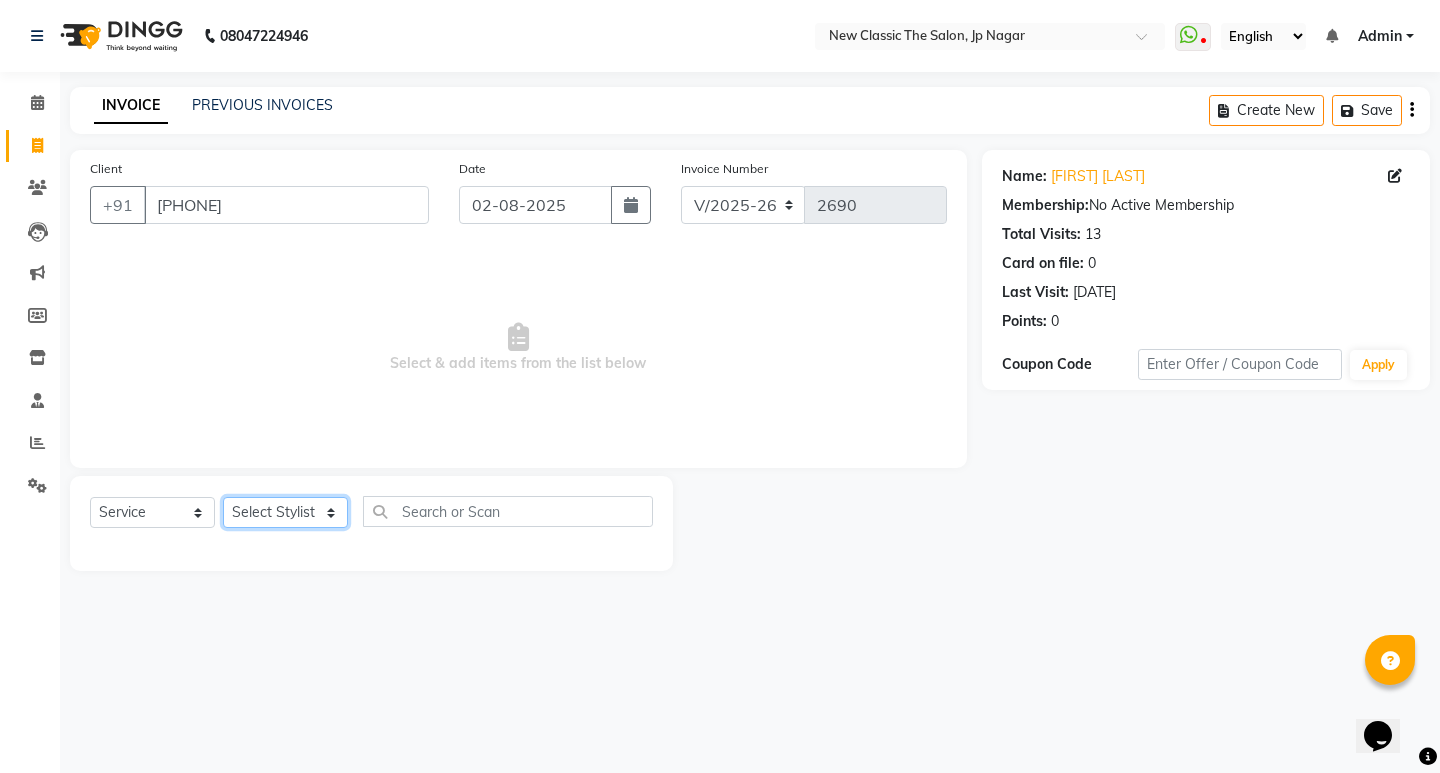 drag, startPoint x: 267, startPoint y: 517, endPoint x: 266, endPoint y: 501, distance: 16.03122 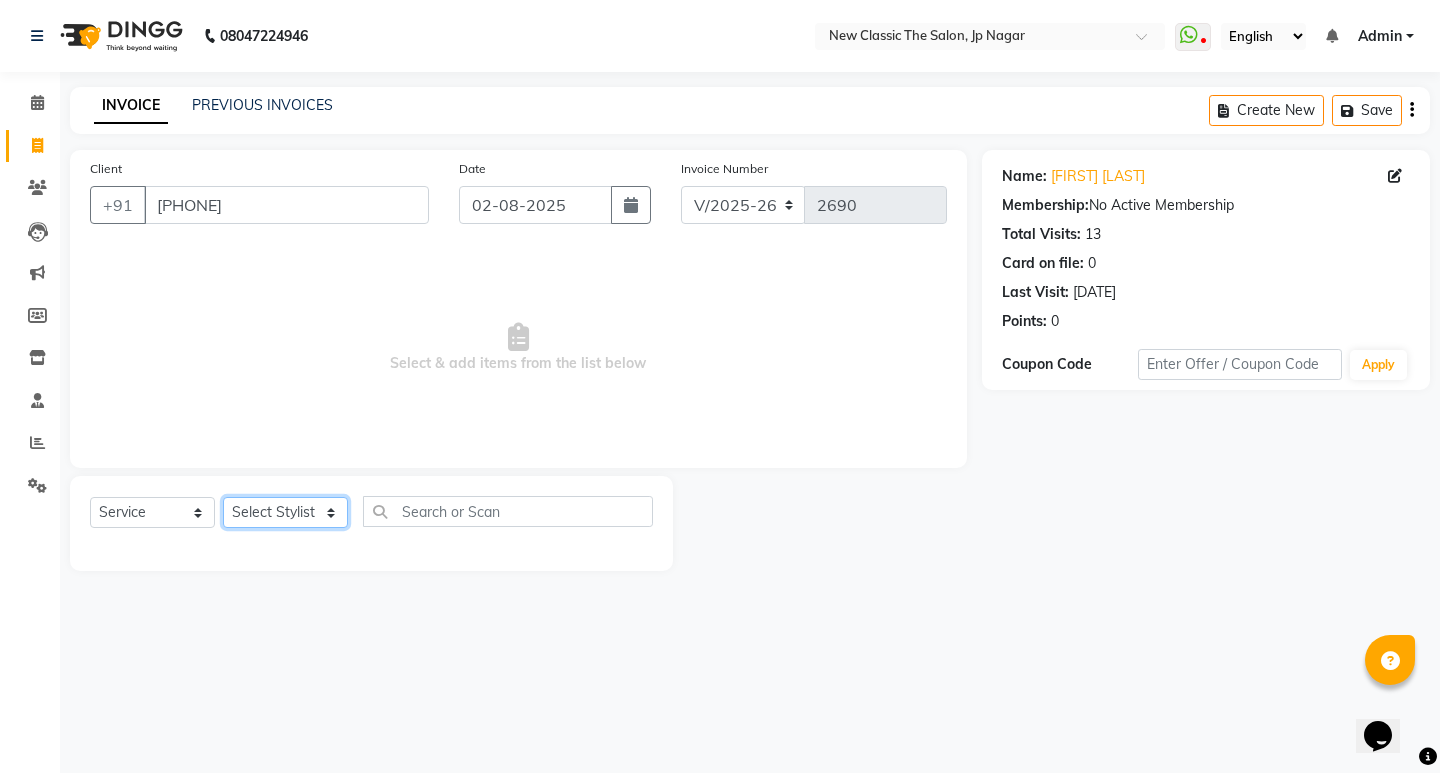 select on "27627" 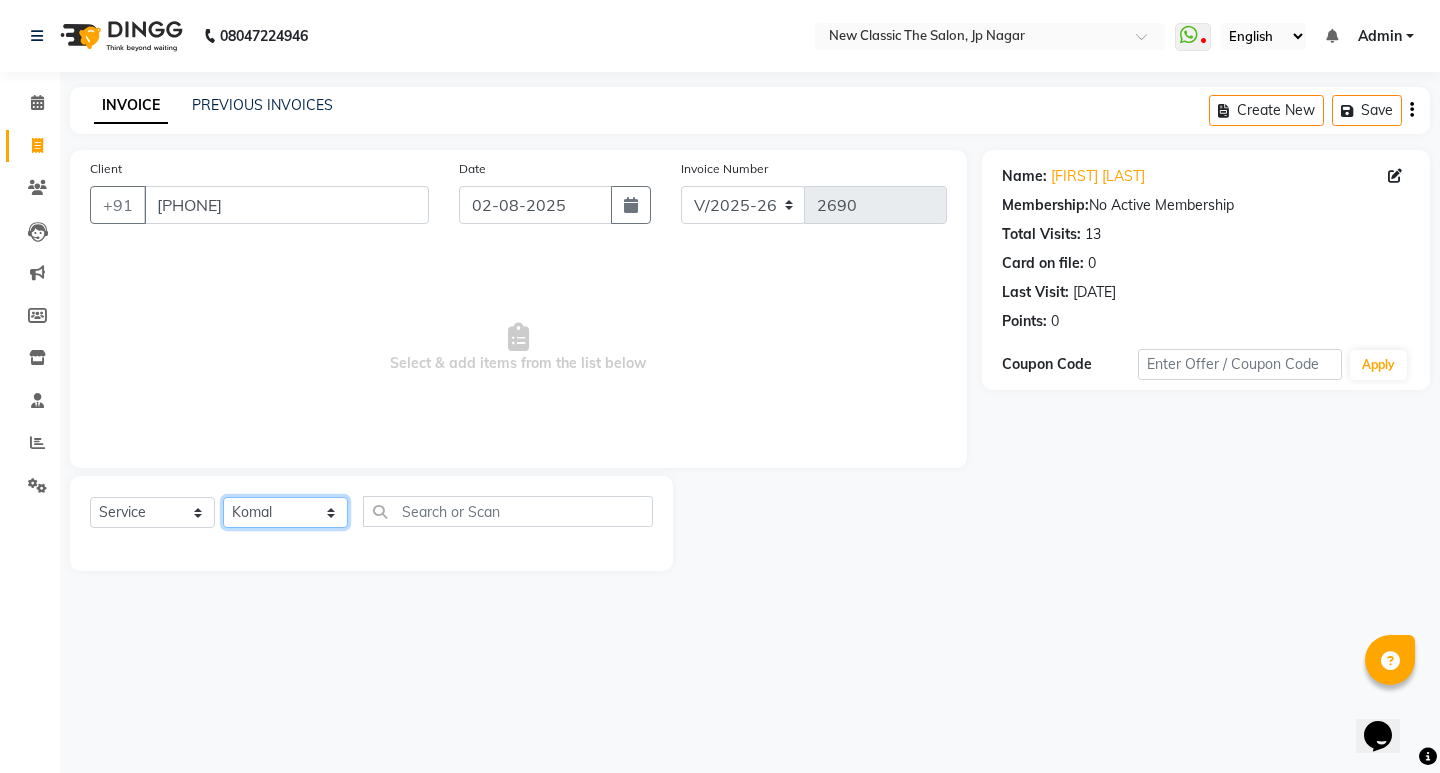 click on "Select Stylist [FIRST] [FIRST] [FIRST] [FIRST] [FIRST] [FIRST] [FIRST] [FIRST] [FIRST] [FIRST]" 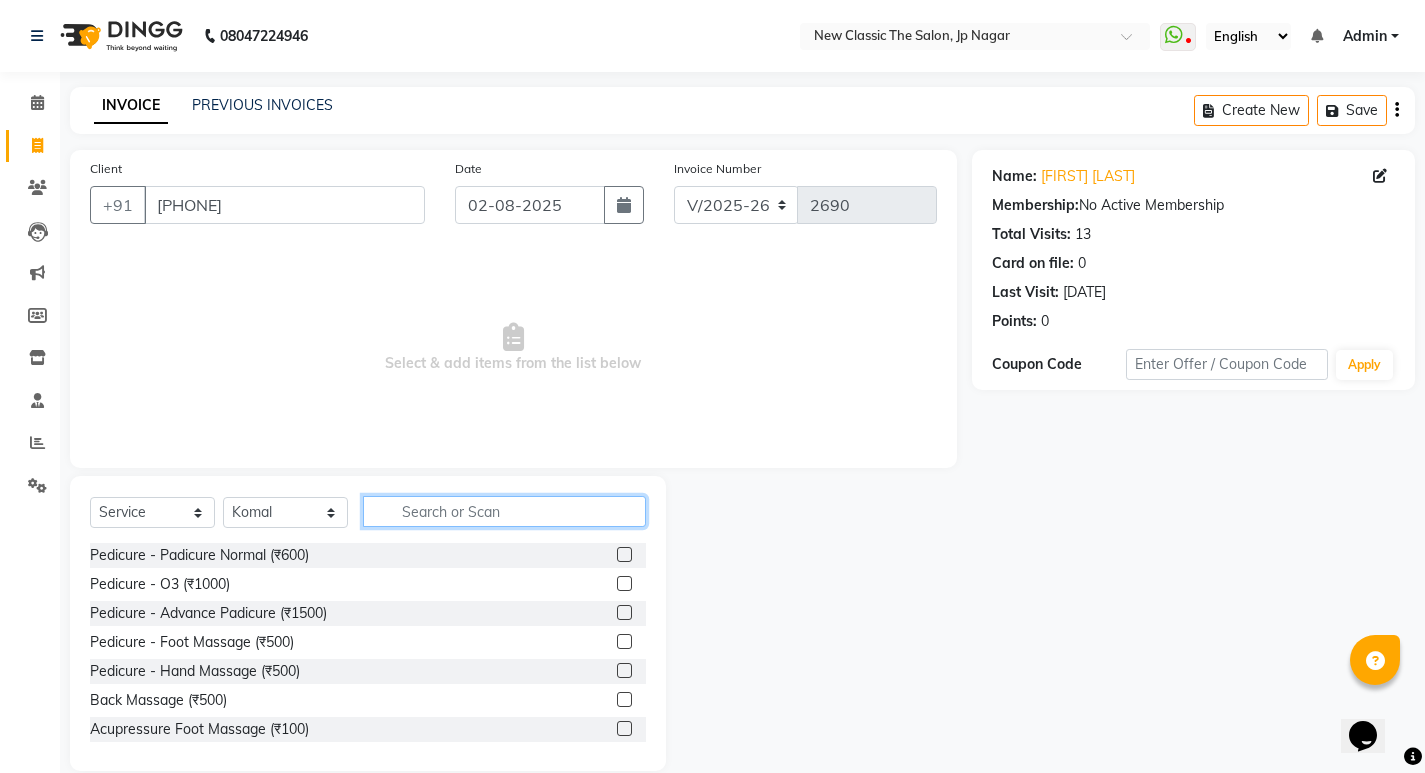 click 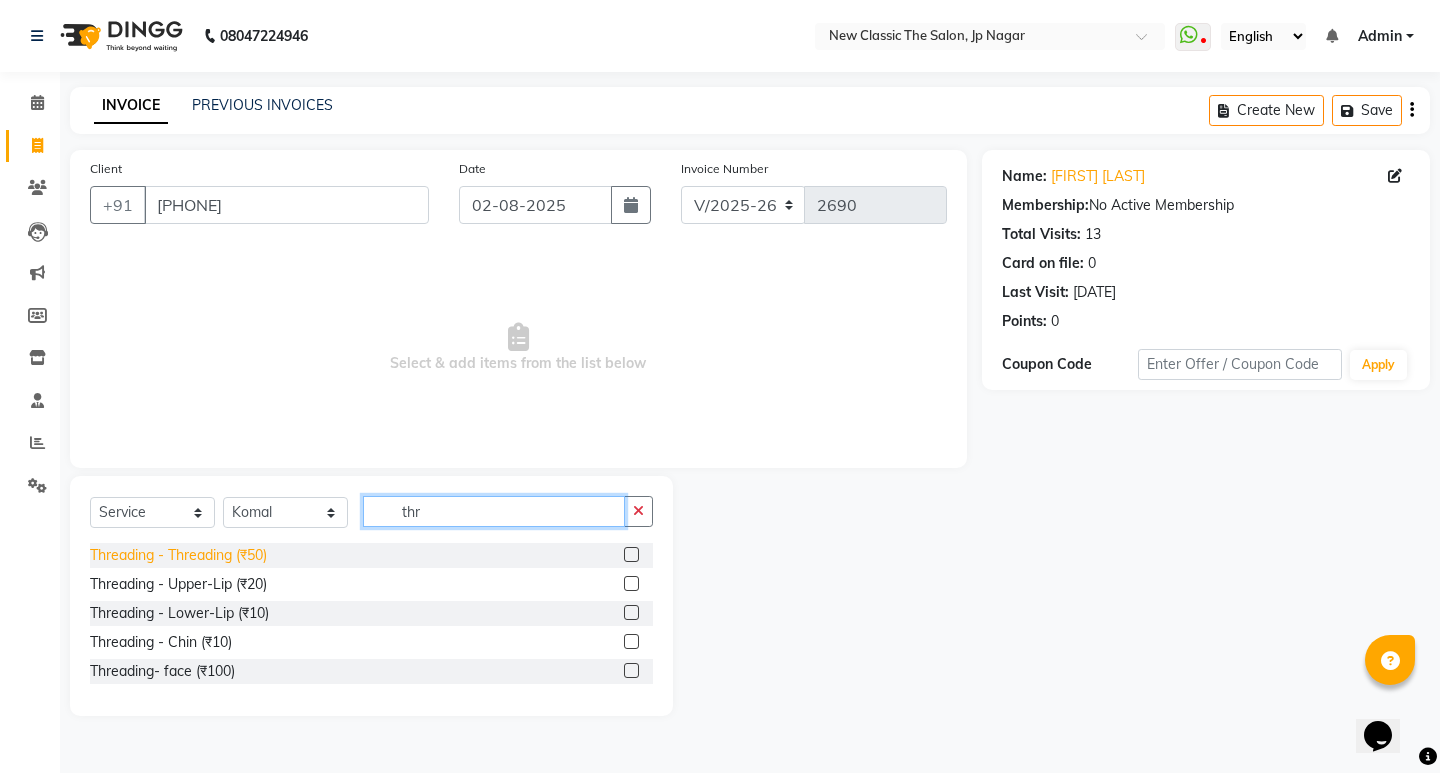 type on "thr" 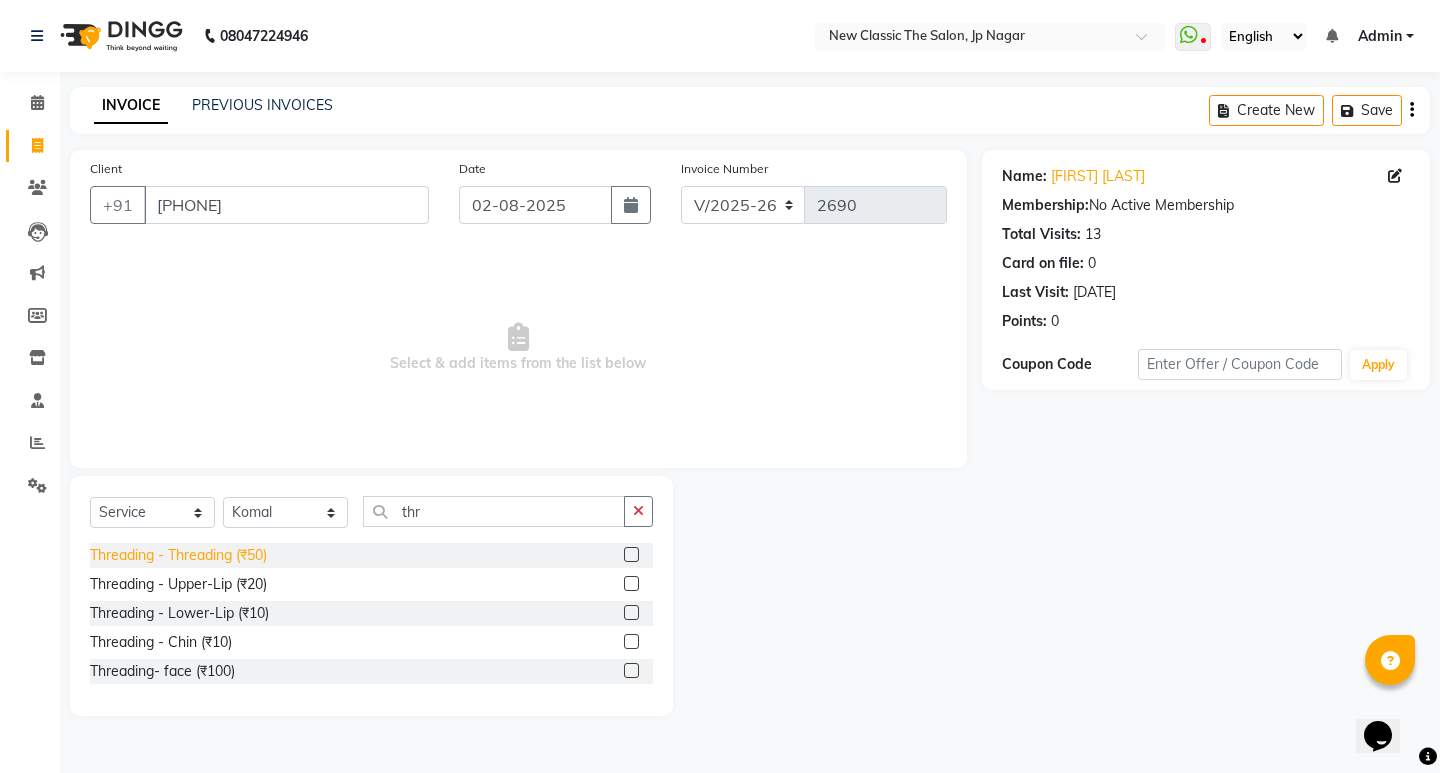 click on "Threading - Threading (₹50)" 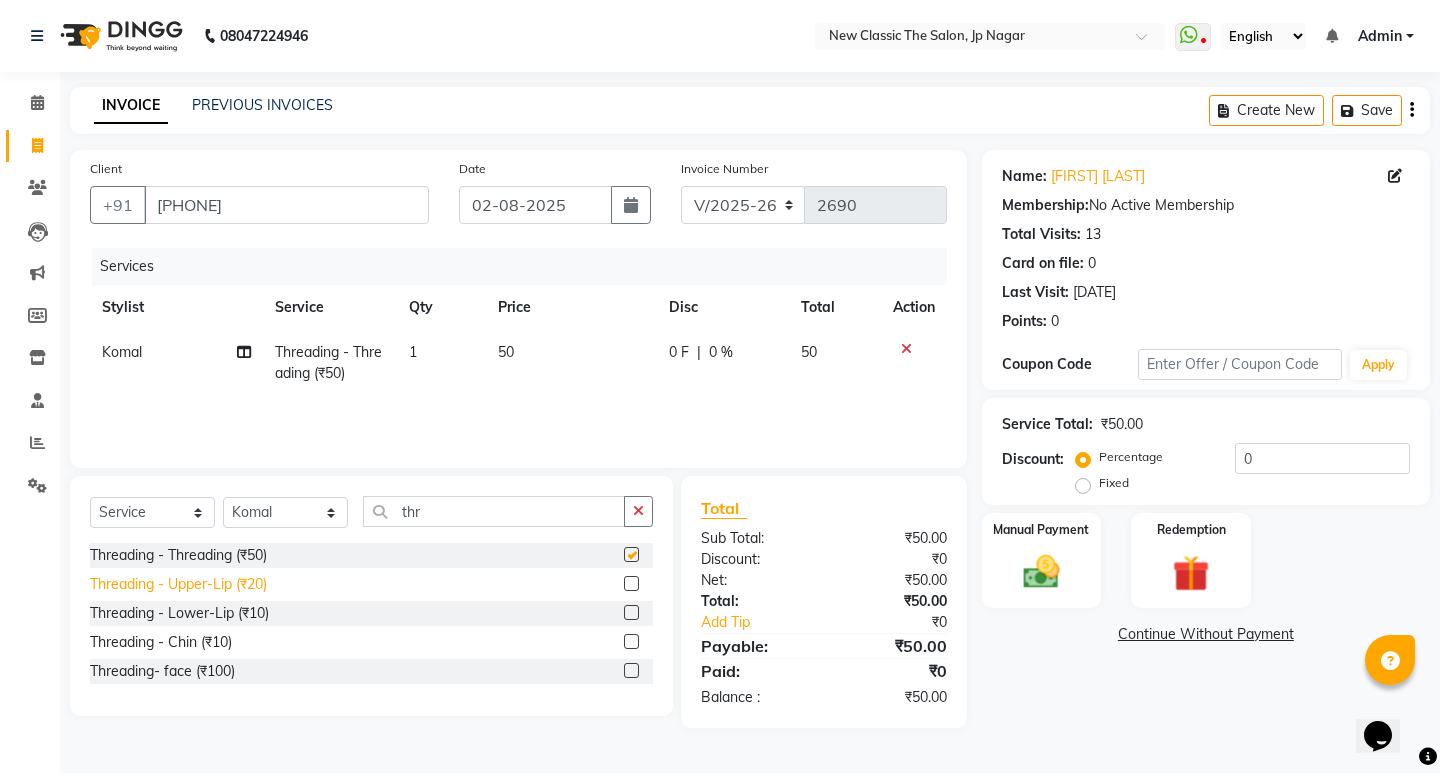 checkbox on "false" 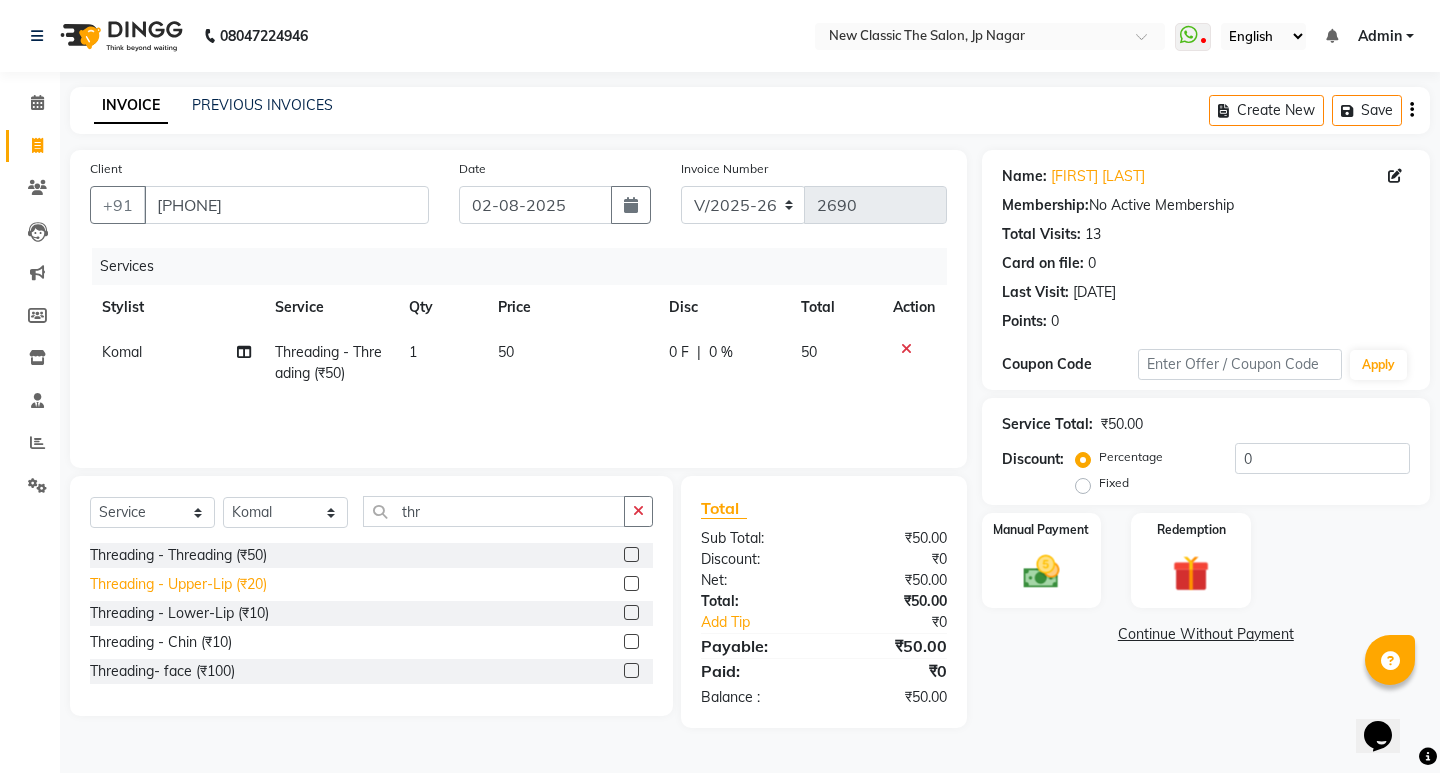 click on "Threading - Upper-Lip (₹20)" 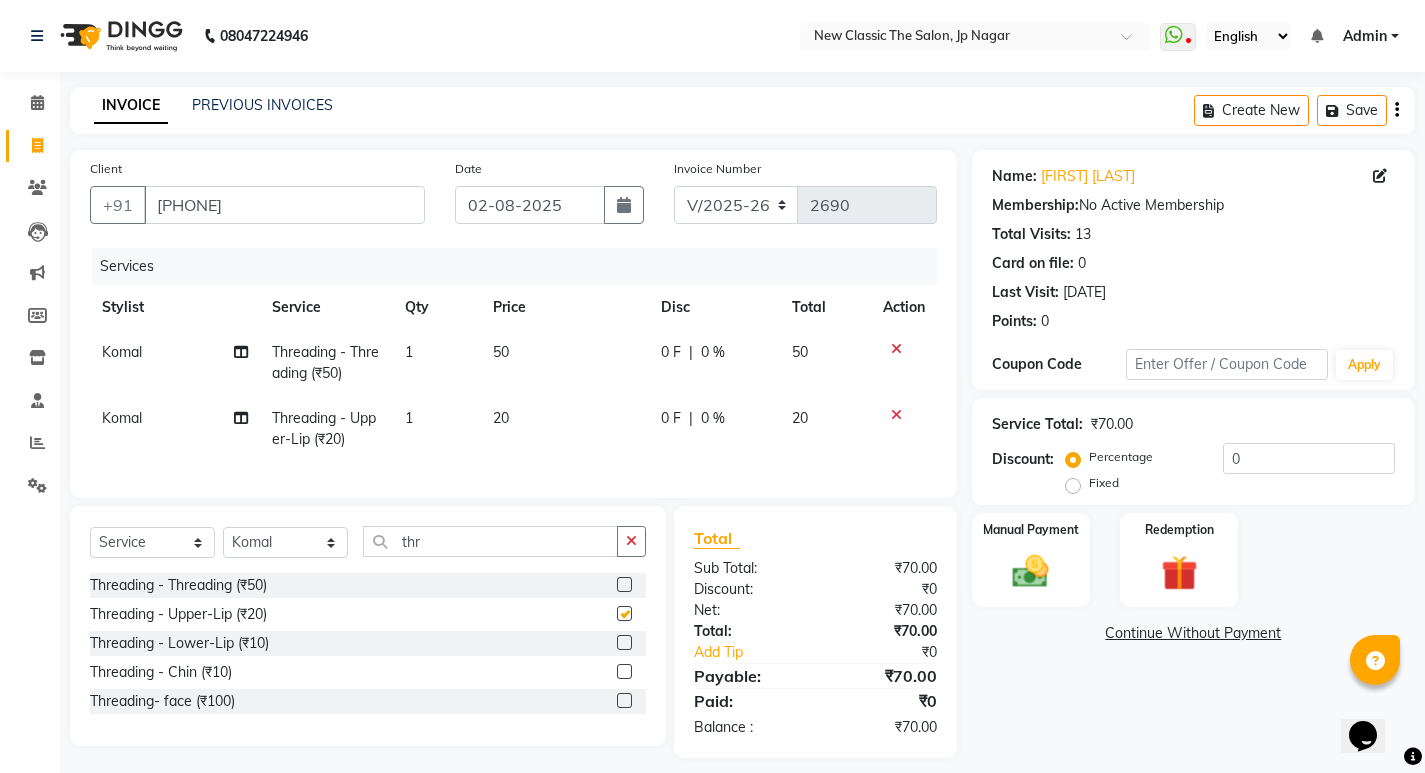 checkbox on "false" 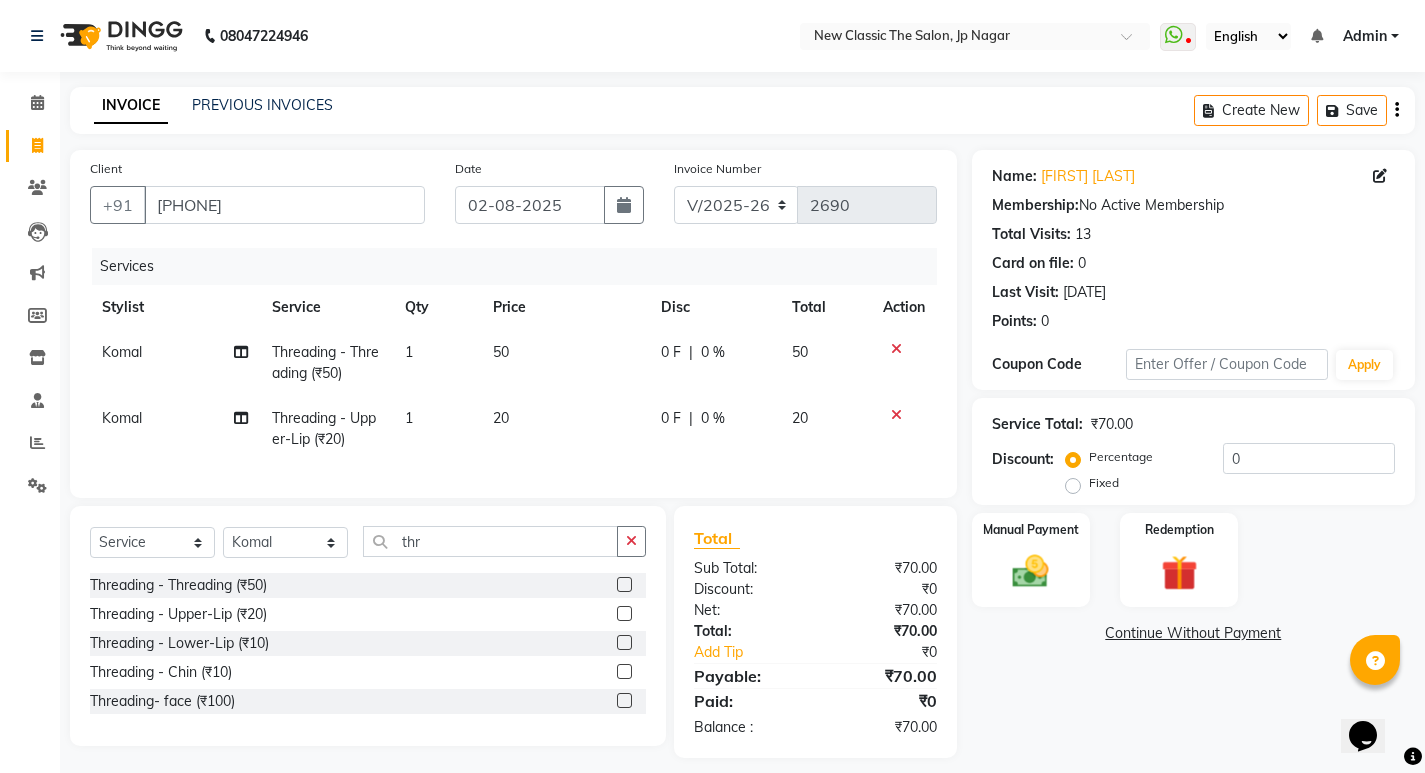 click on "0 F" 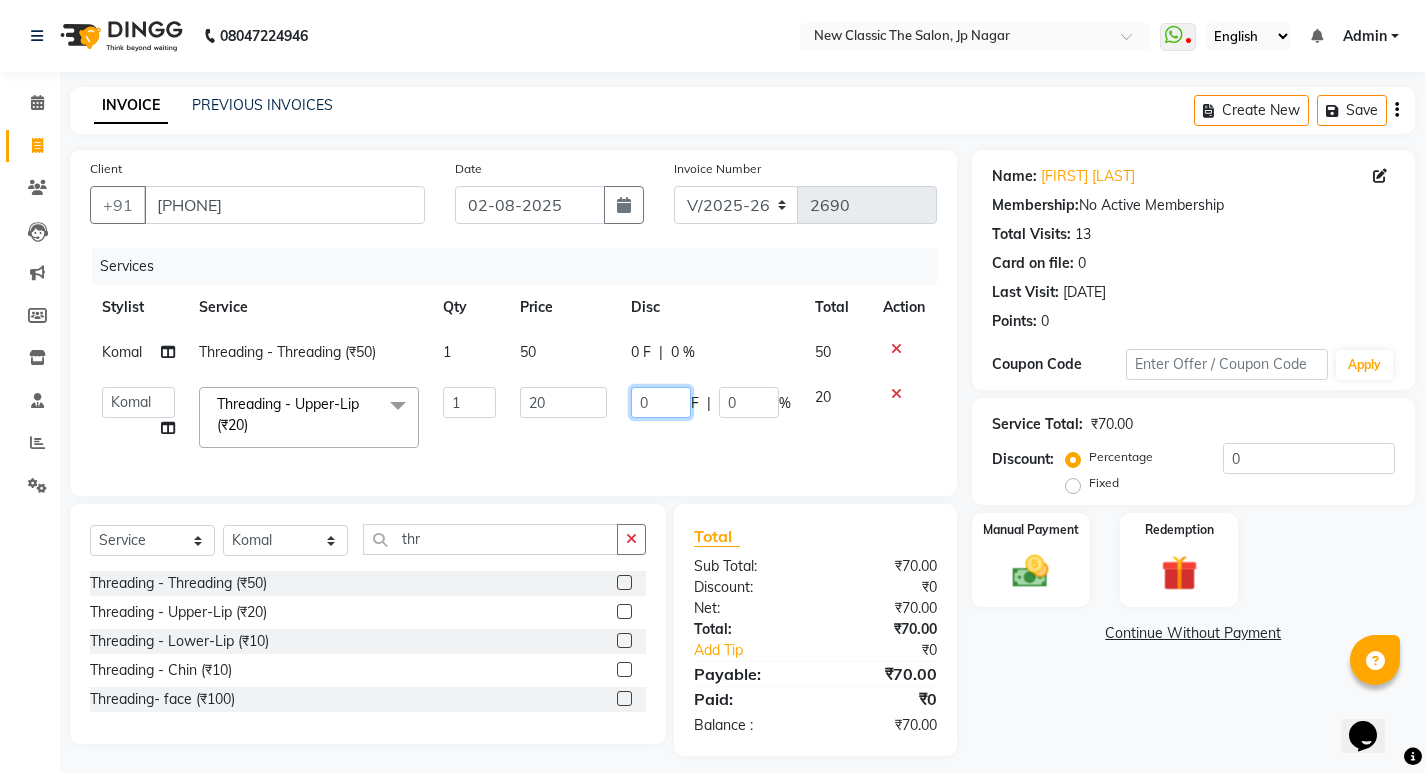 click on "0" 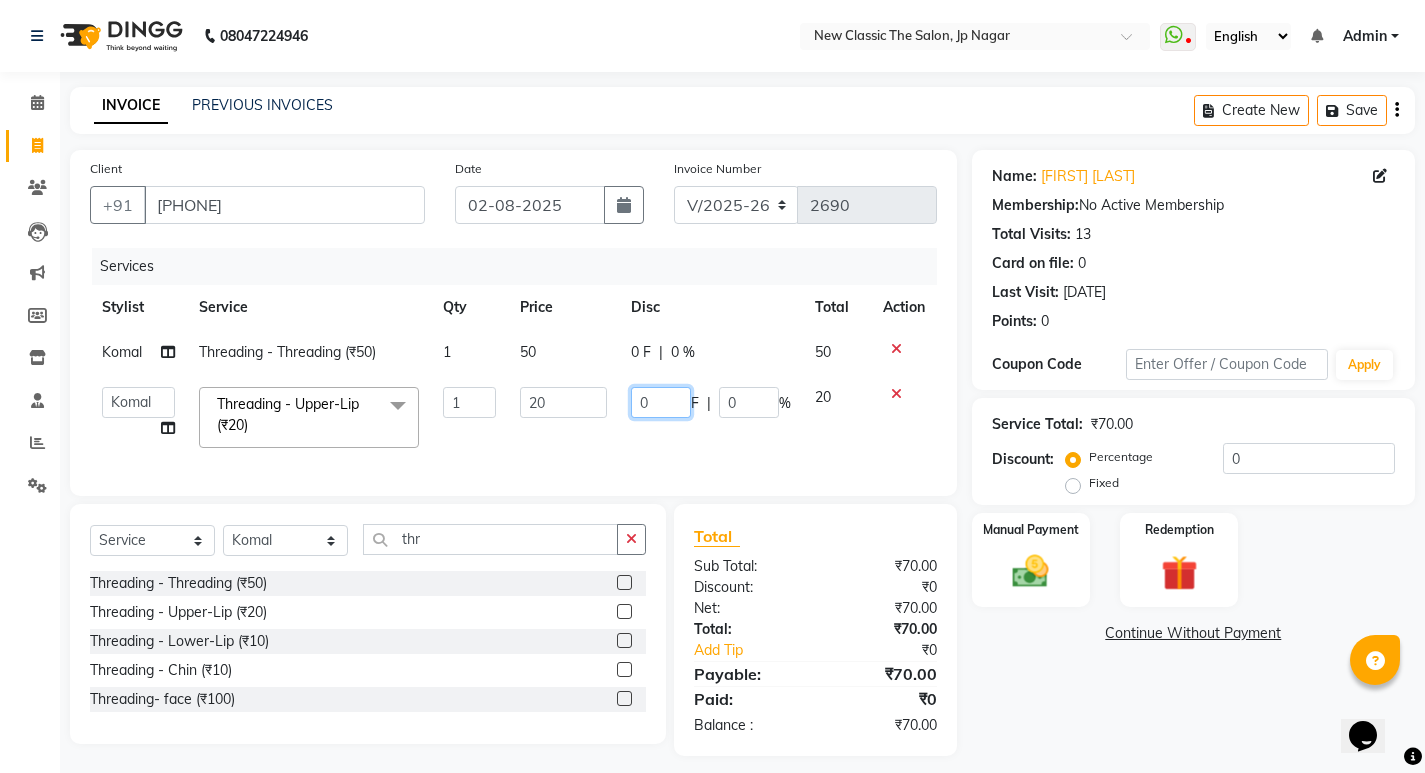 type on "10" 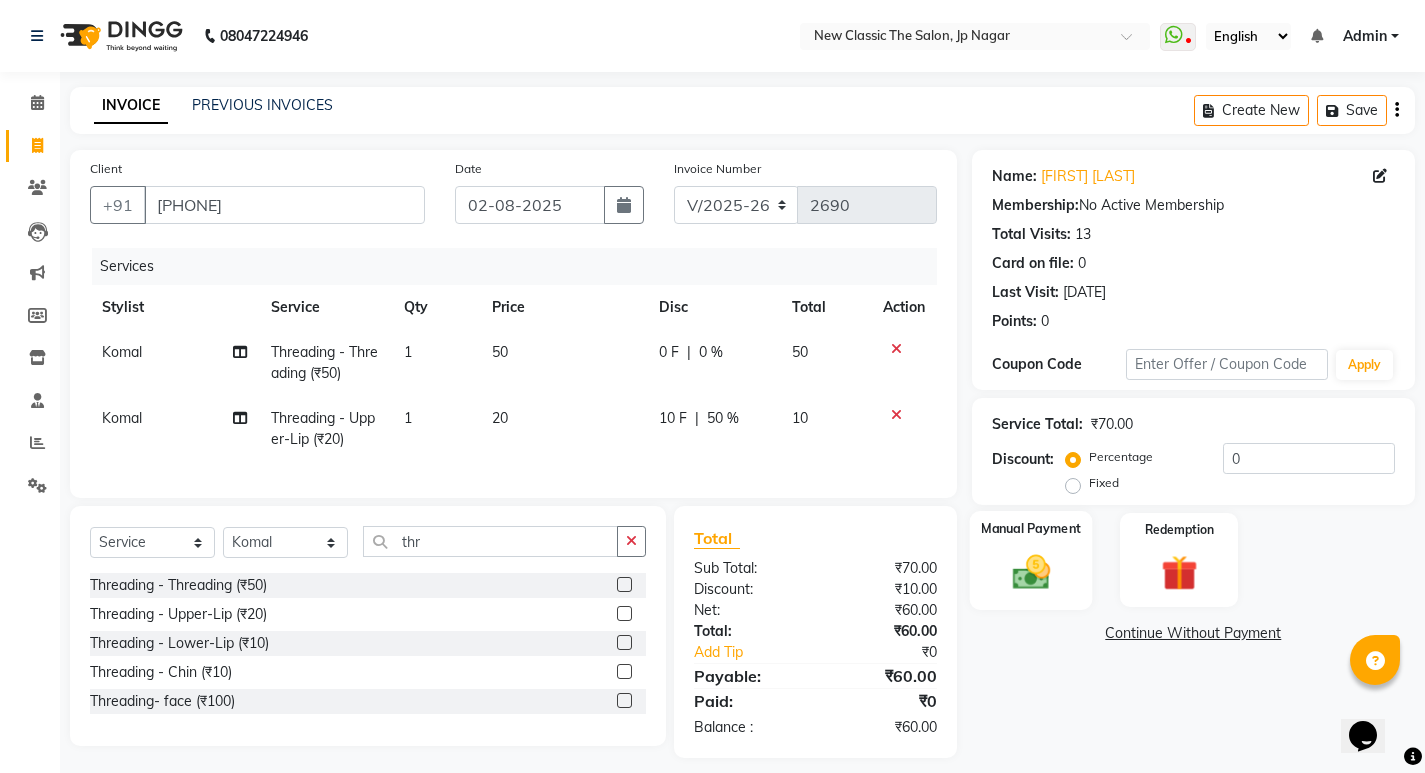 click 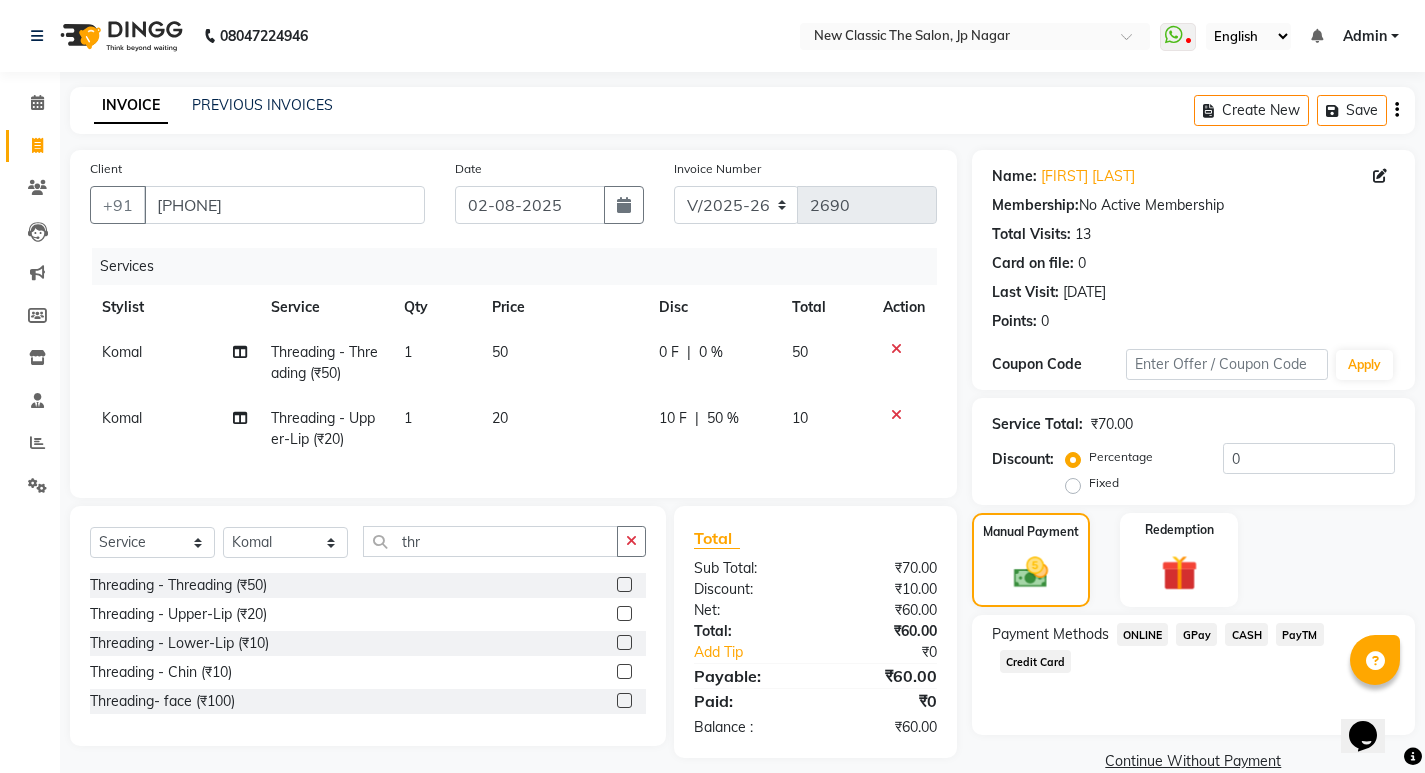 click on "CASH" 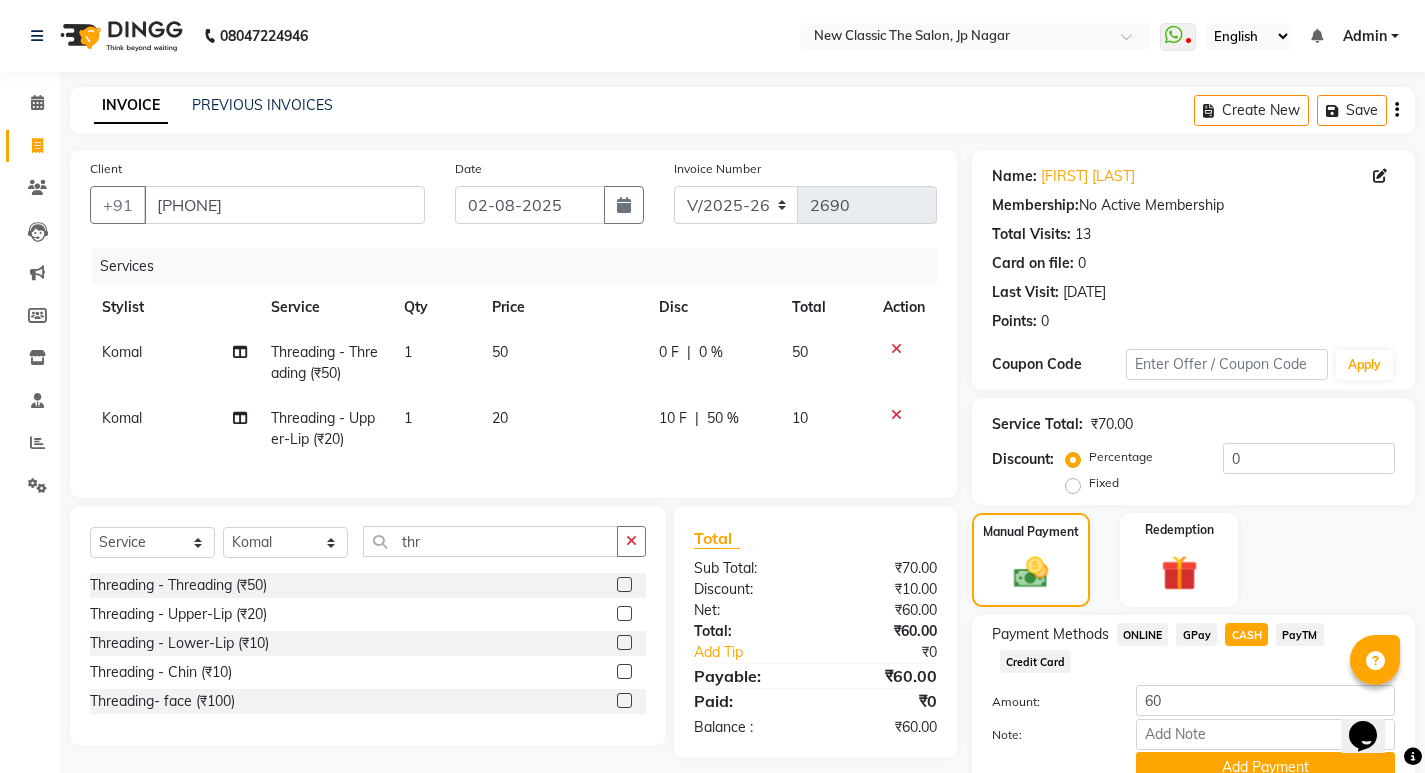 click on "ONLINE" 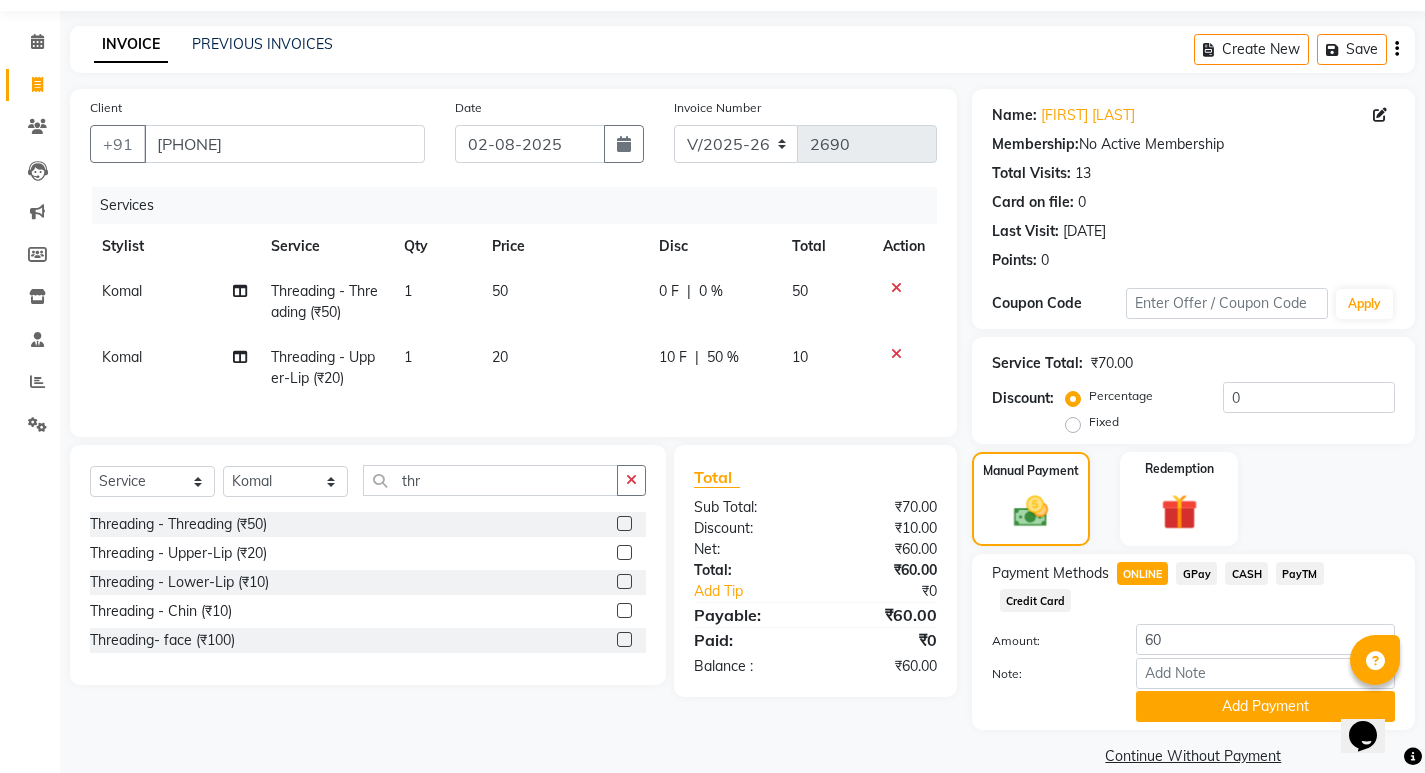 scroll, scrollTop: 89, scrollLeft: 0, axis: vertical 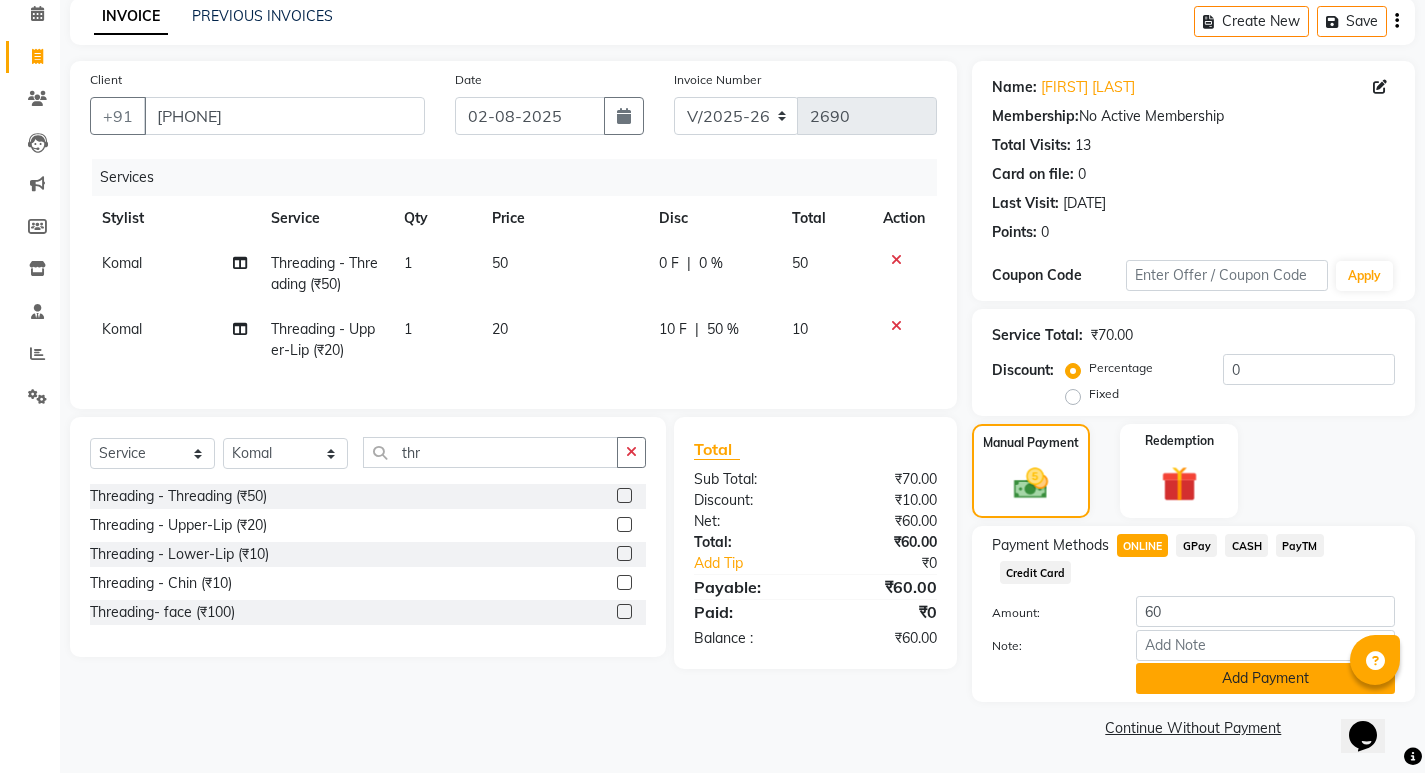 click on "Add Payment" 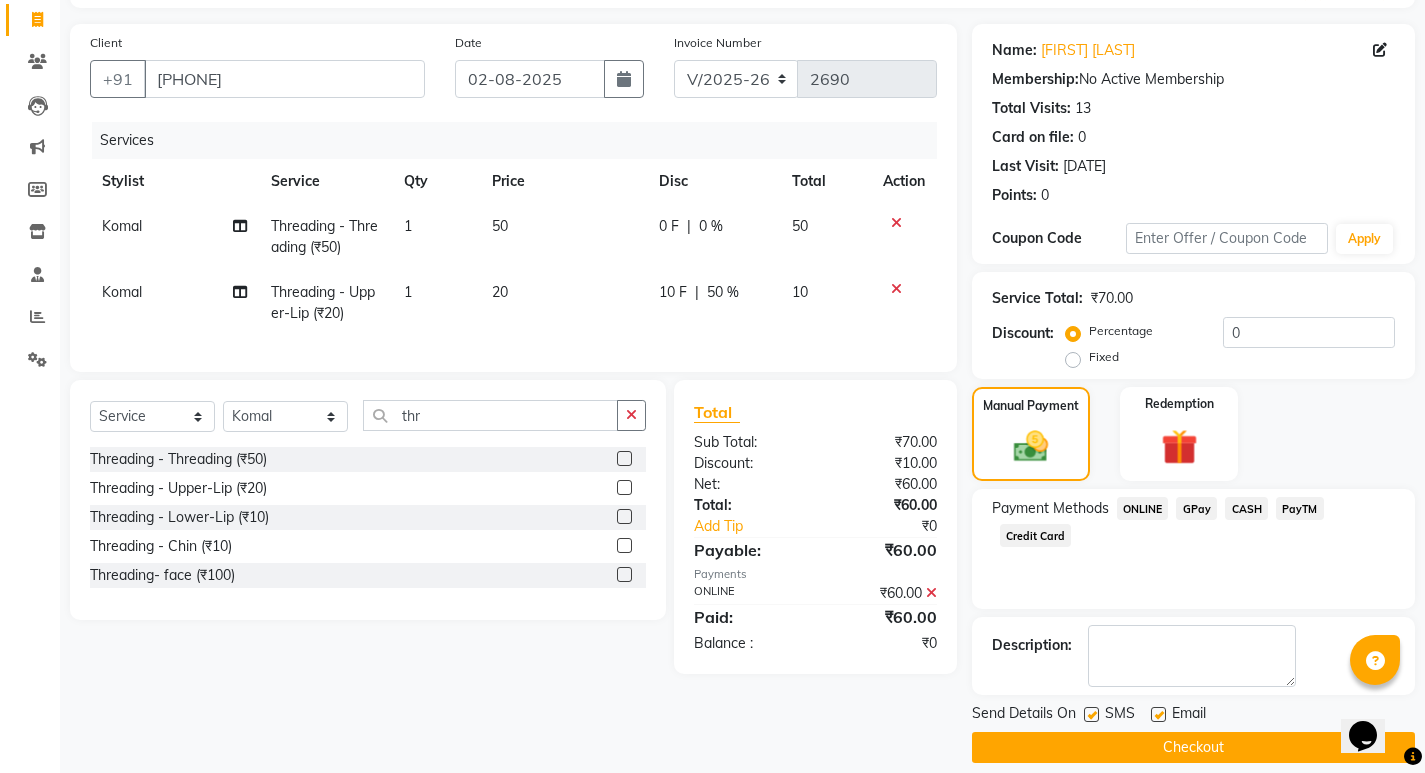 scroll, scrollTop: 146, scrollLeft: 0, axis: vertical 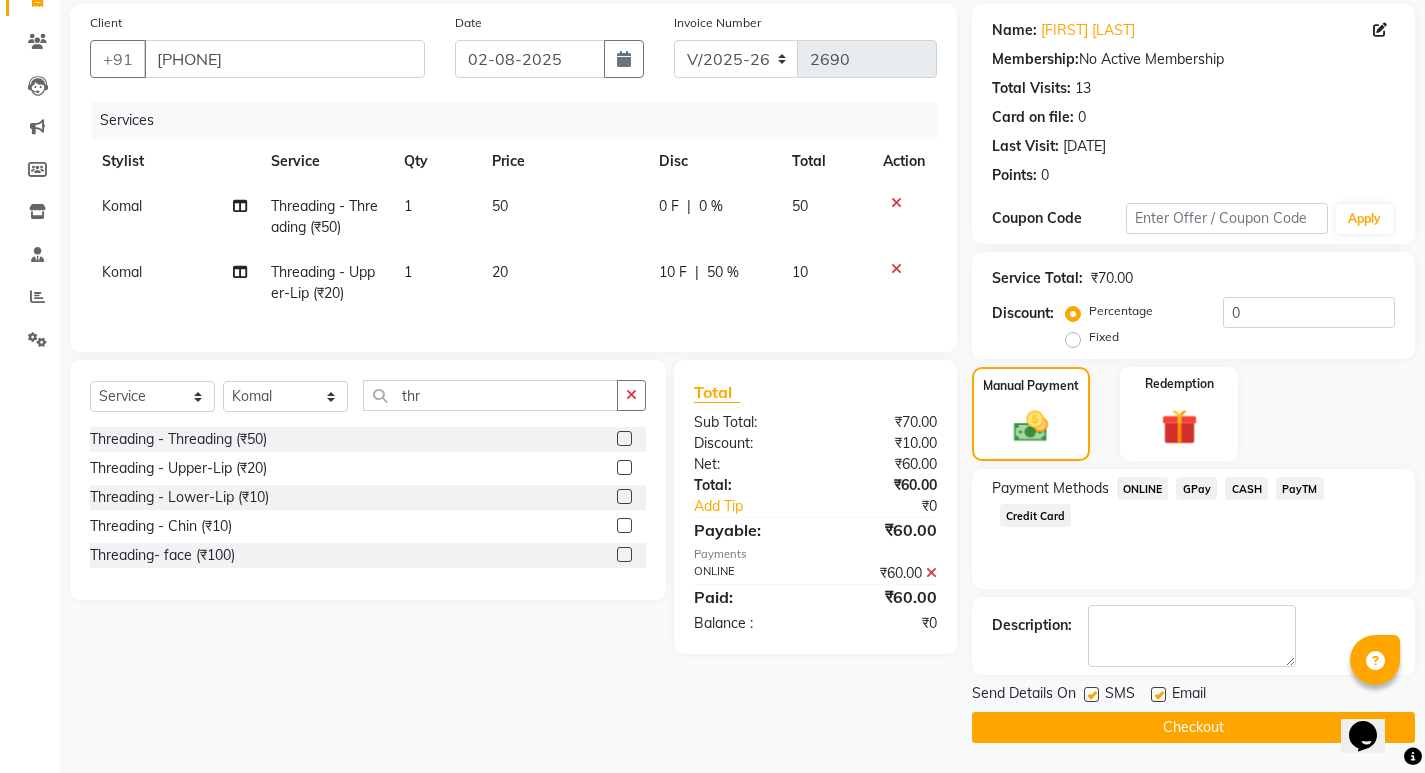 click on "Checkout" 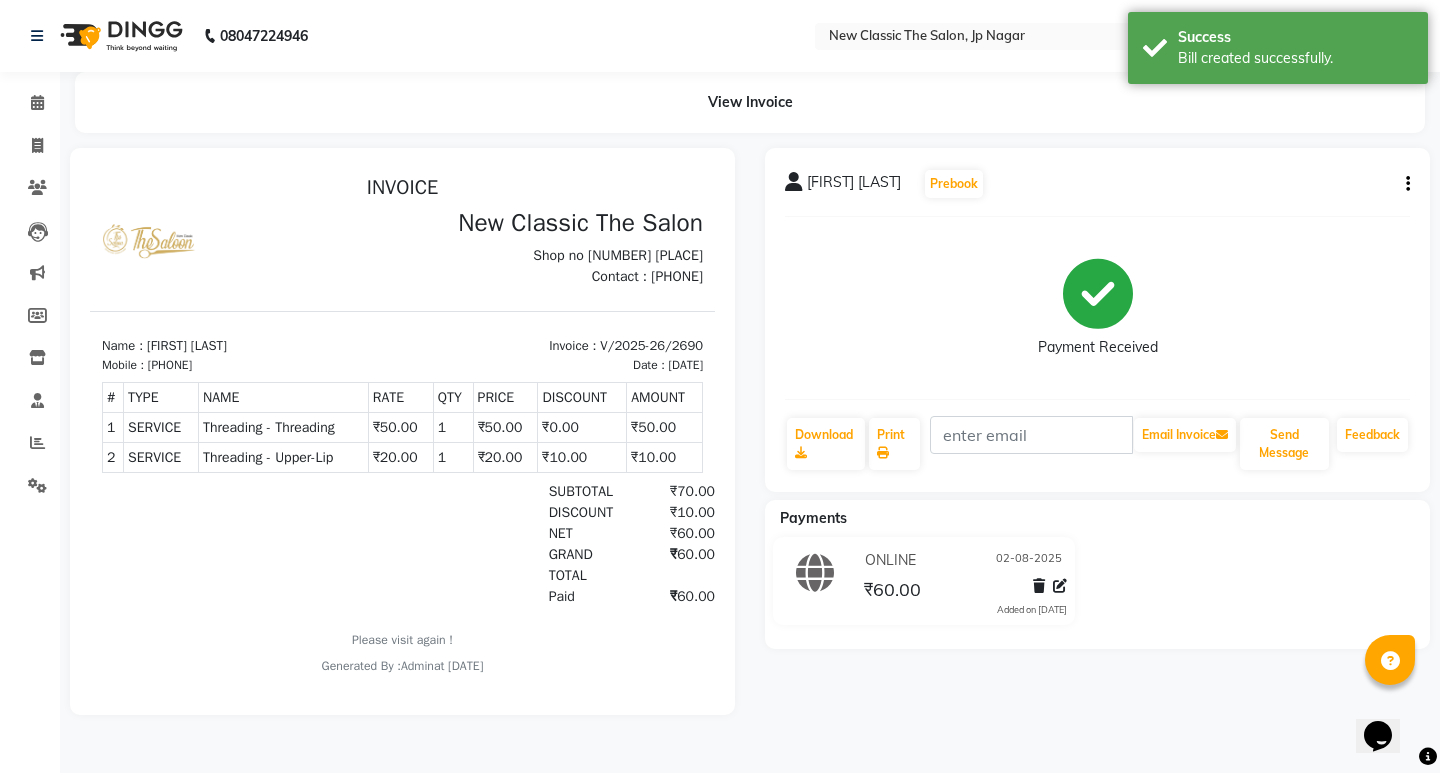 scroll, scrollTop: 0, scrollLeft: 0, axis: both 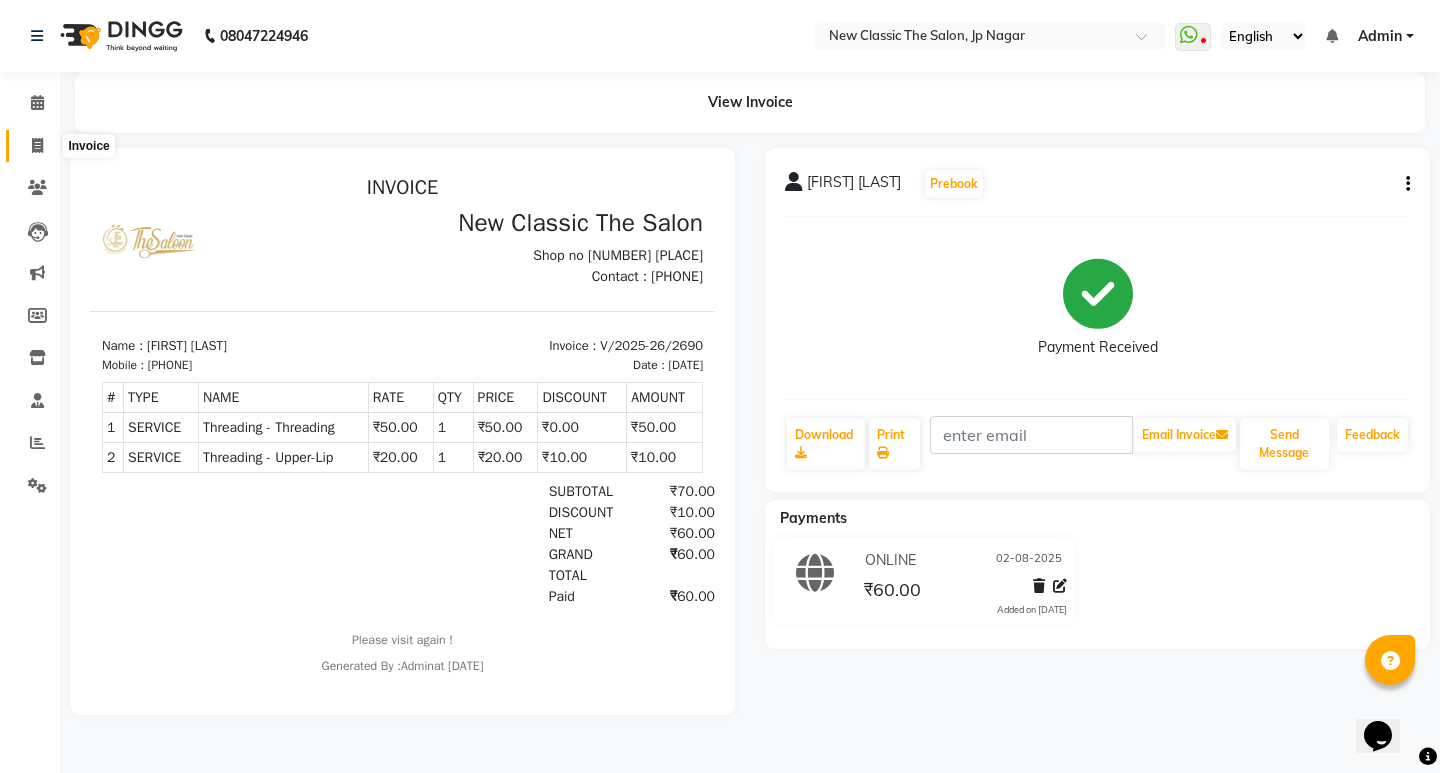click 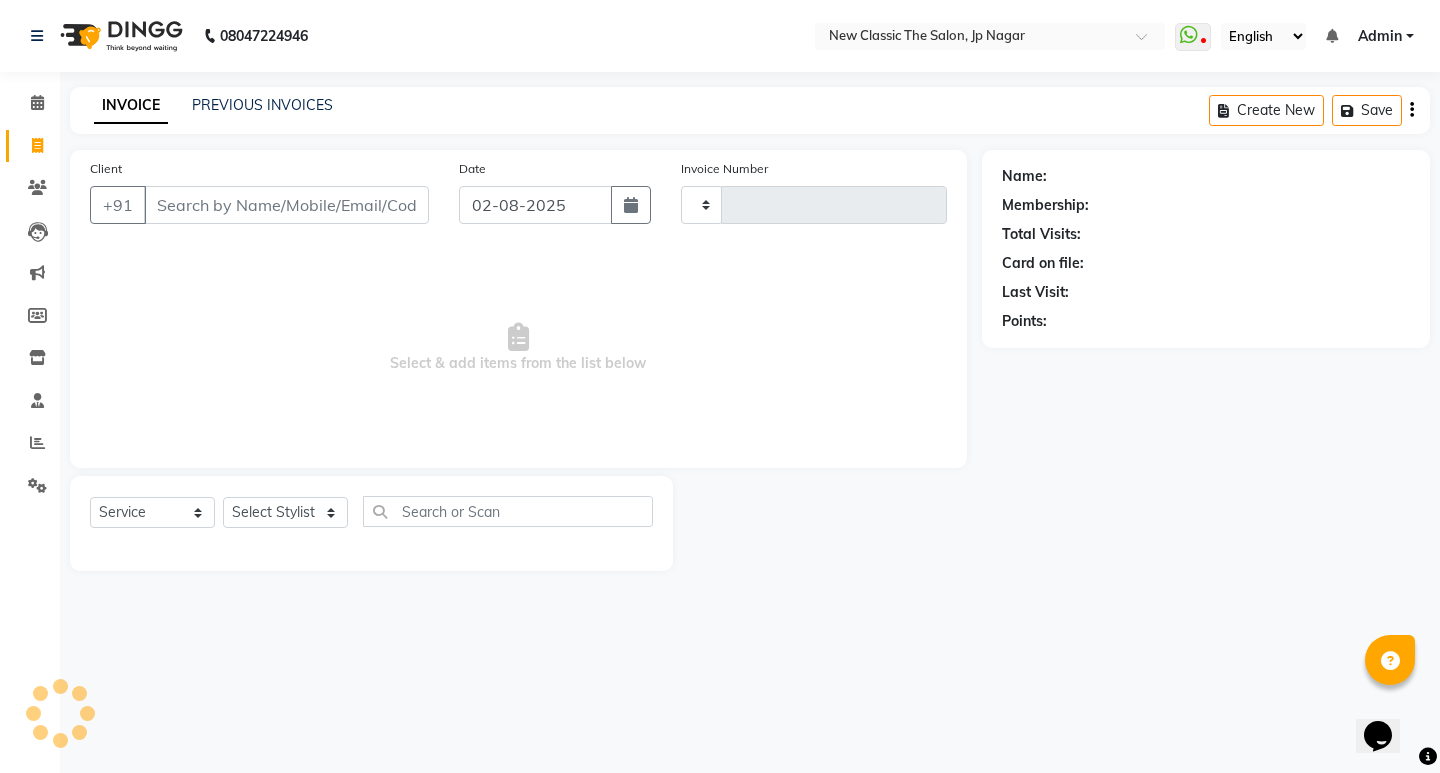 type on "2691" 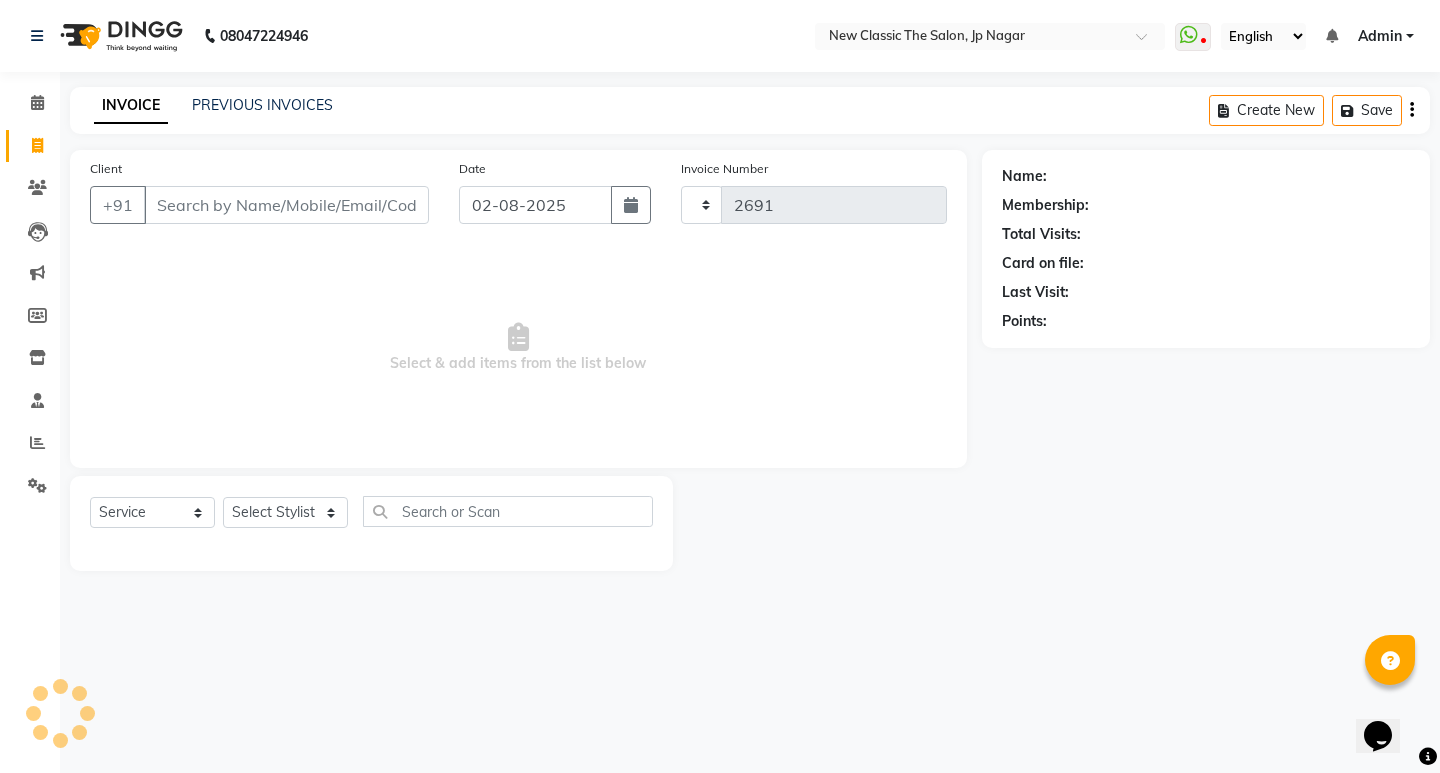 select on "4678" 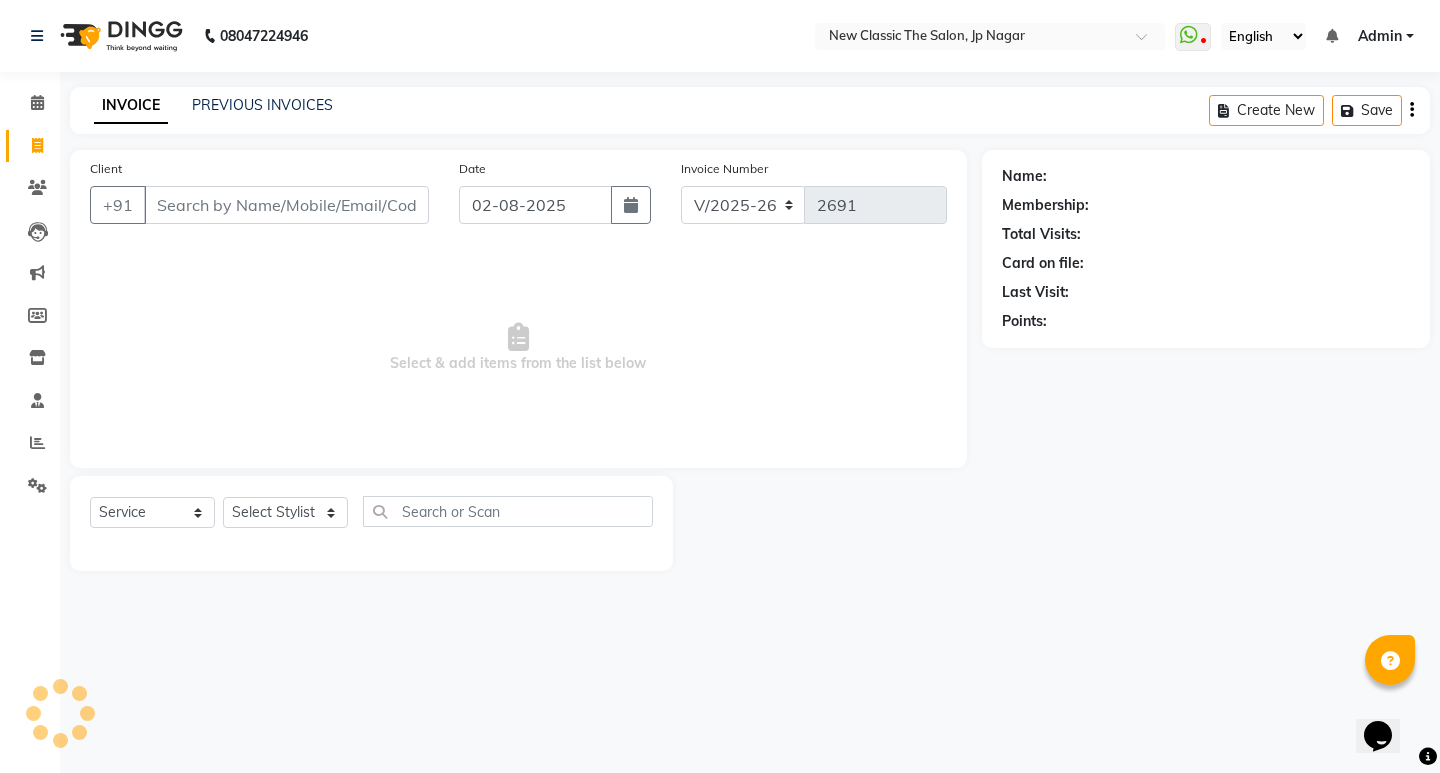 click on "Client" at bounding box center (286, 205) 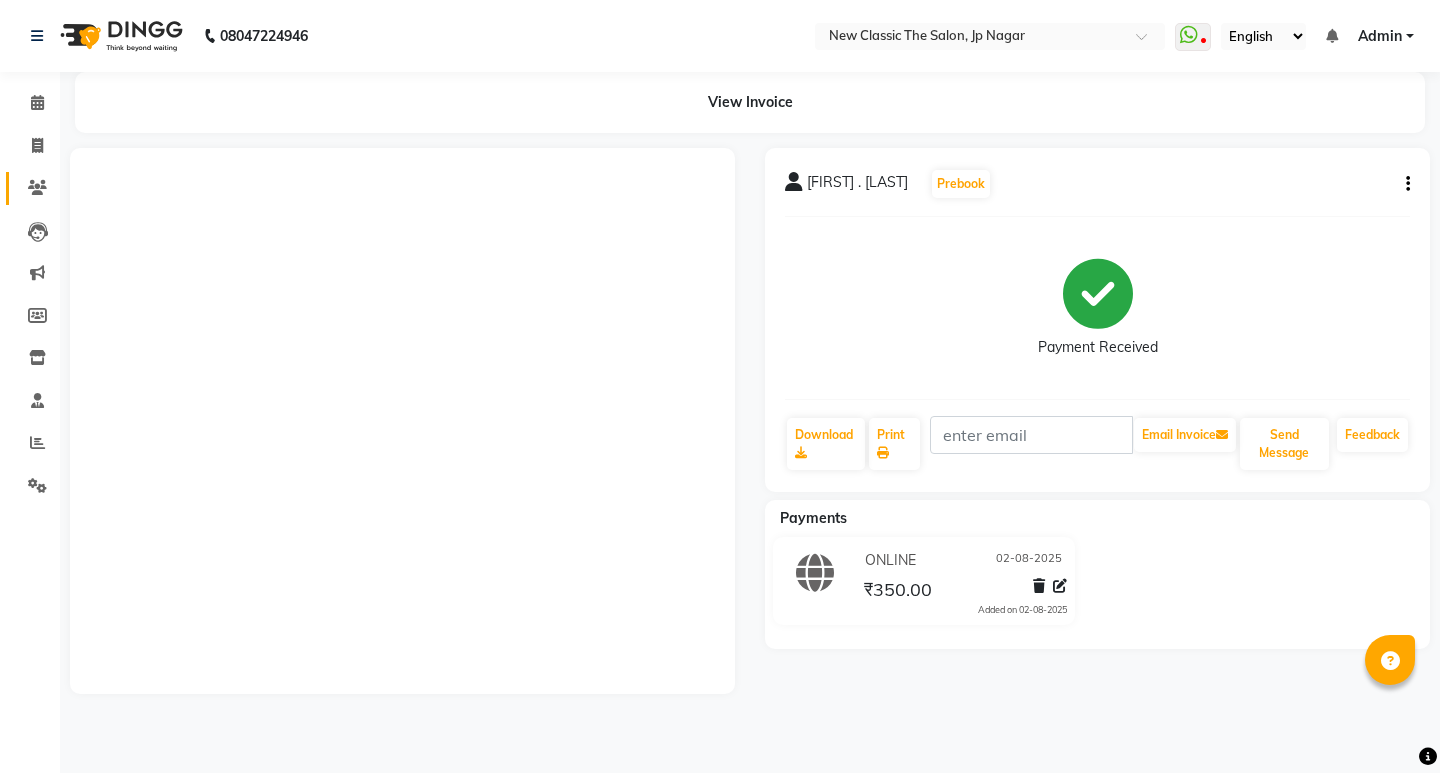 scroll, scrollTop: 0, scrollLeft: 0, axis: both 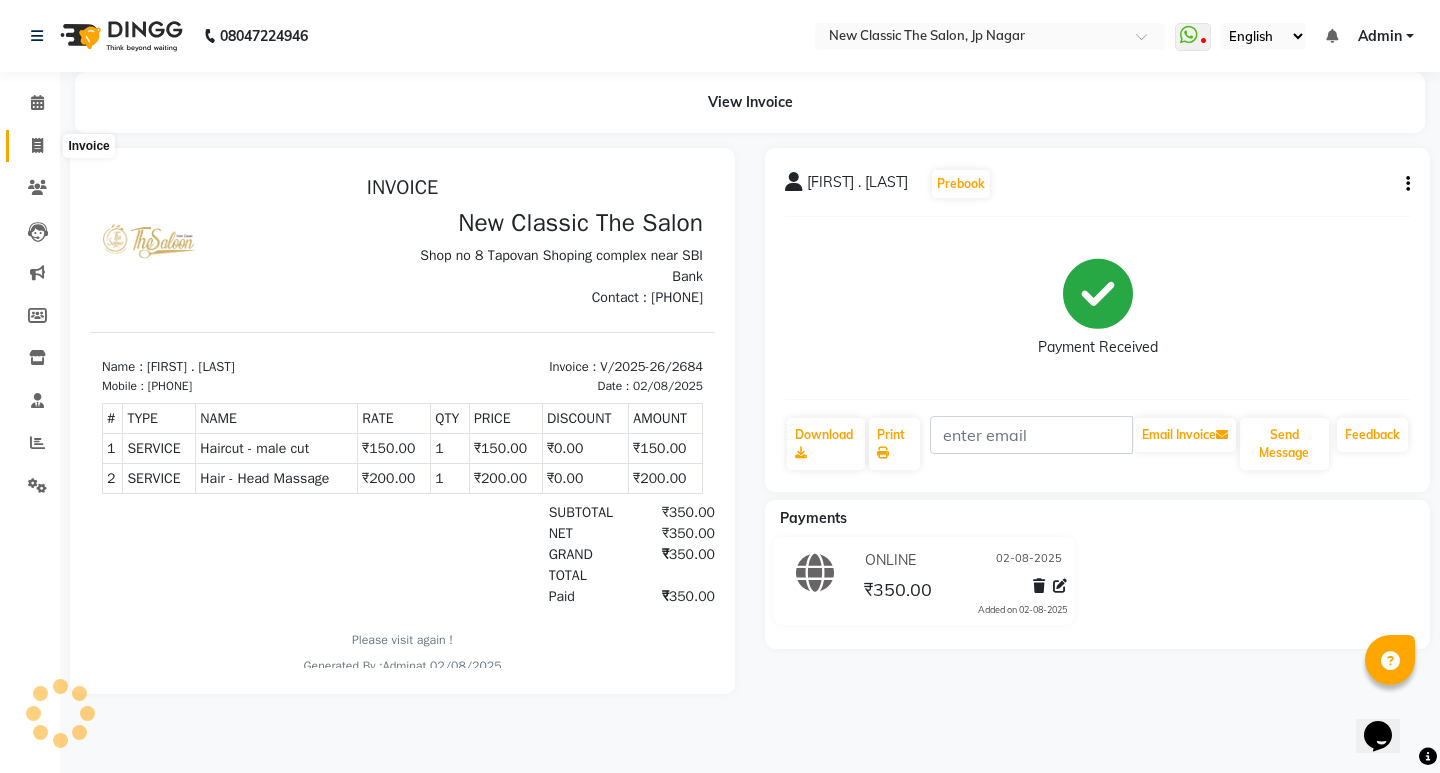 click 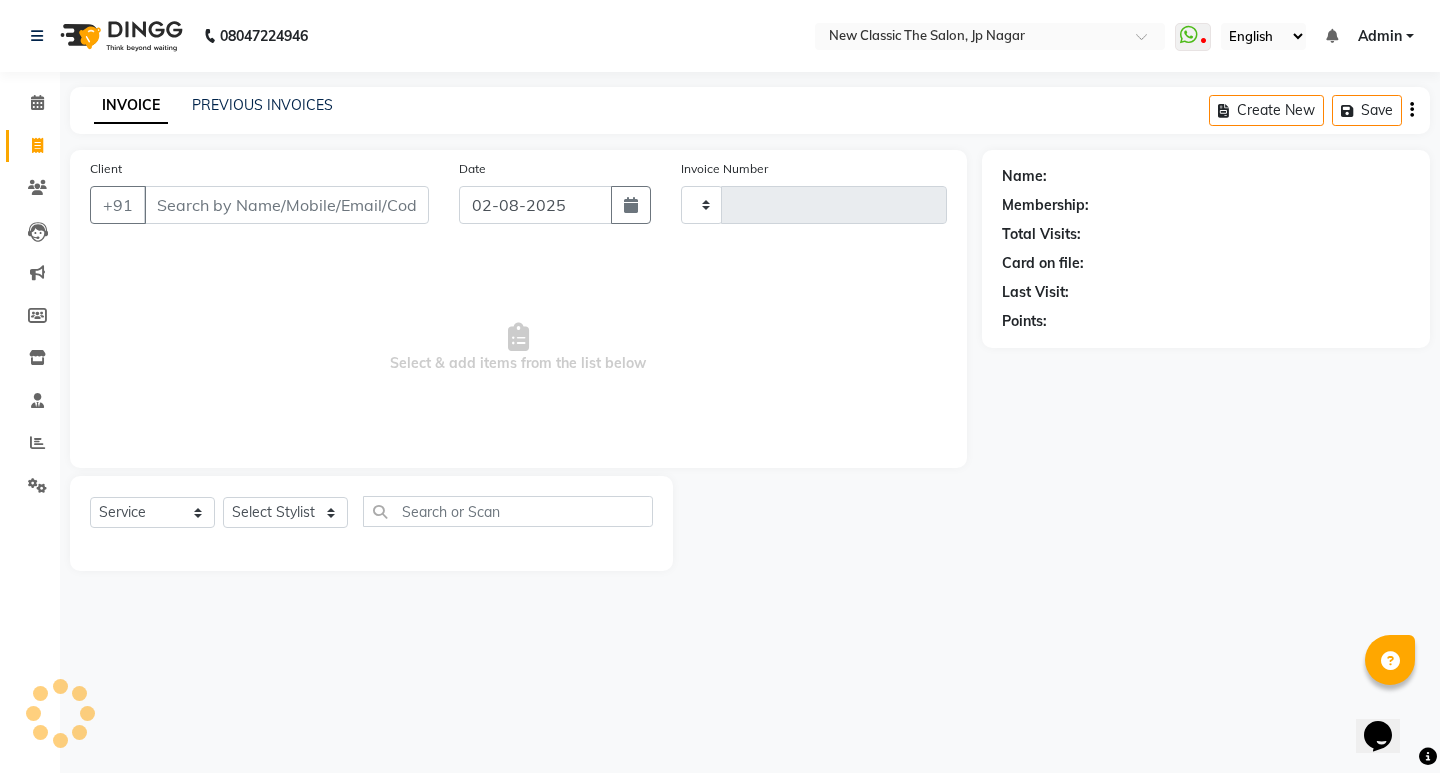 type on "2691" 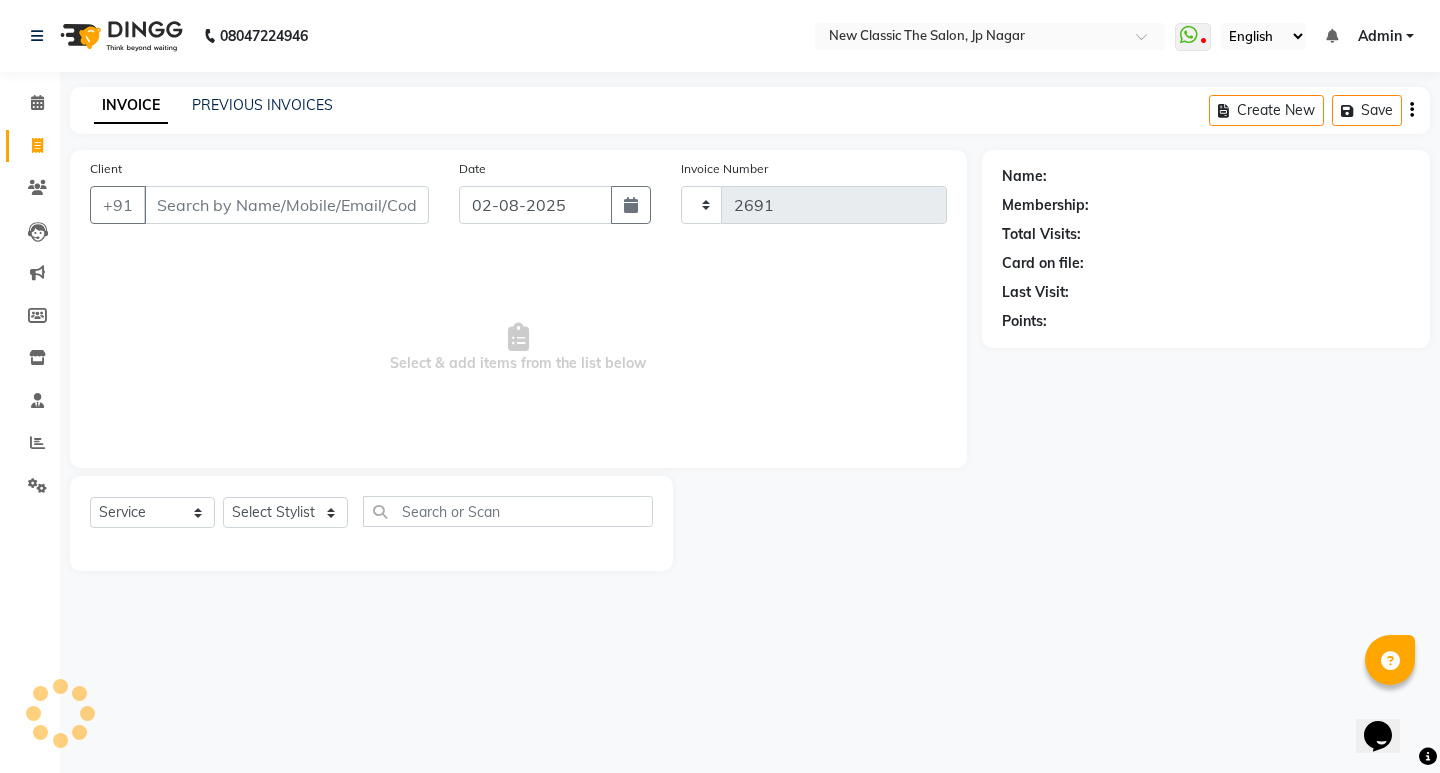 select on "4678" 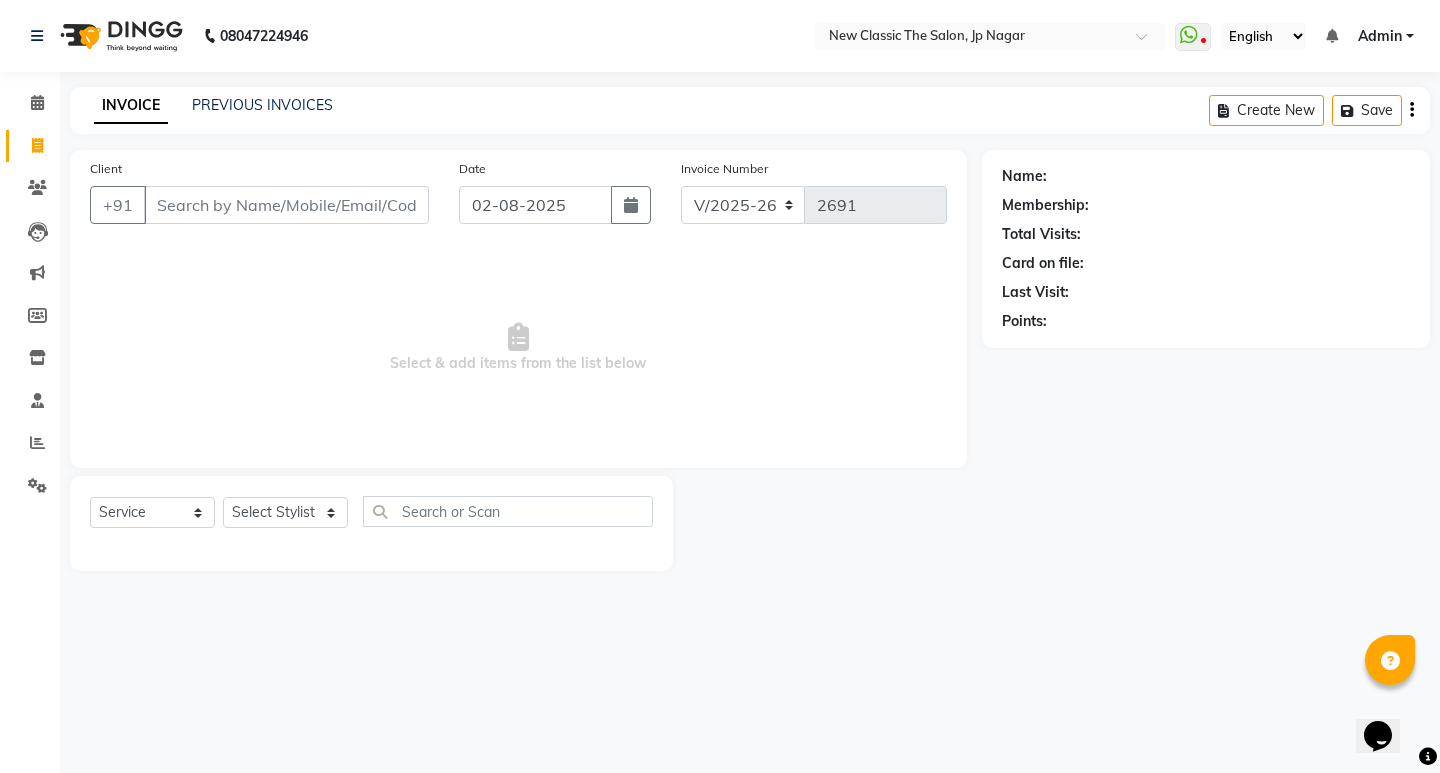 click on "Client" at bounding box center [286, 205] 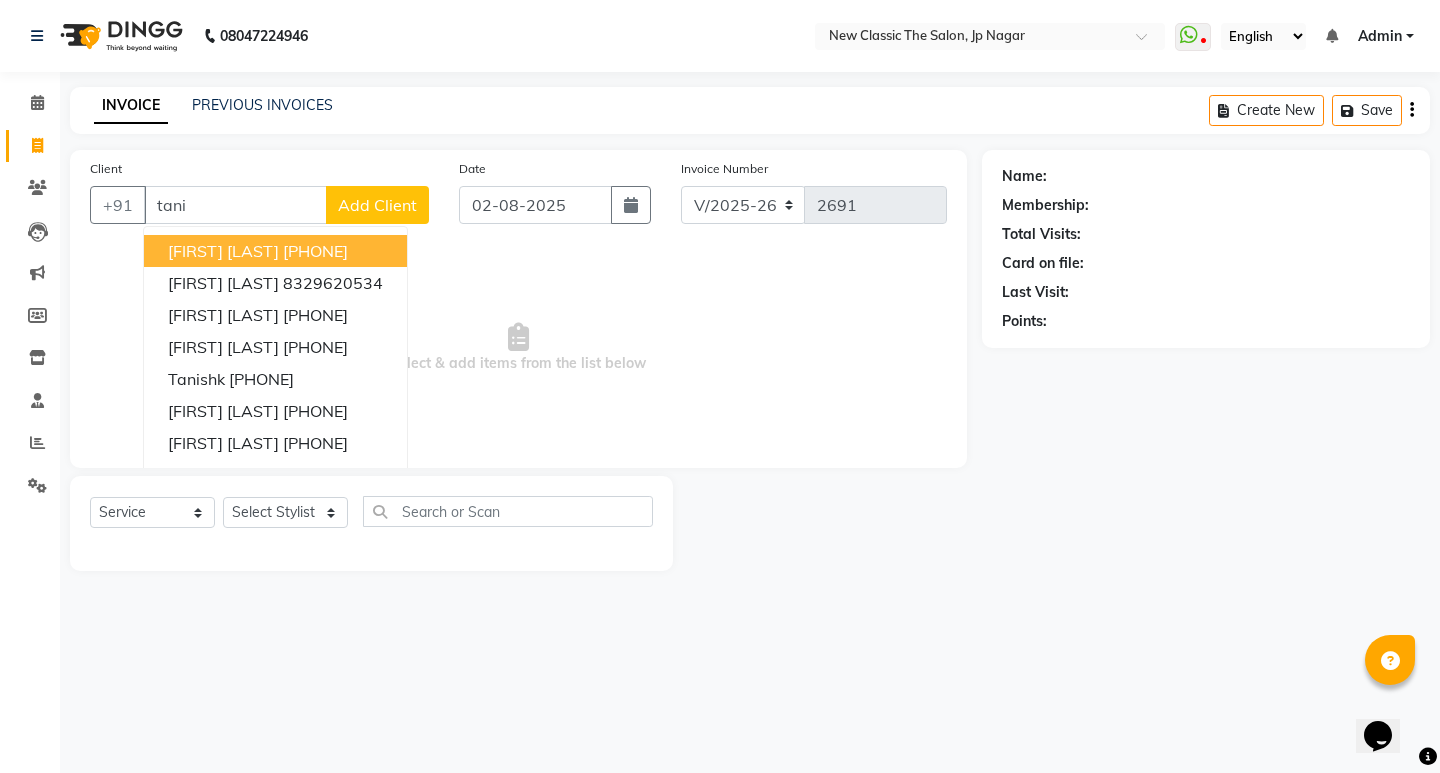 click on "[FIRST] [LAST]" at bounding box center (223, 251) 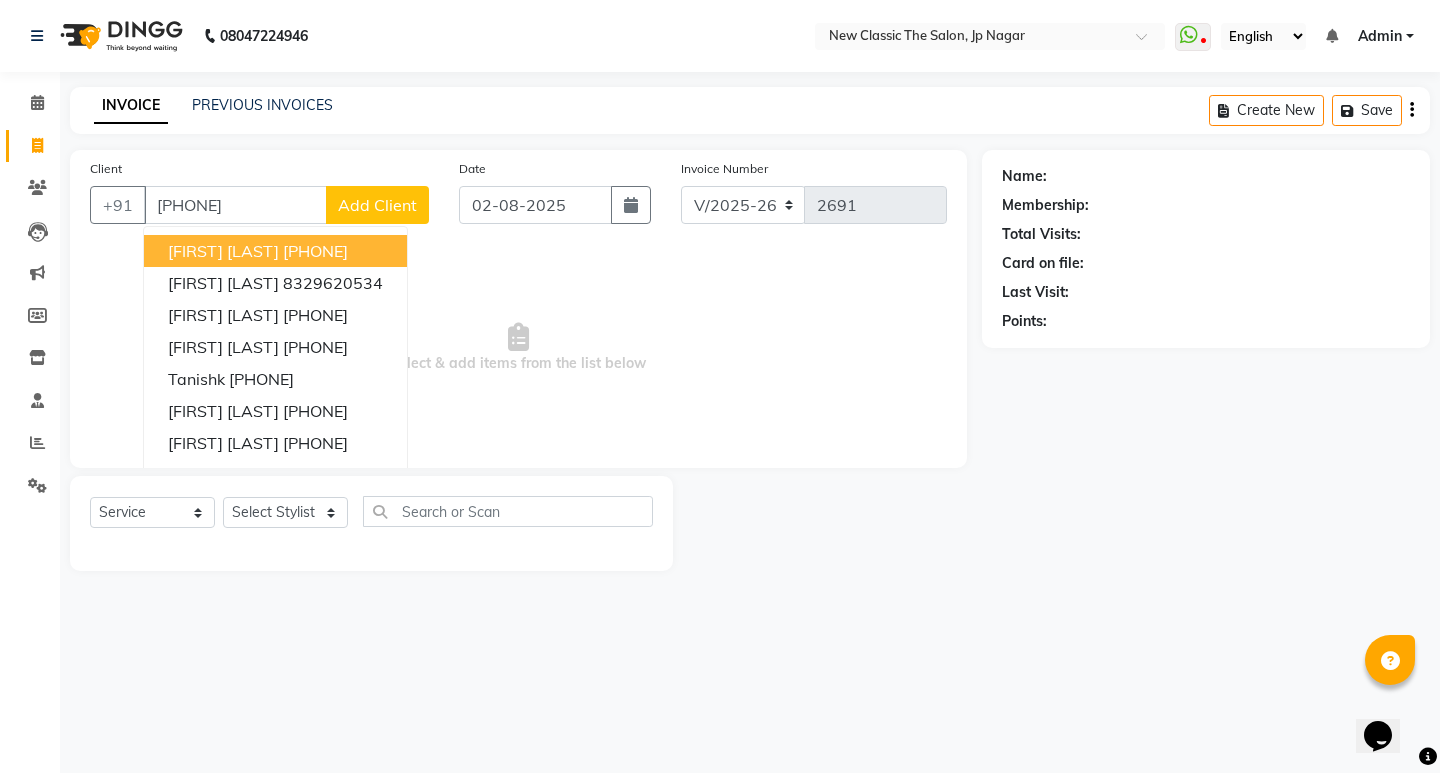 type on "[PHONE]" 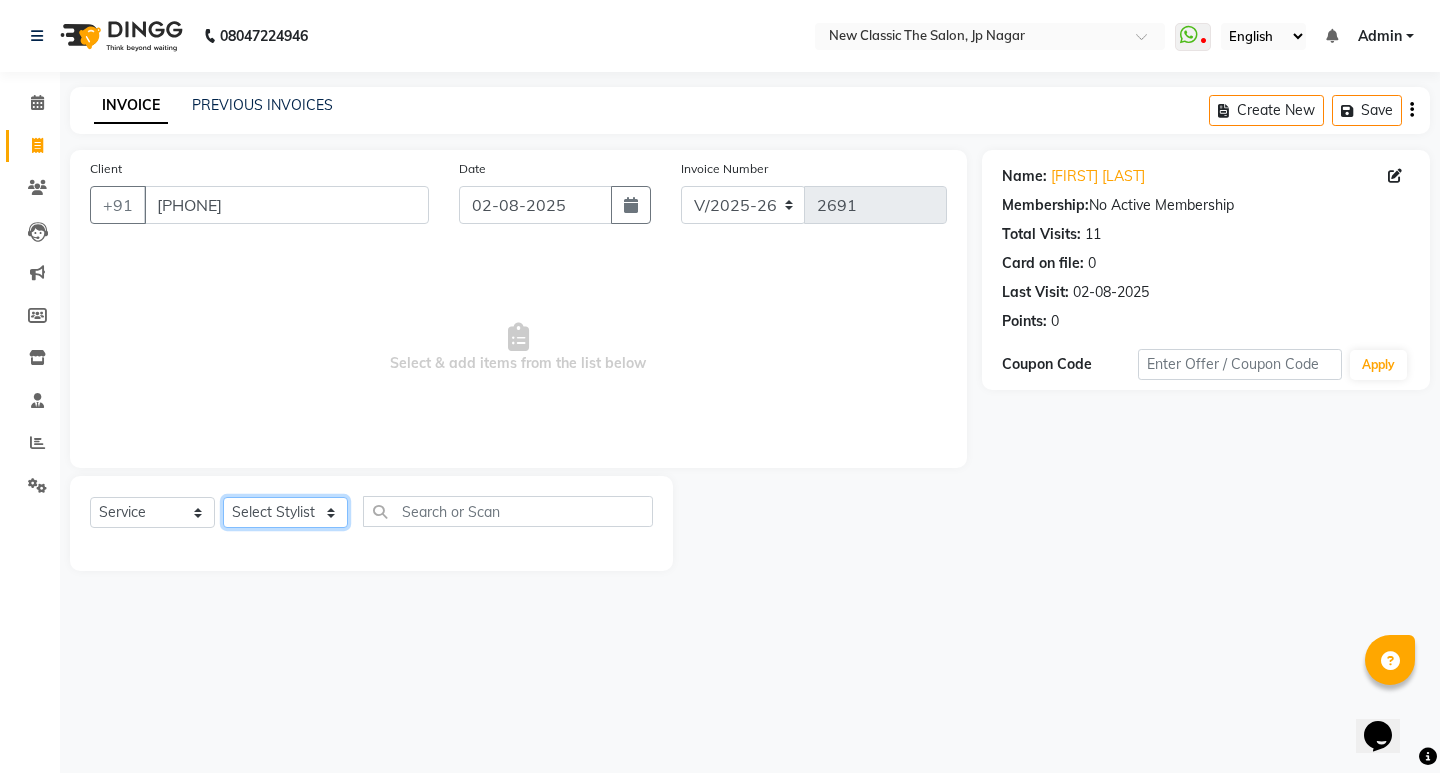 click on "Select Stylist [FIRST] [FIRST] [FIRST] [FIRST] [FIRST] [FIRST] [FIRST] [FIRST] [FIRST] [FIRST]" 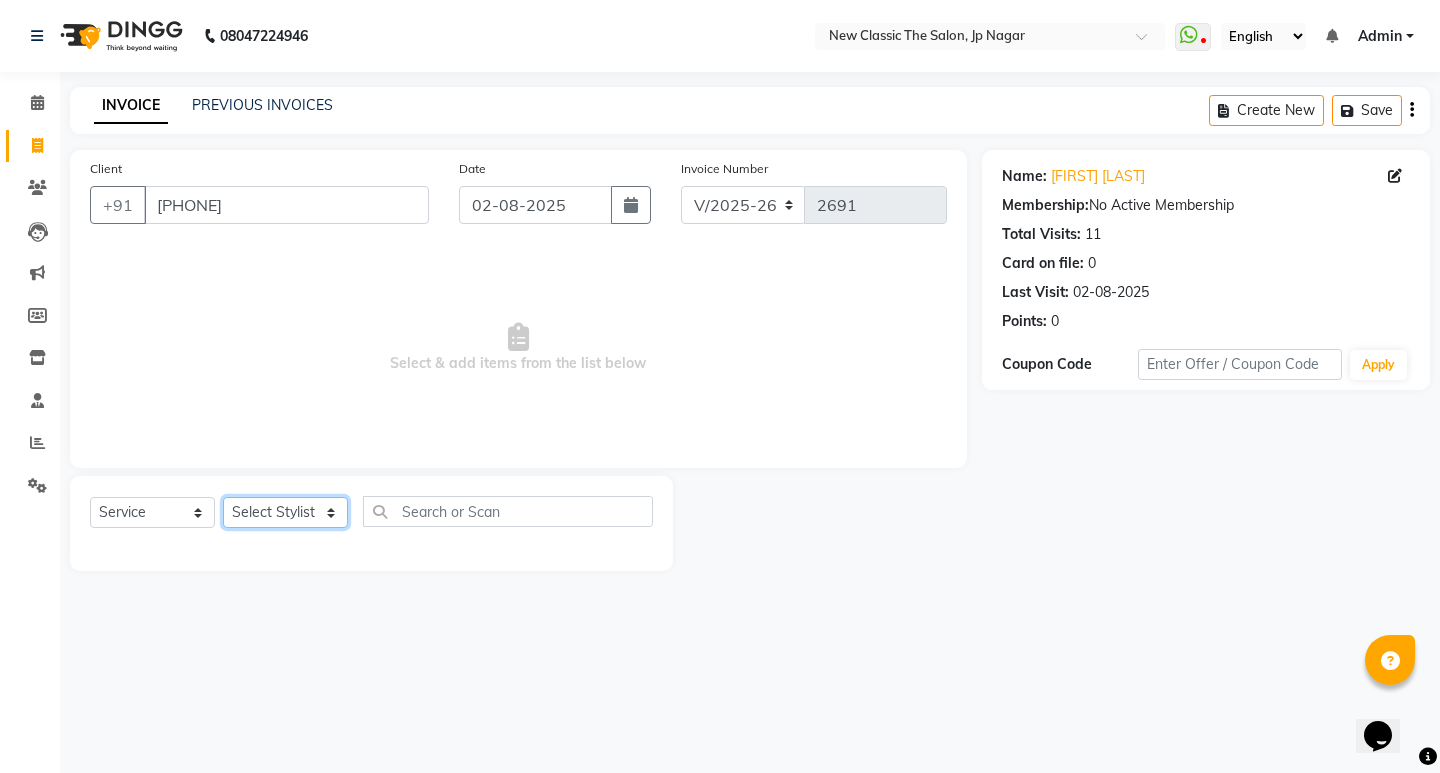 select on "27632" 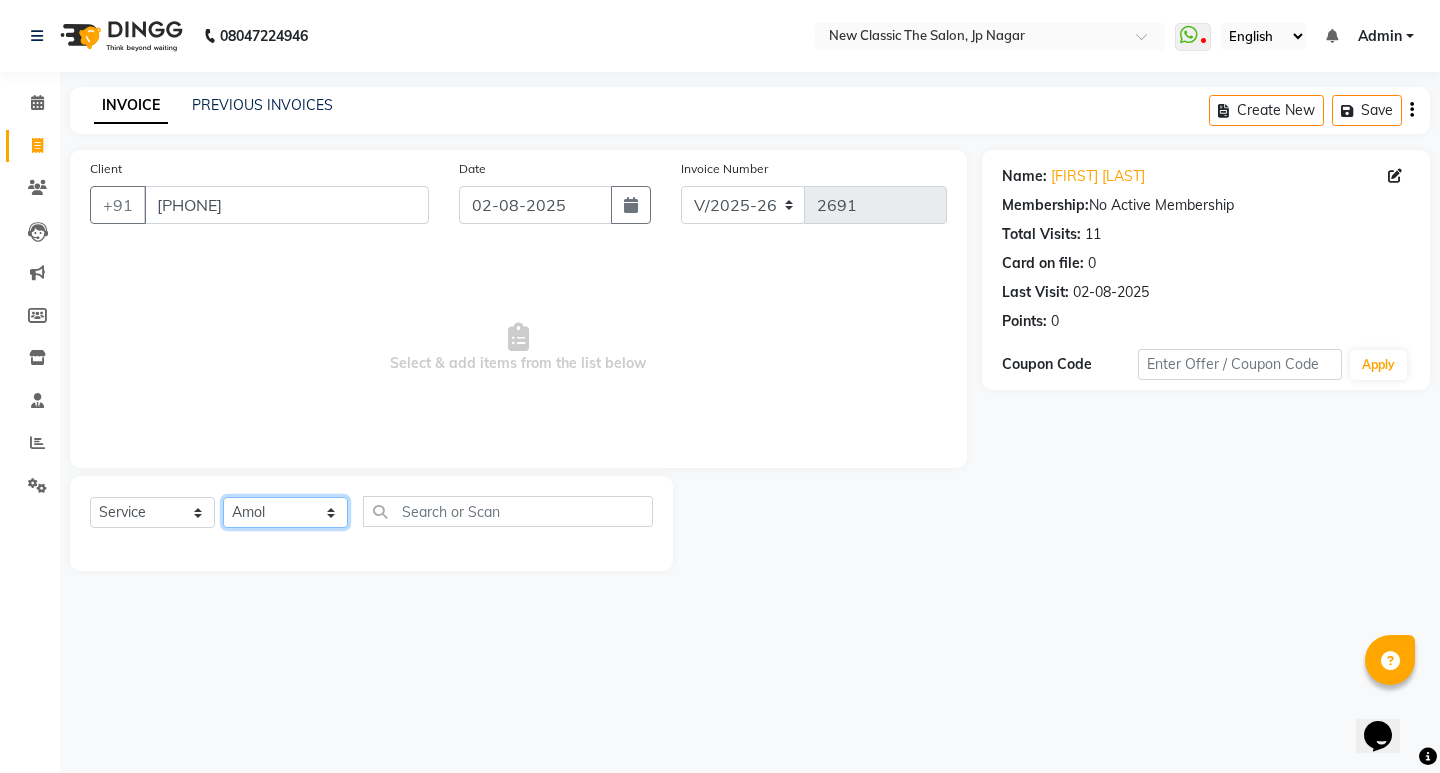 click on "Select Stylist [FIRST] [FIRST] [FIRST] [FIRST] [FIRST] [FIRST] [FIRST] [FIRST] [FIRST] [FIRST]" 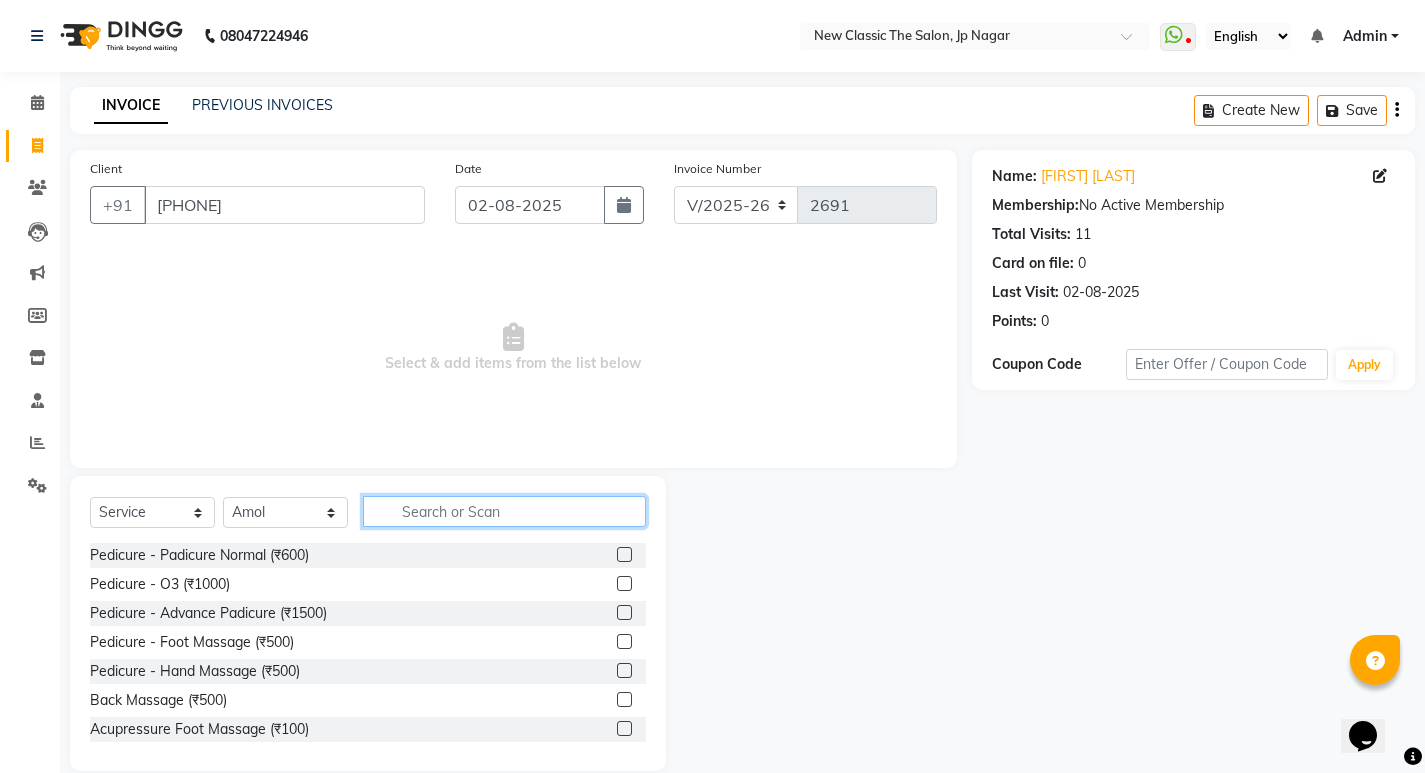 click 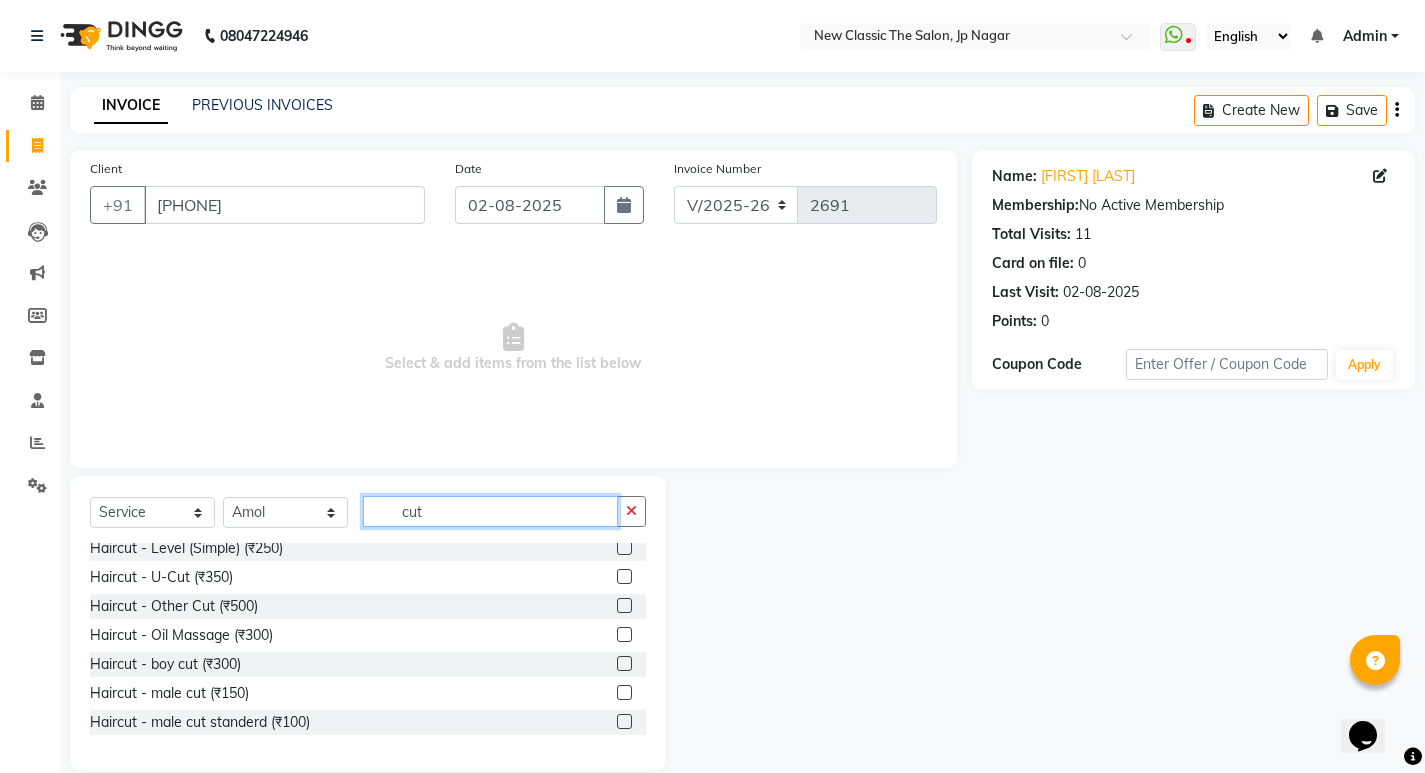 scroll, scrollTop: 100, scrollLeft: 0, axis: vertical 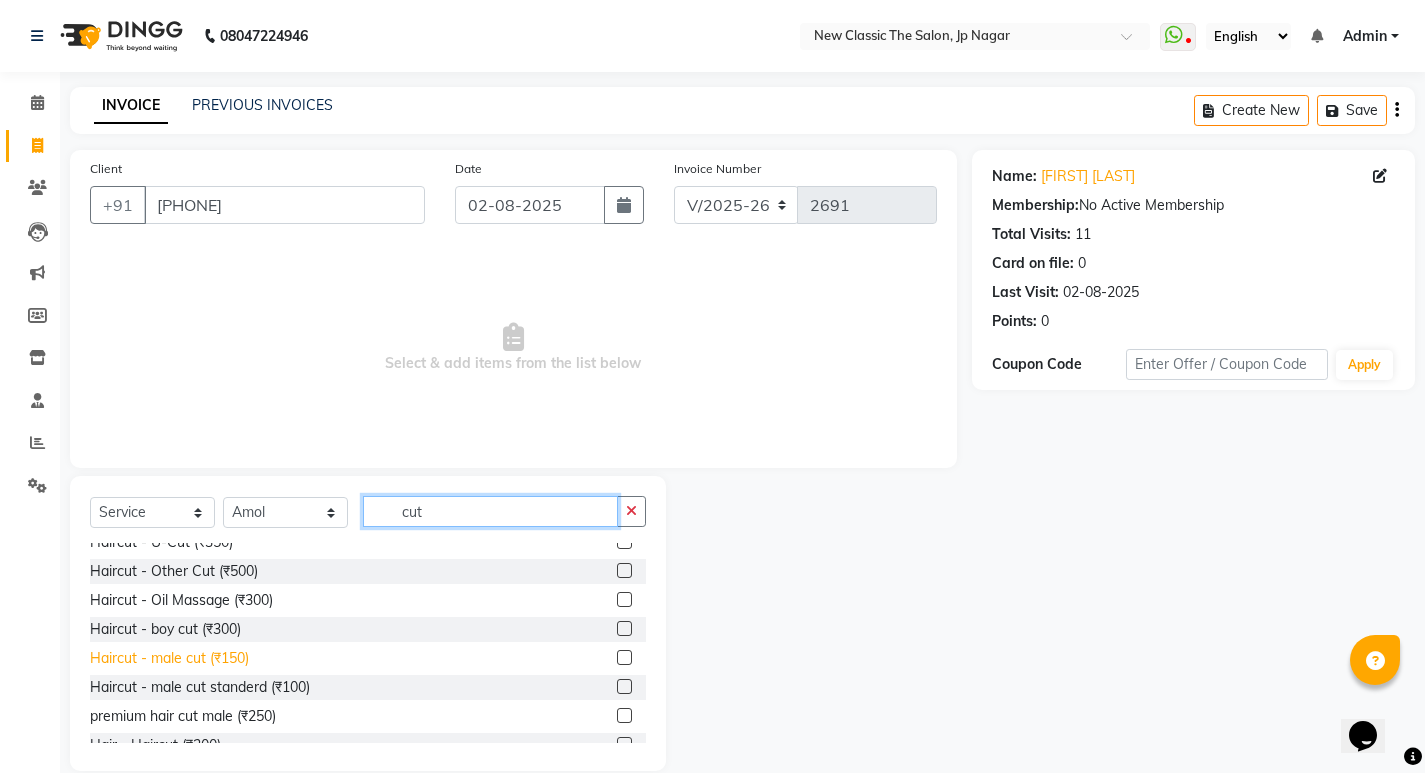 type on "cut" 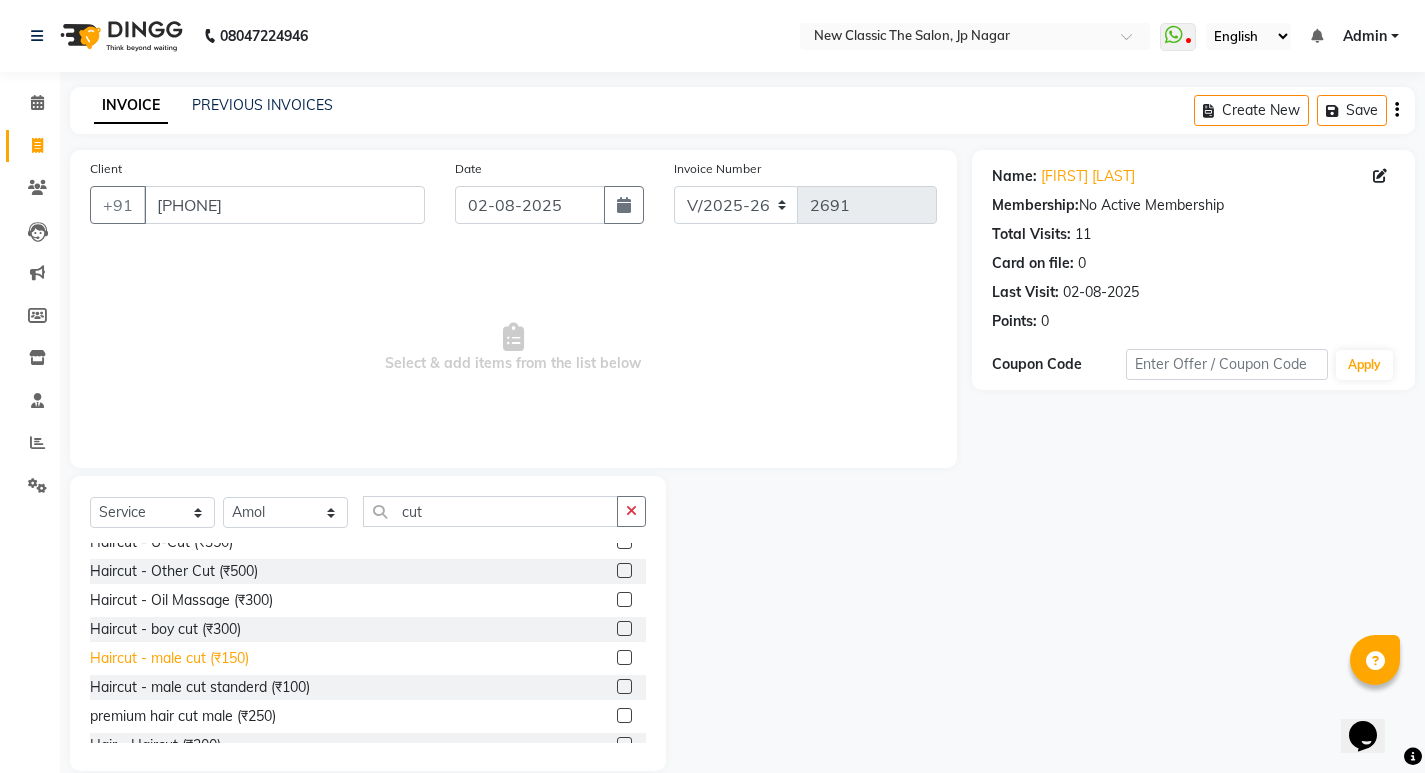 click on "Haircut - male cut  (₹150)" 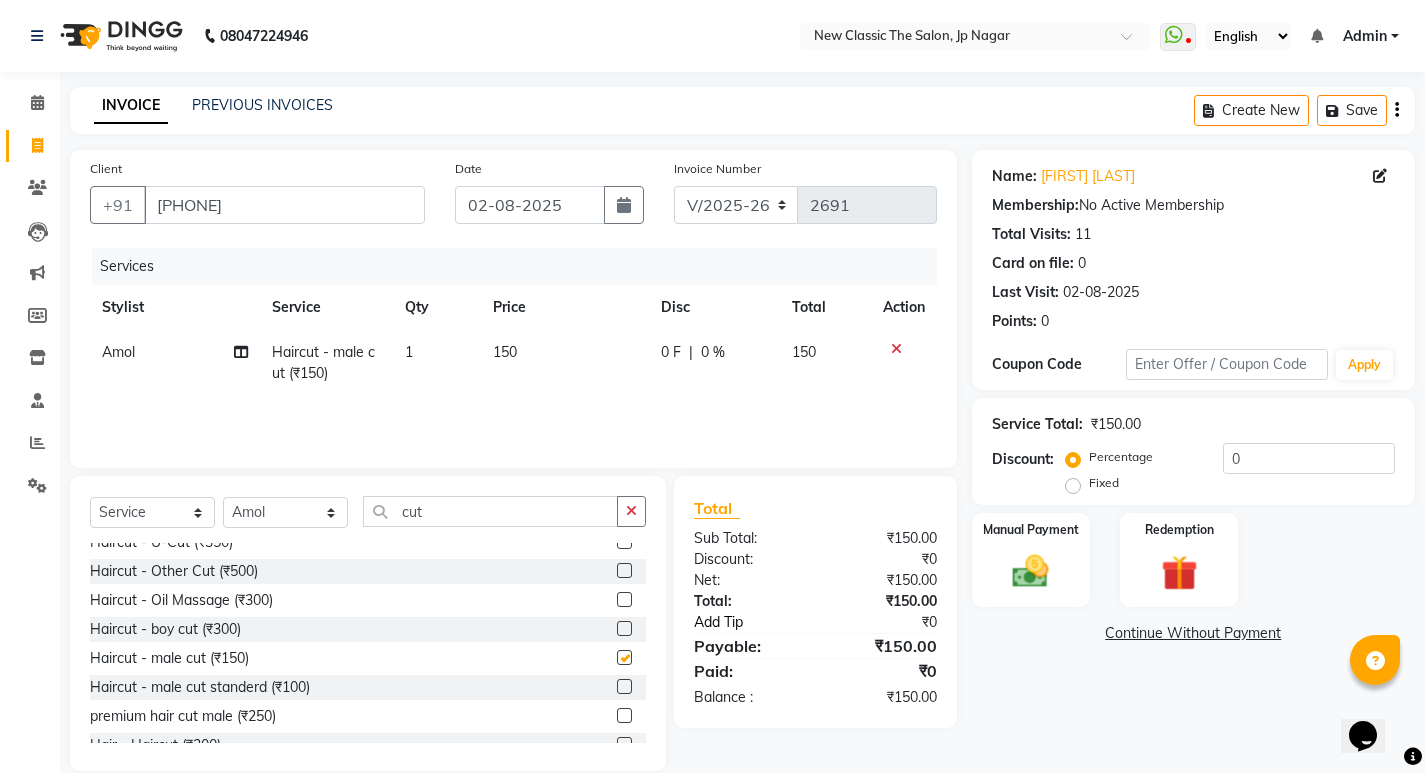 checkbox on "false" 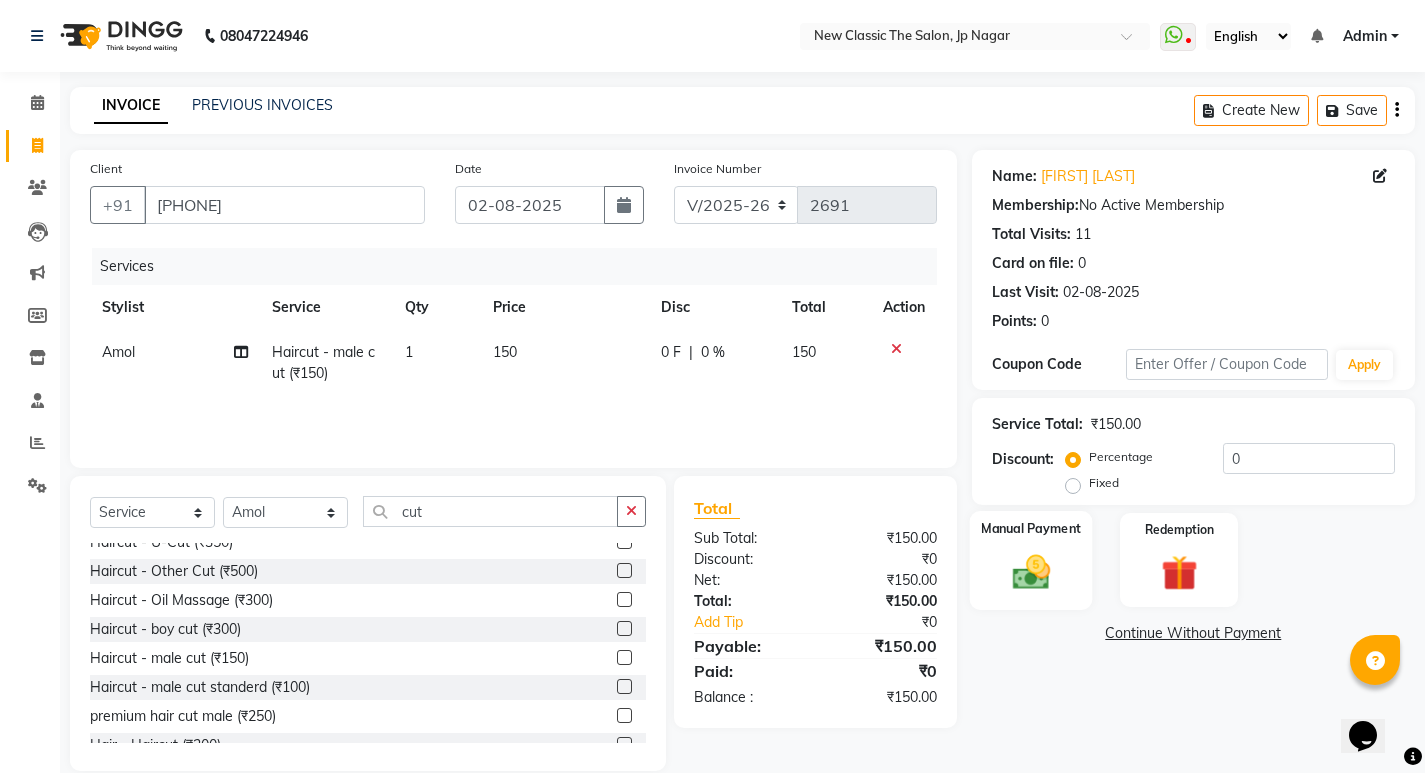 click 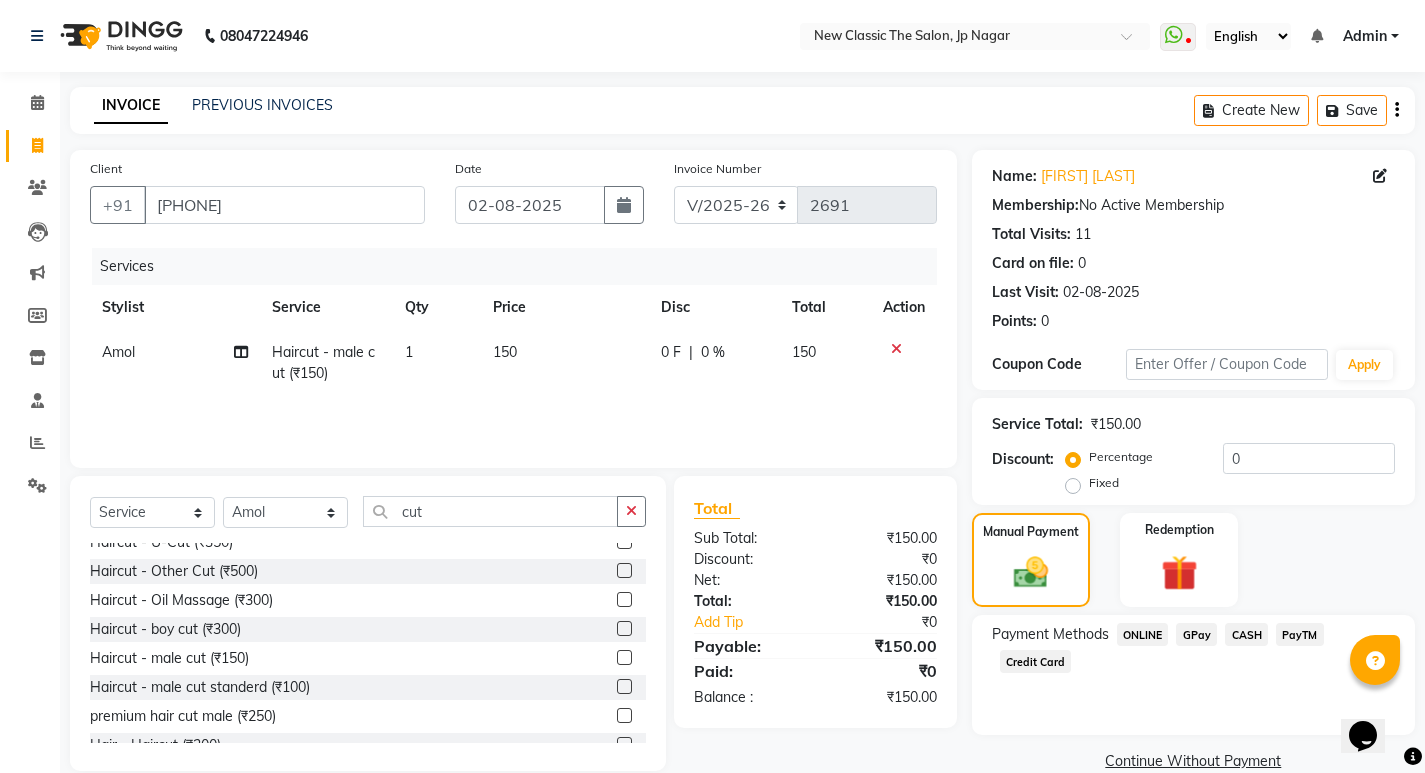 click on "CASH" 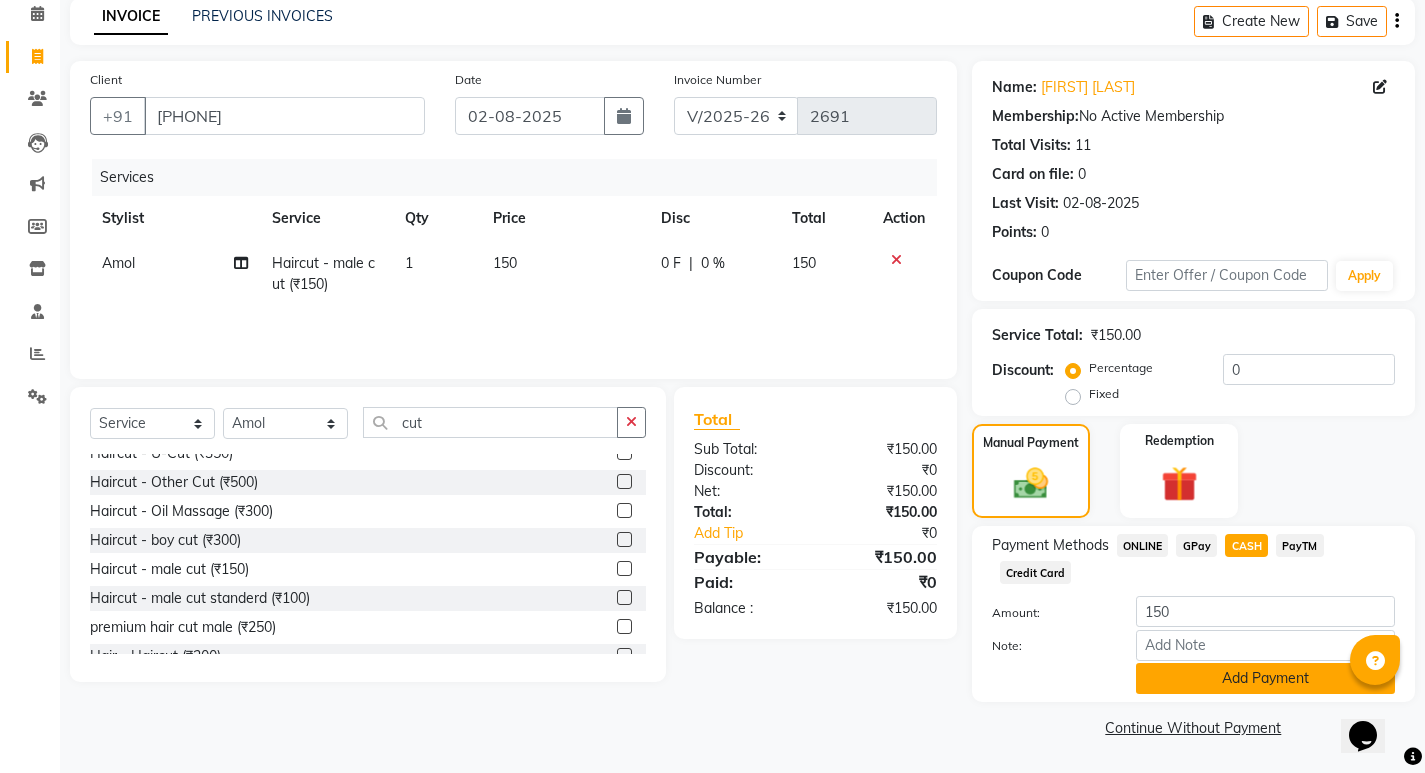click on "Add Payment" 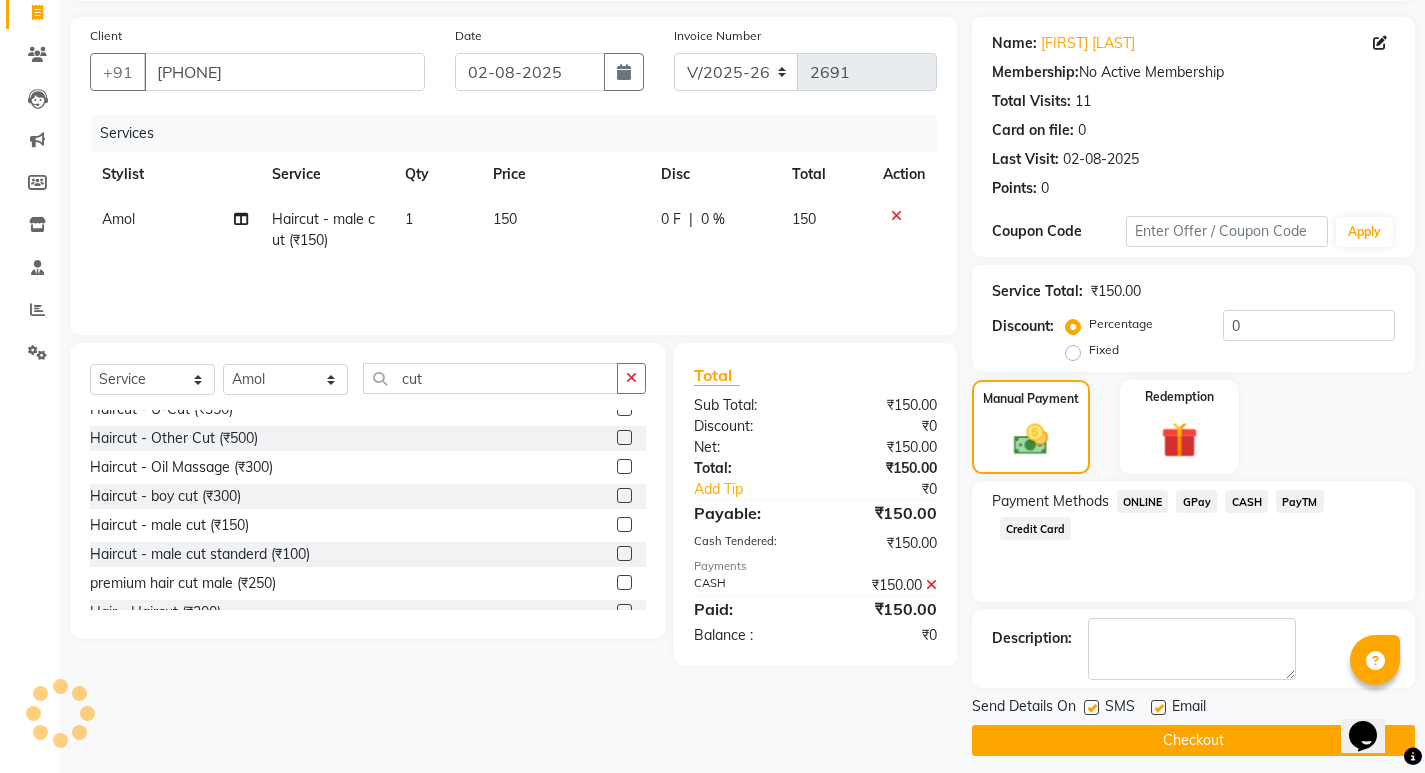 scroll, scrollTop: 146, scrollLeft: 0, axis: vertical 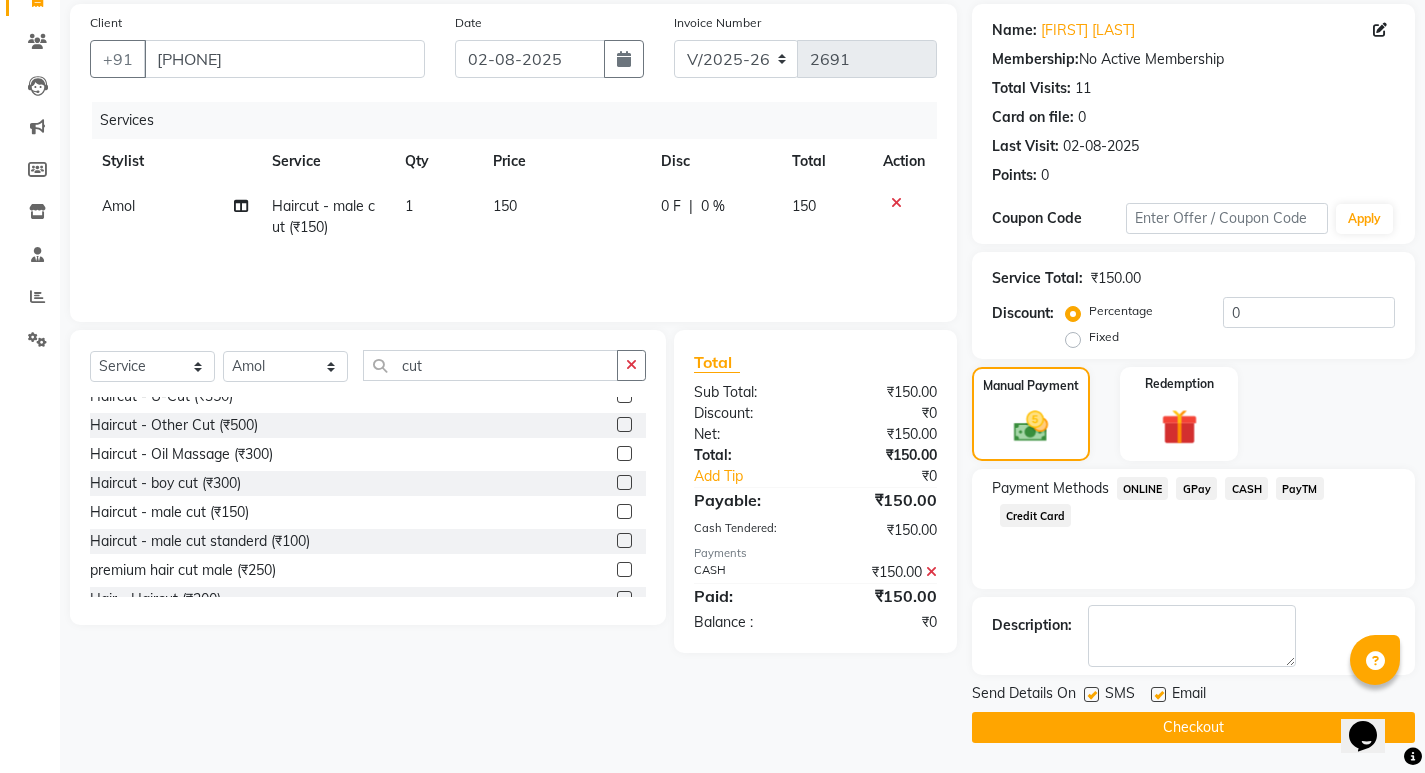 click on "Checkout" 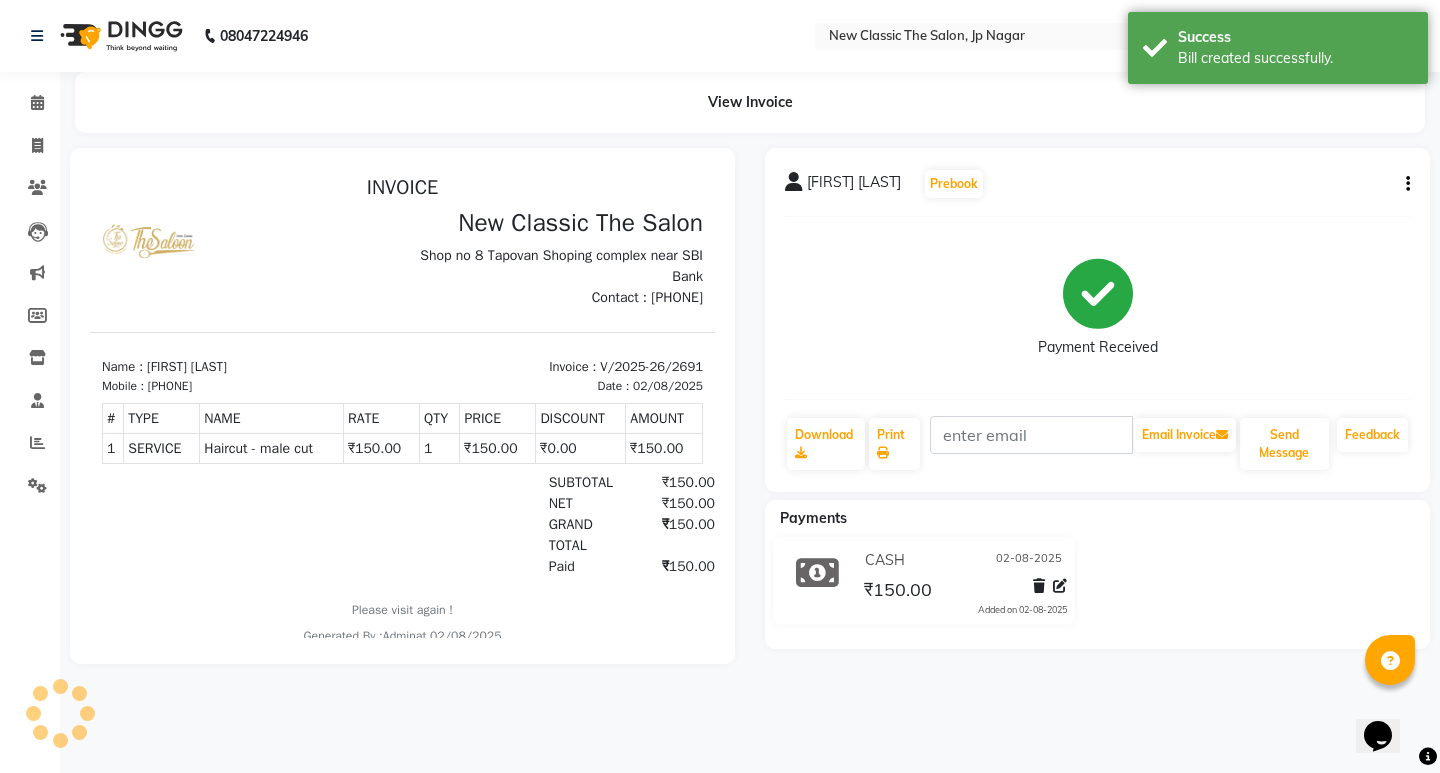 scroll, scrollTop: 0, scrollLeft: 0, axis: both 